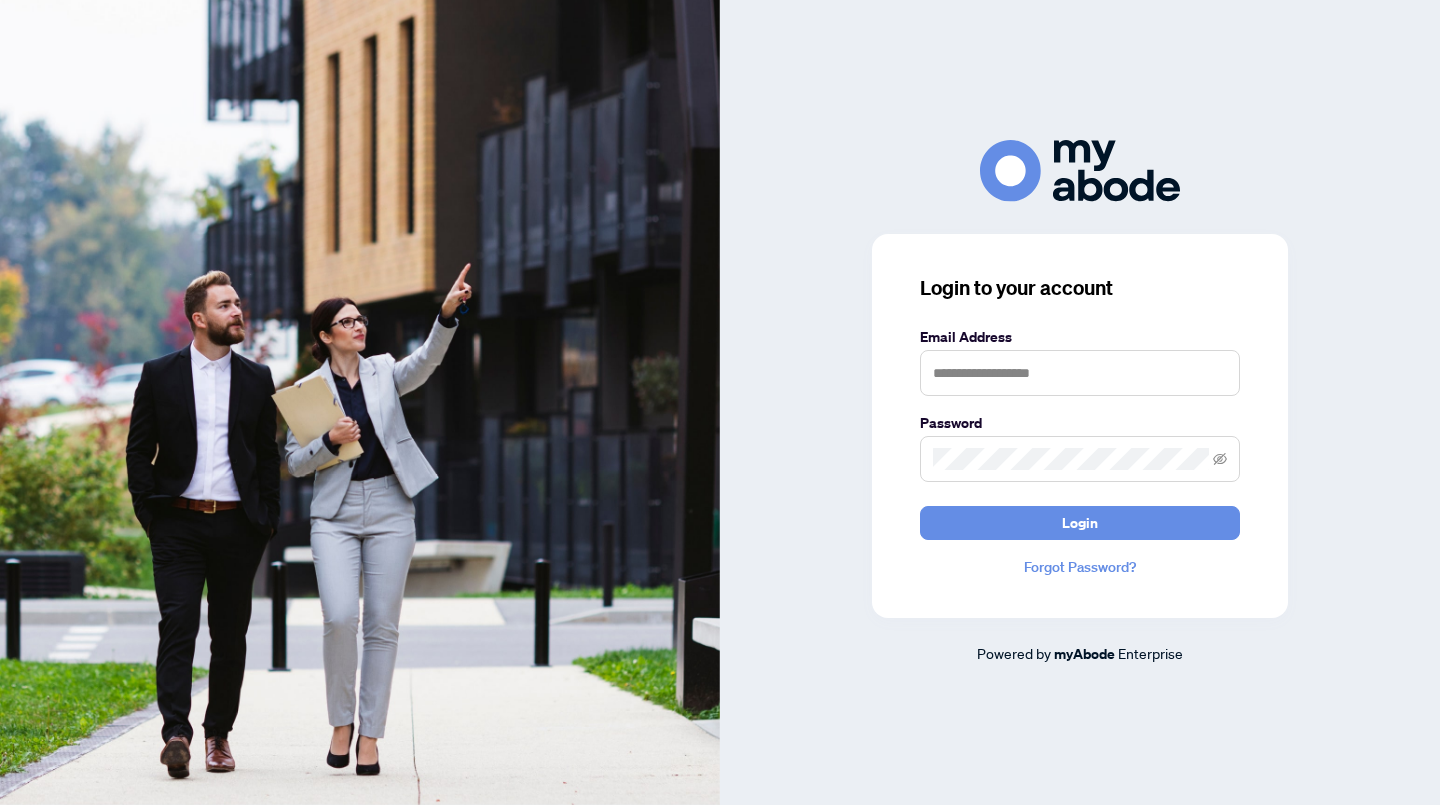 scroll, scrollTop: 0, scrollLeft: 0, axis: both 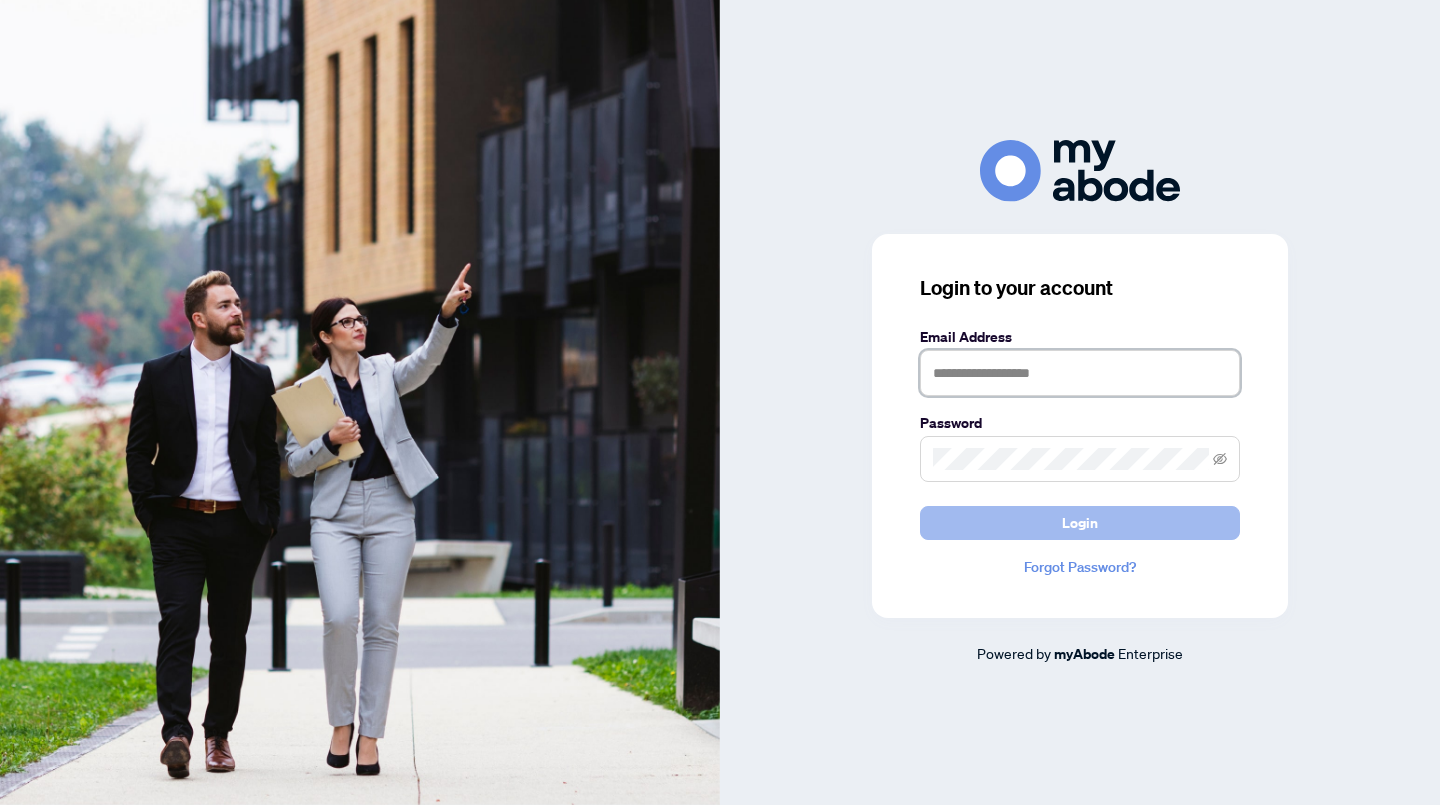 type on "**********" 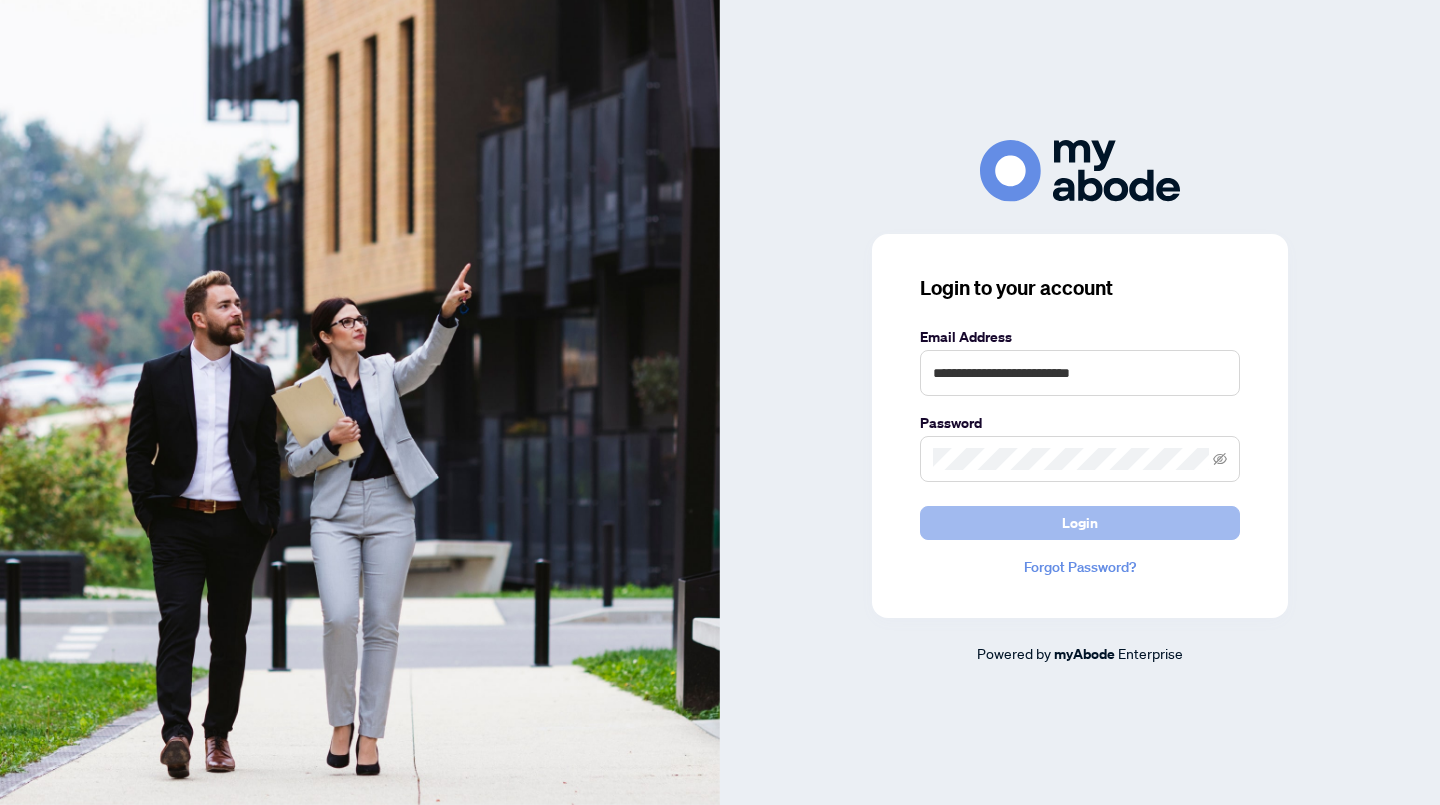 click on "Login" at bounding box center (1080, 523) 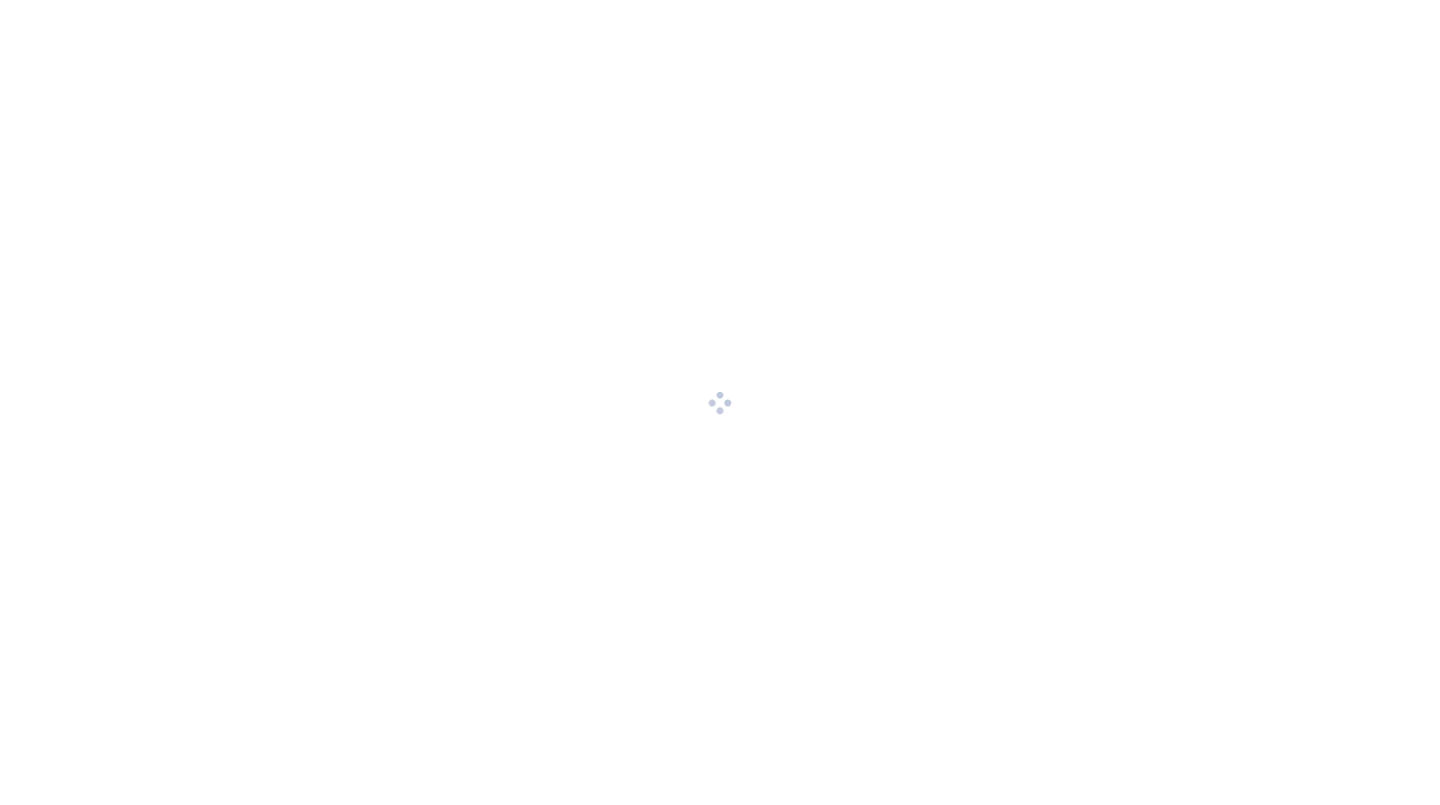 scroll, scrollTop: 0, scrollLeft: 0, axis: both 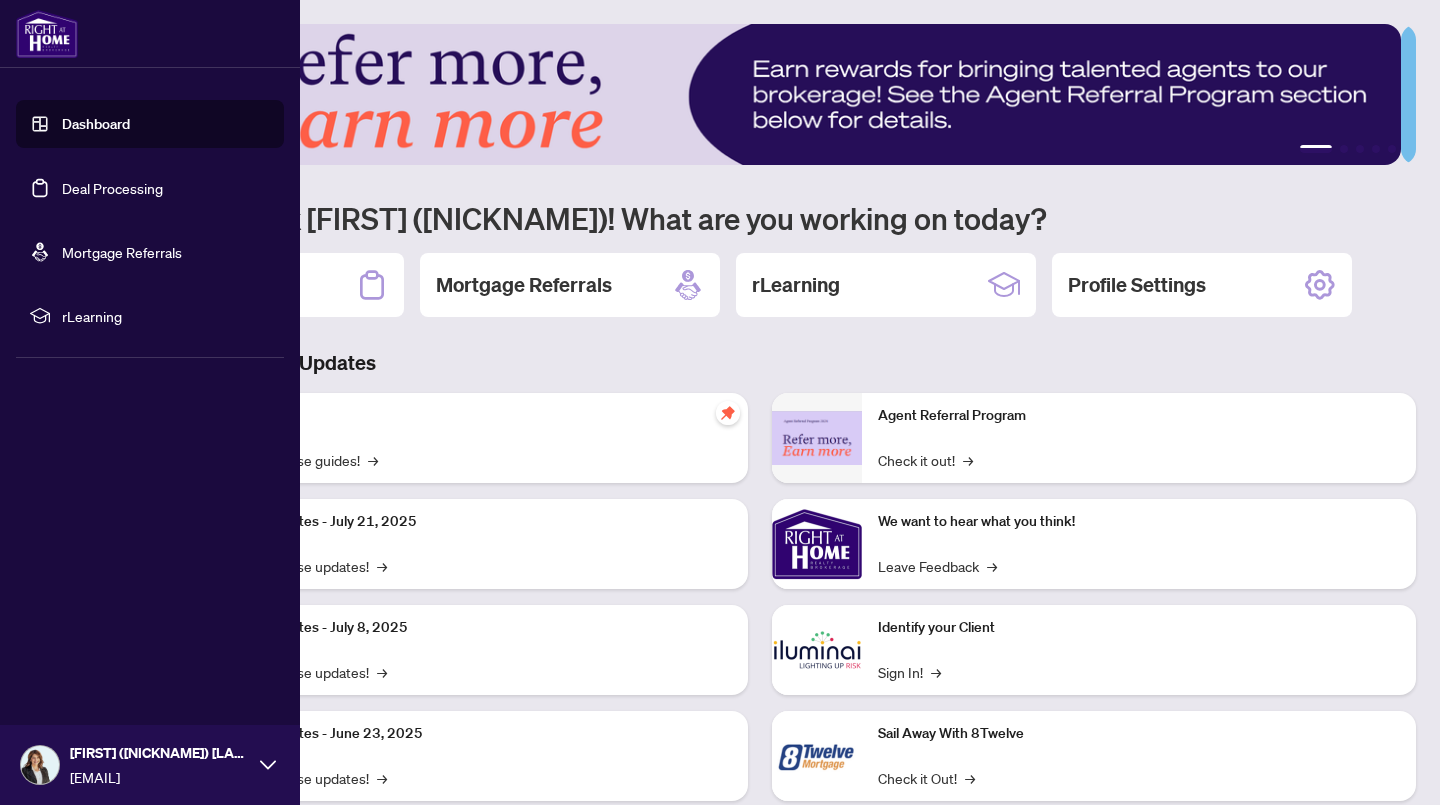 click on "Deal Processing" at bounding box center (112, 188) 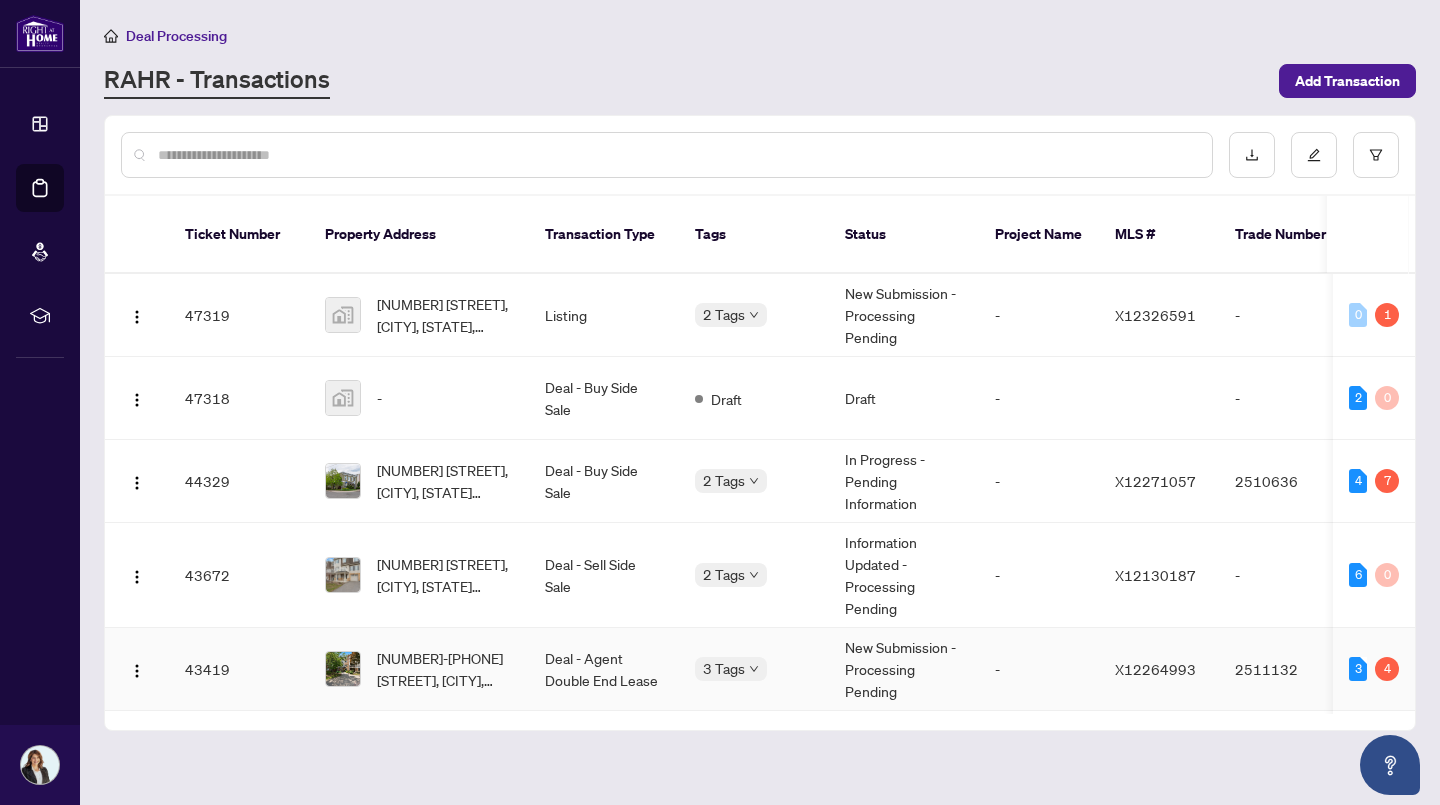 click on "Deal - Agent Double End Lease" at bounding box center [604, 669] 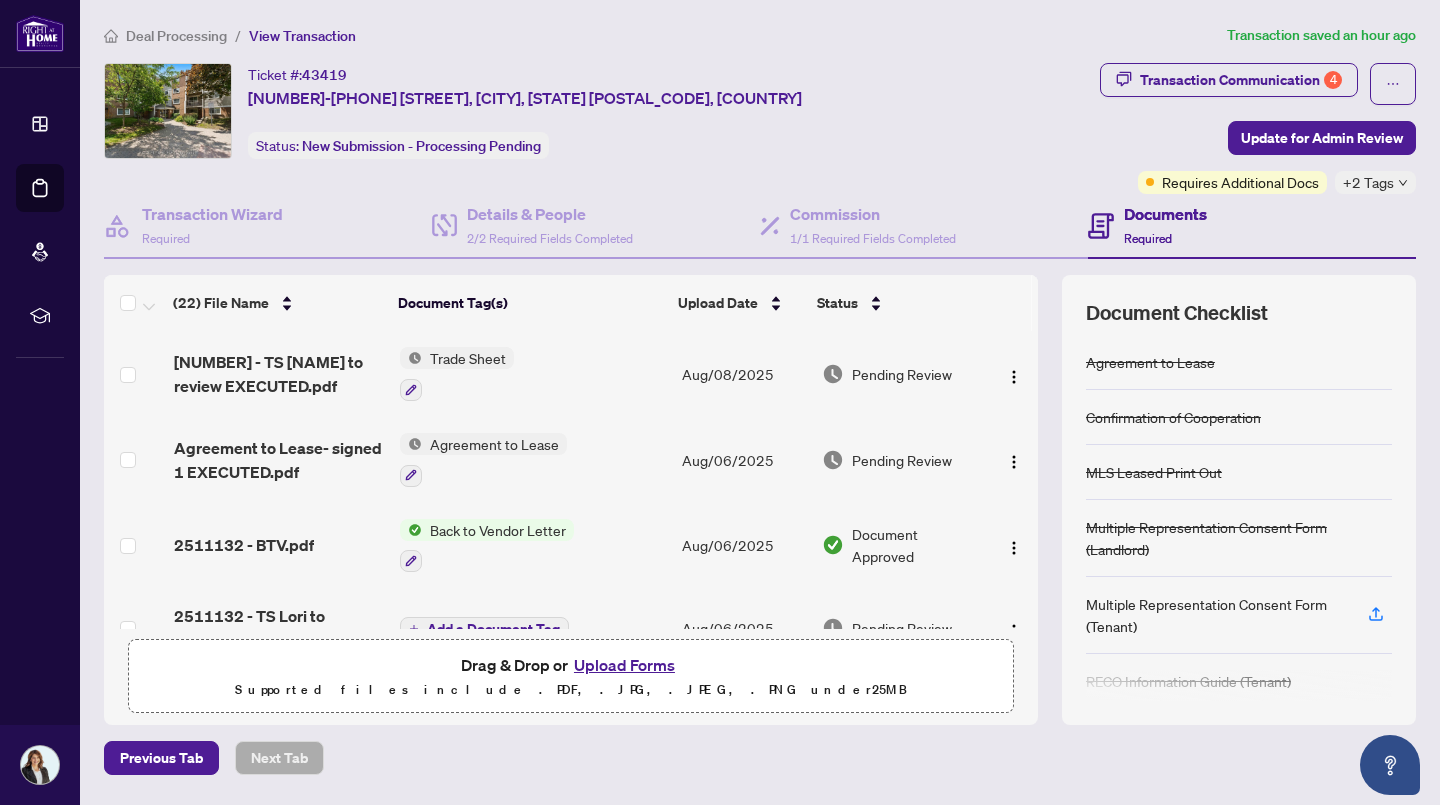 drag, startPoint x: 1023, startPoint y: 353, endPoint x: 1023, endPoint y: 435, distance: 82 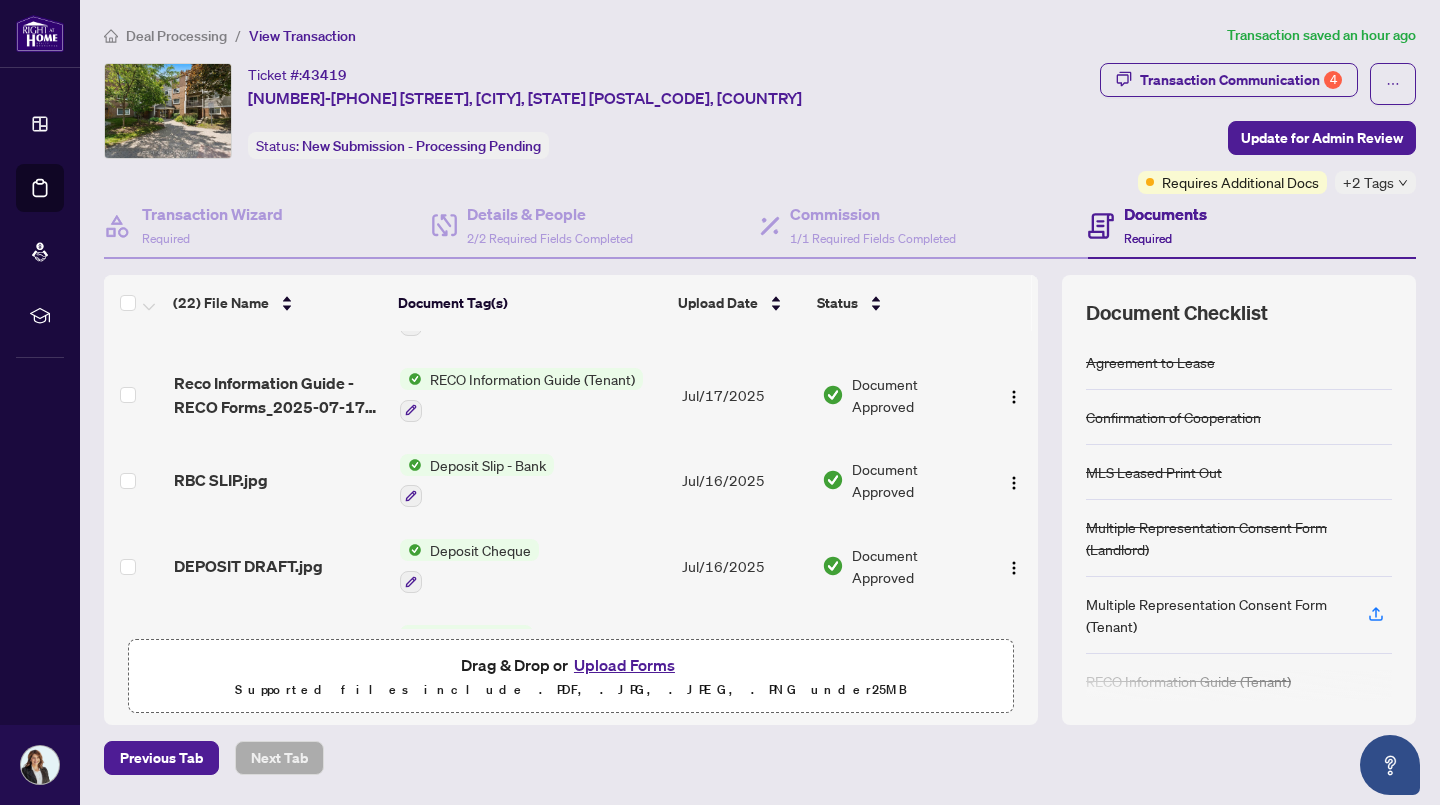 scroll, scrollTop: 1568, scrollLeft: 0, axis: vertical 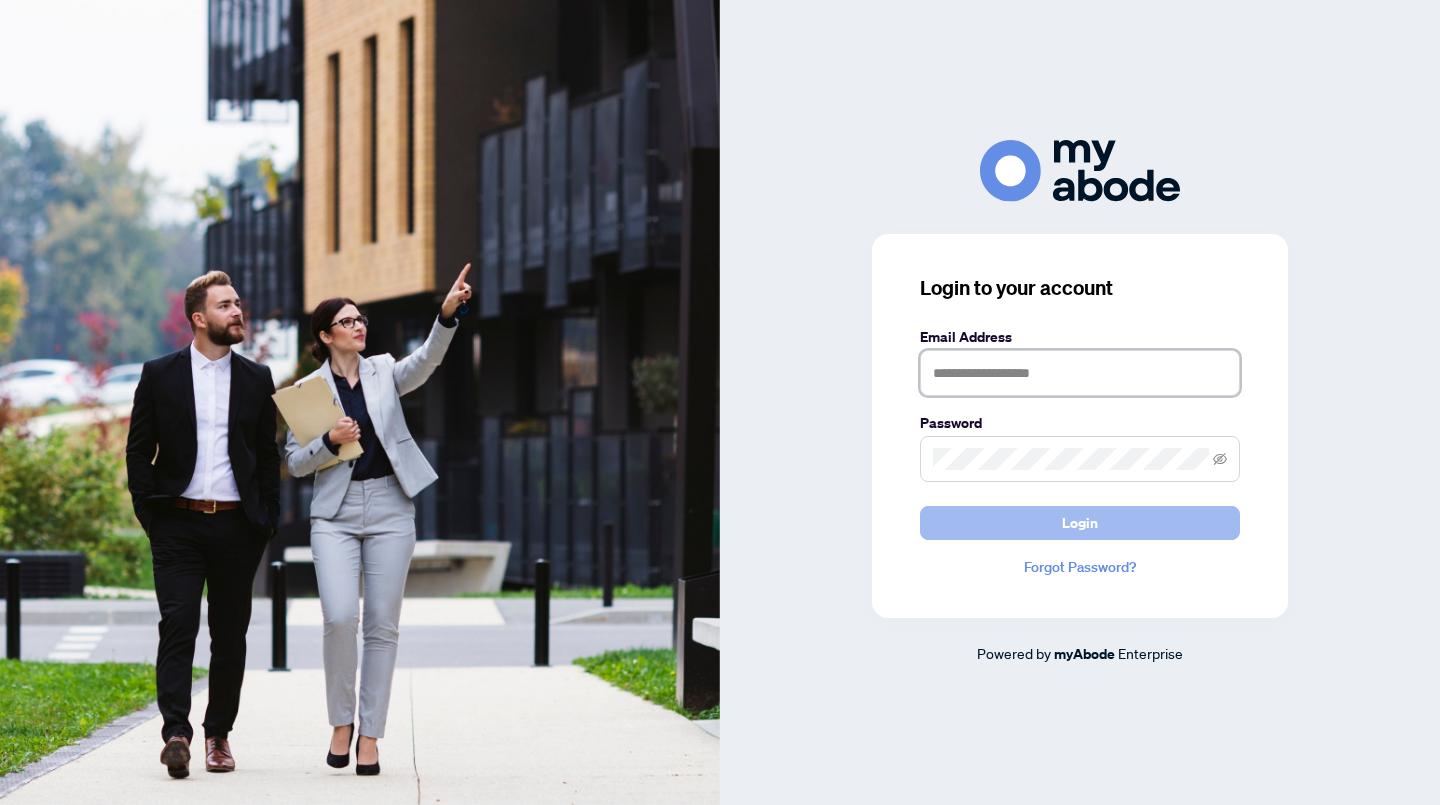 type on "**********" 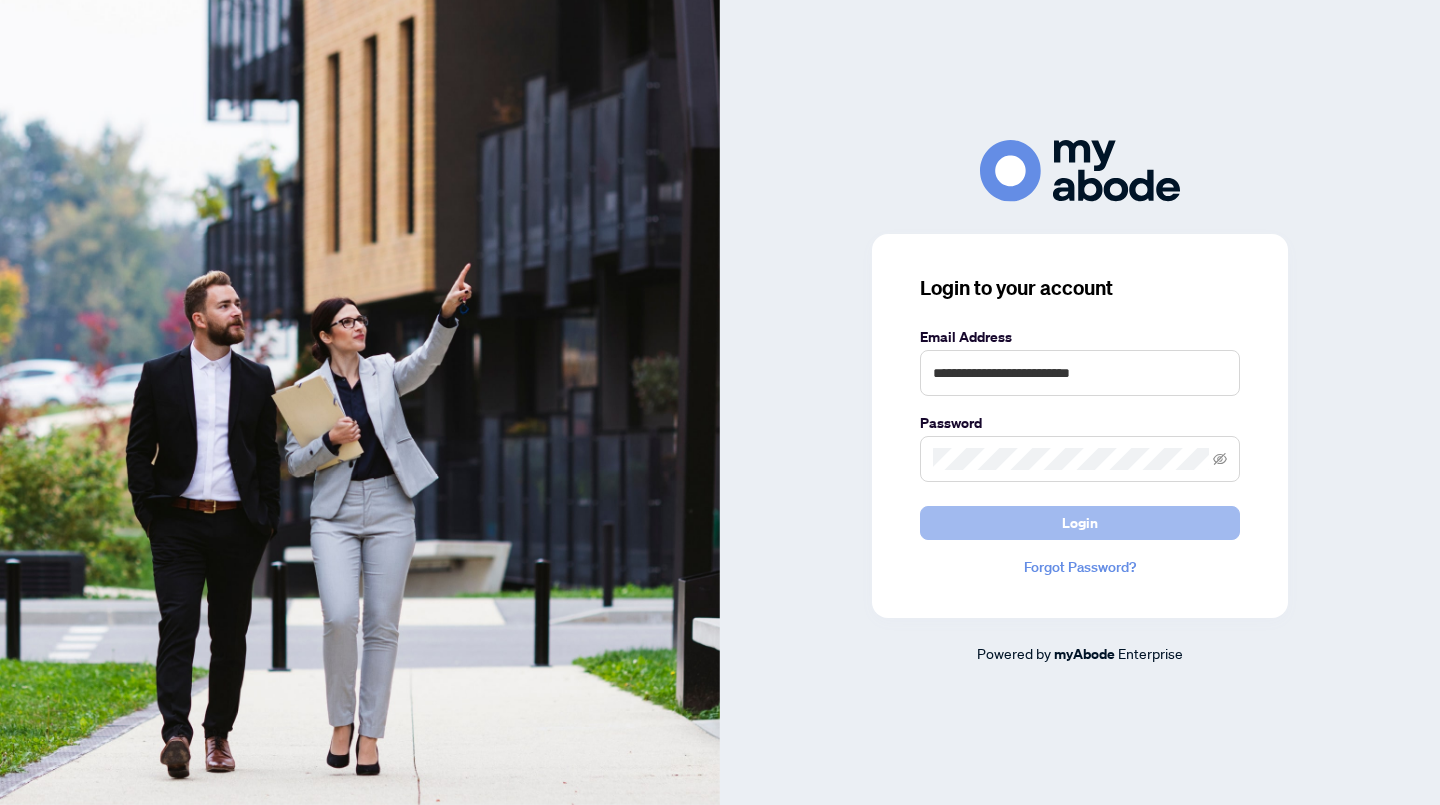 click on "Login" at bounding box center (1080, 523) 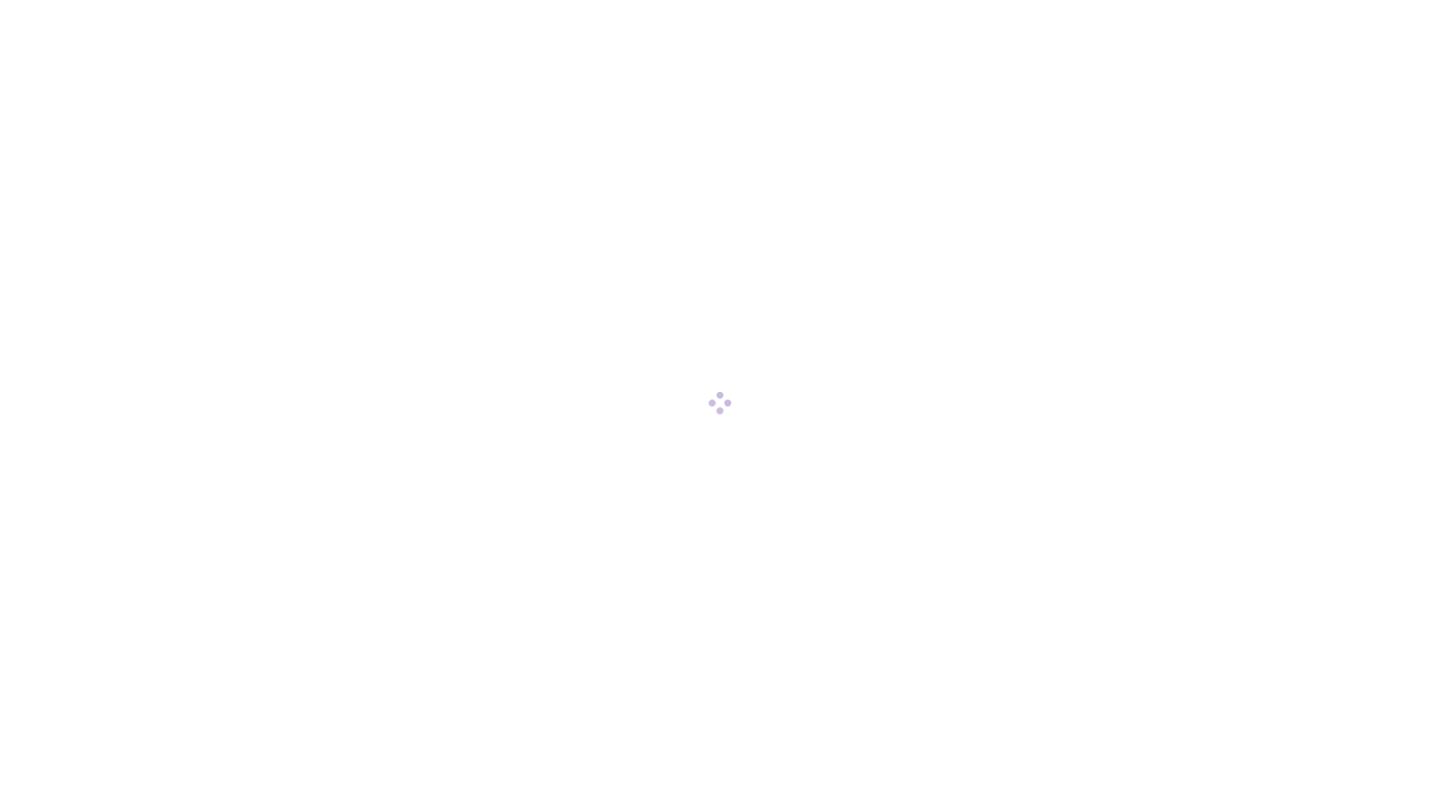 scroll, scrollTop: 0, scrollLeft: 0, axis: both 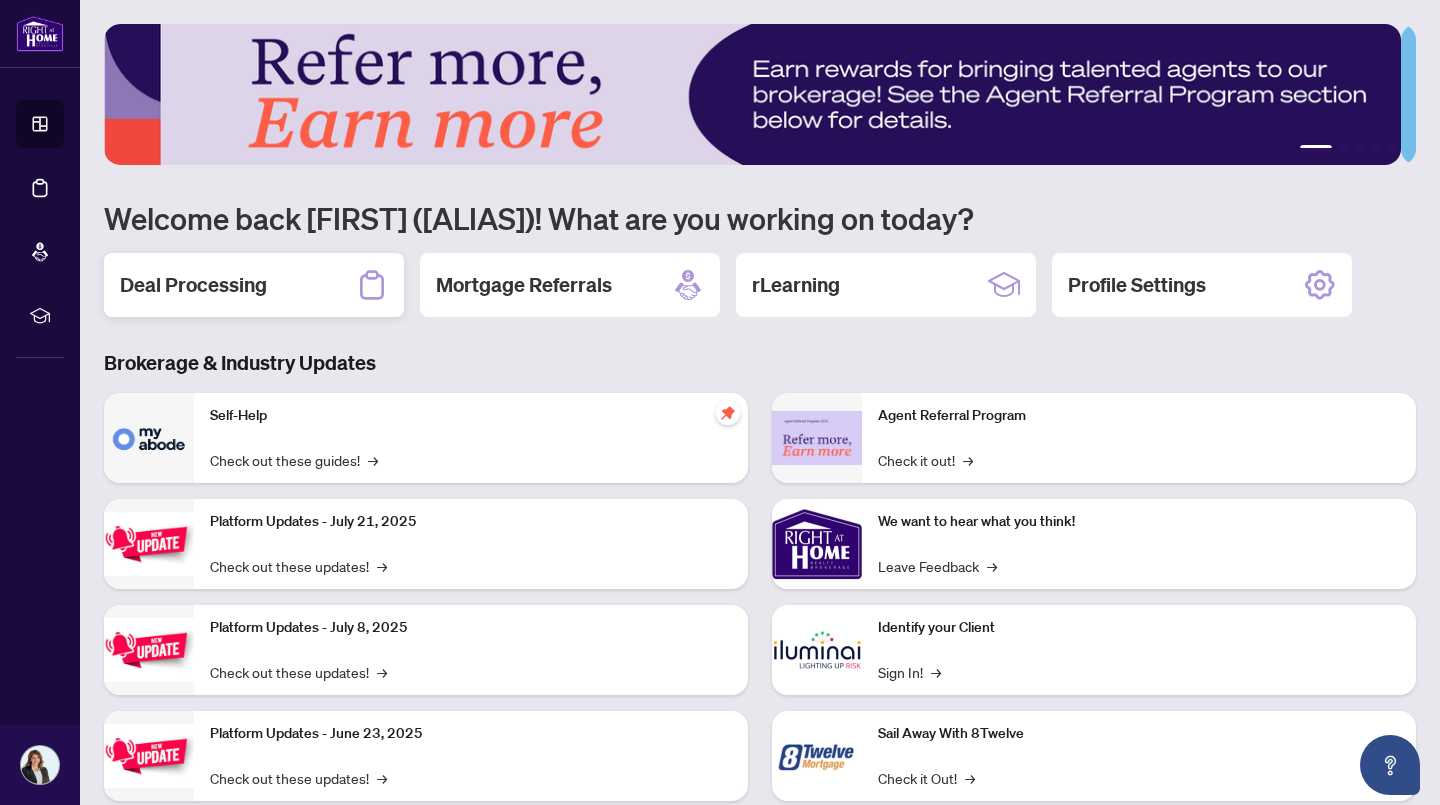 click 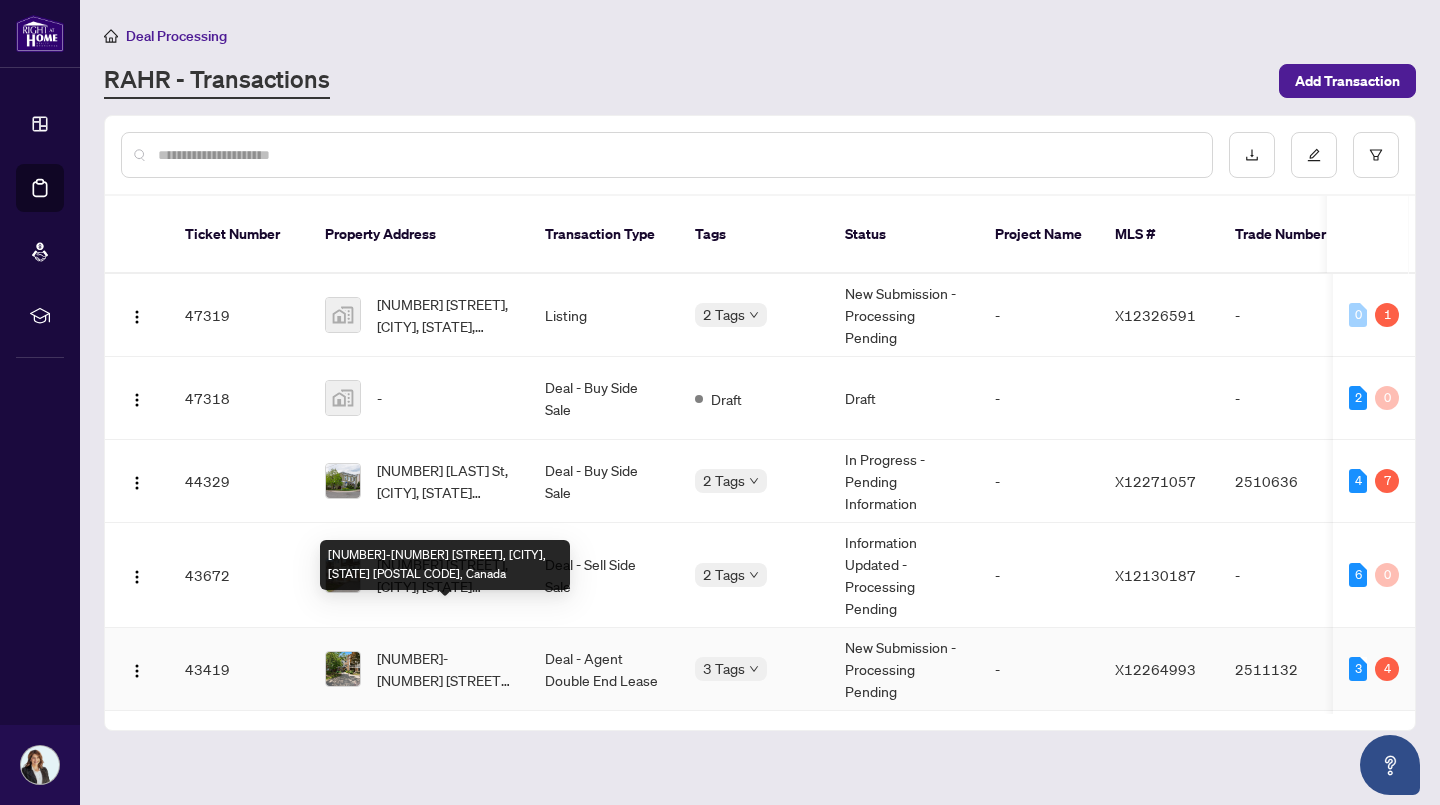 click on "[NUMBER]-[NUMBER] [STREET], [CITY], [STATE] [POSTAL CODE], Canada" at bounding box center (445, 669) 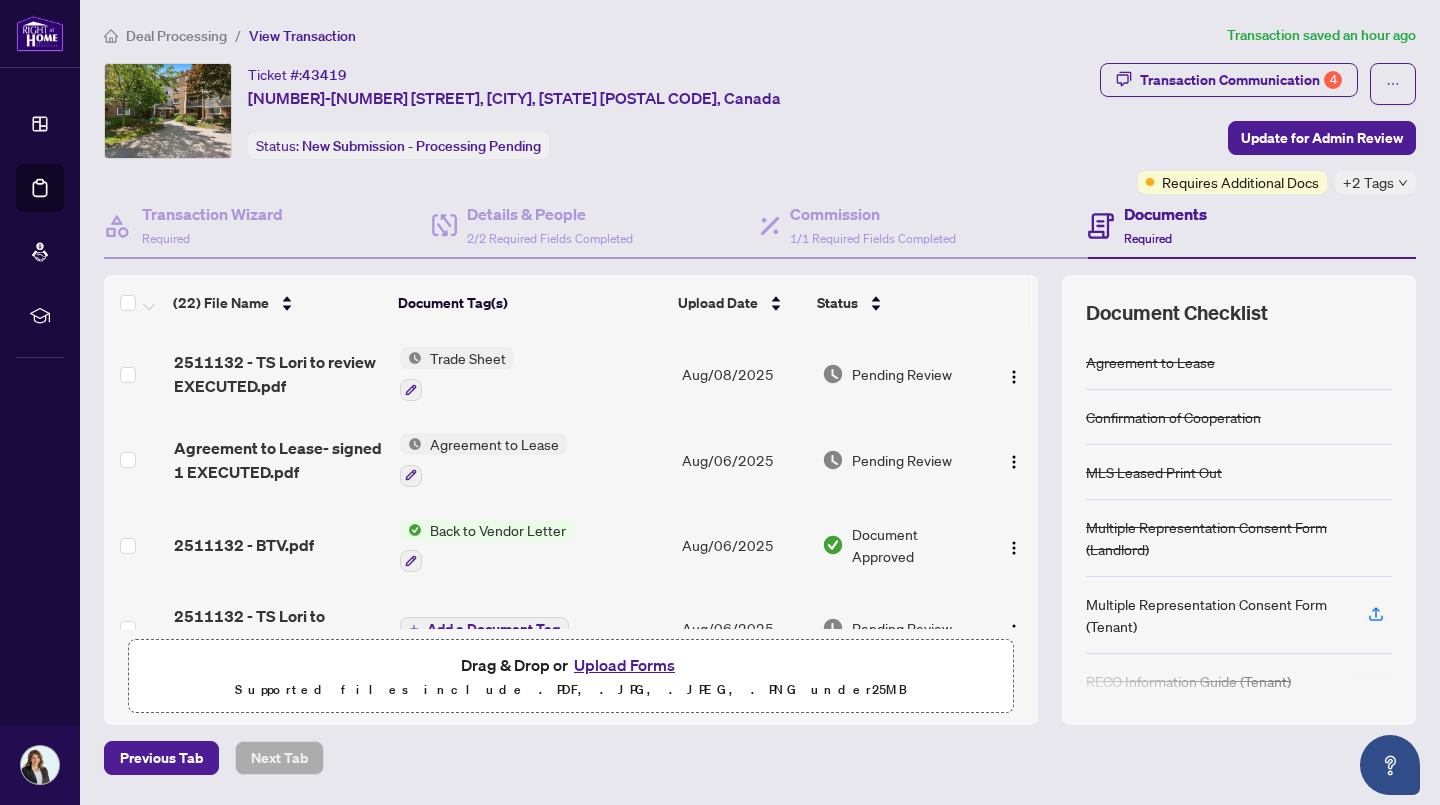 scroll, scrollTop: 62, scrollLeft: 0, axis: vertical 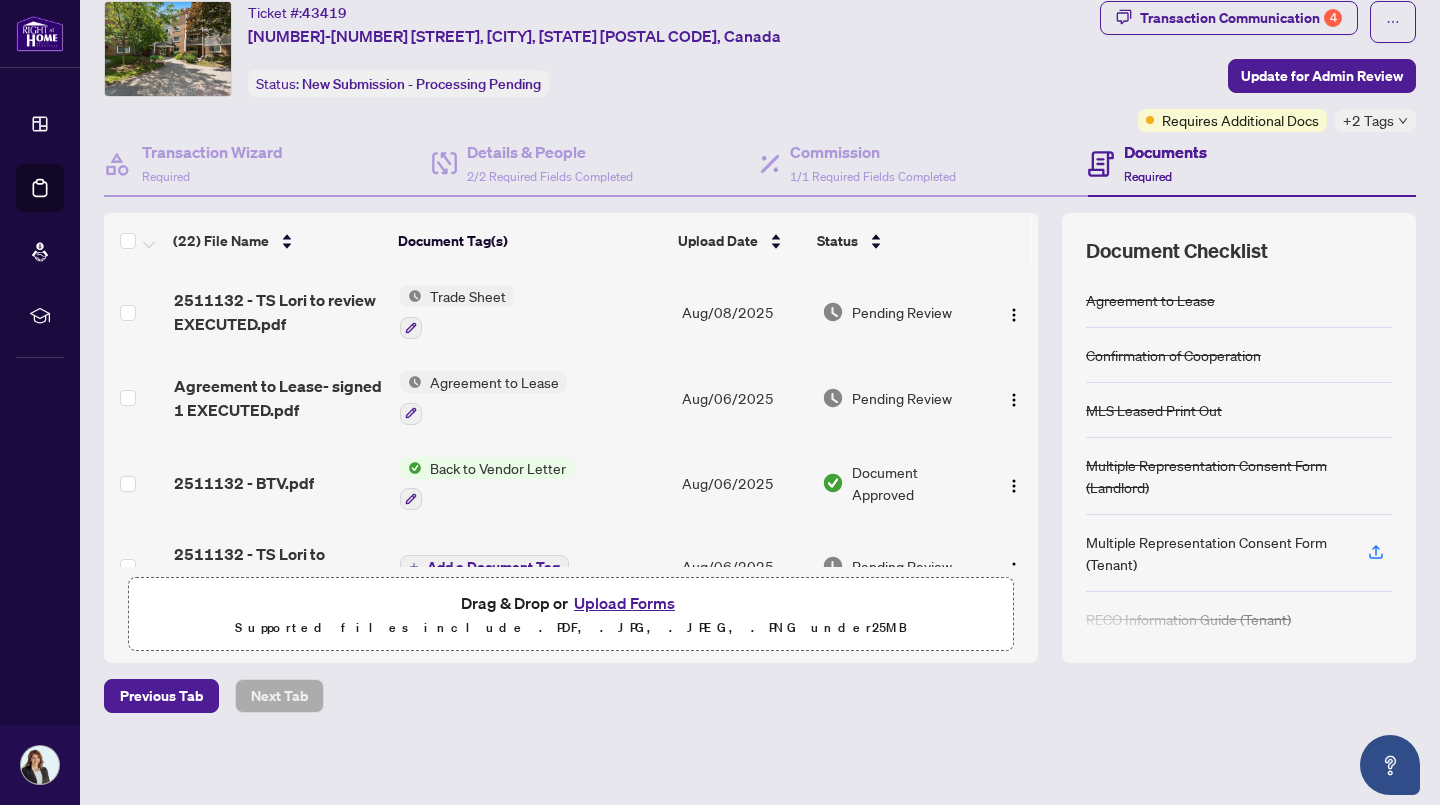 click on "Upload Forms" at bounding box center [624, 603] 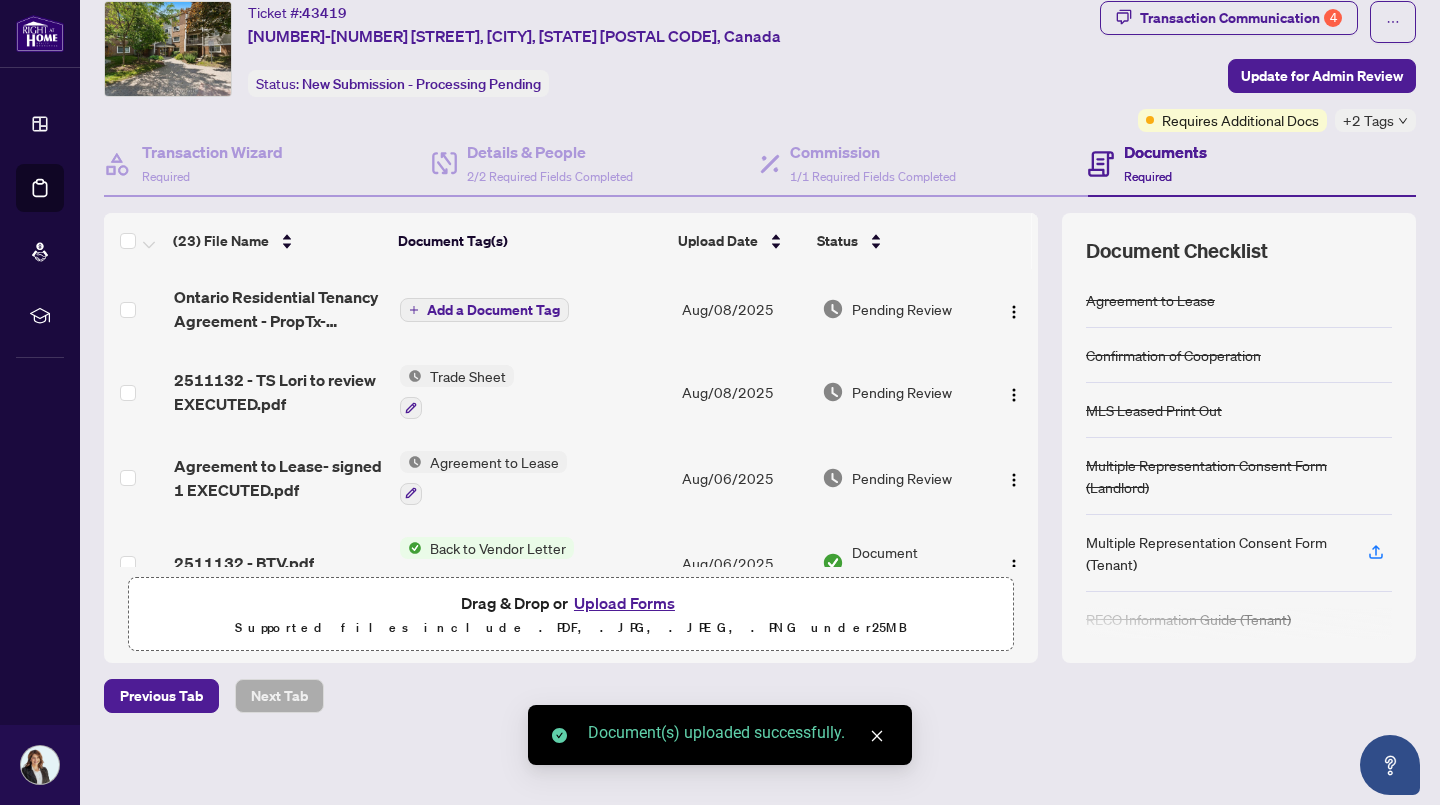 click at bounding box center [877, 736] 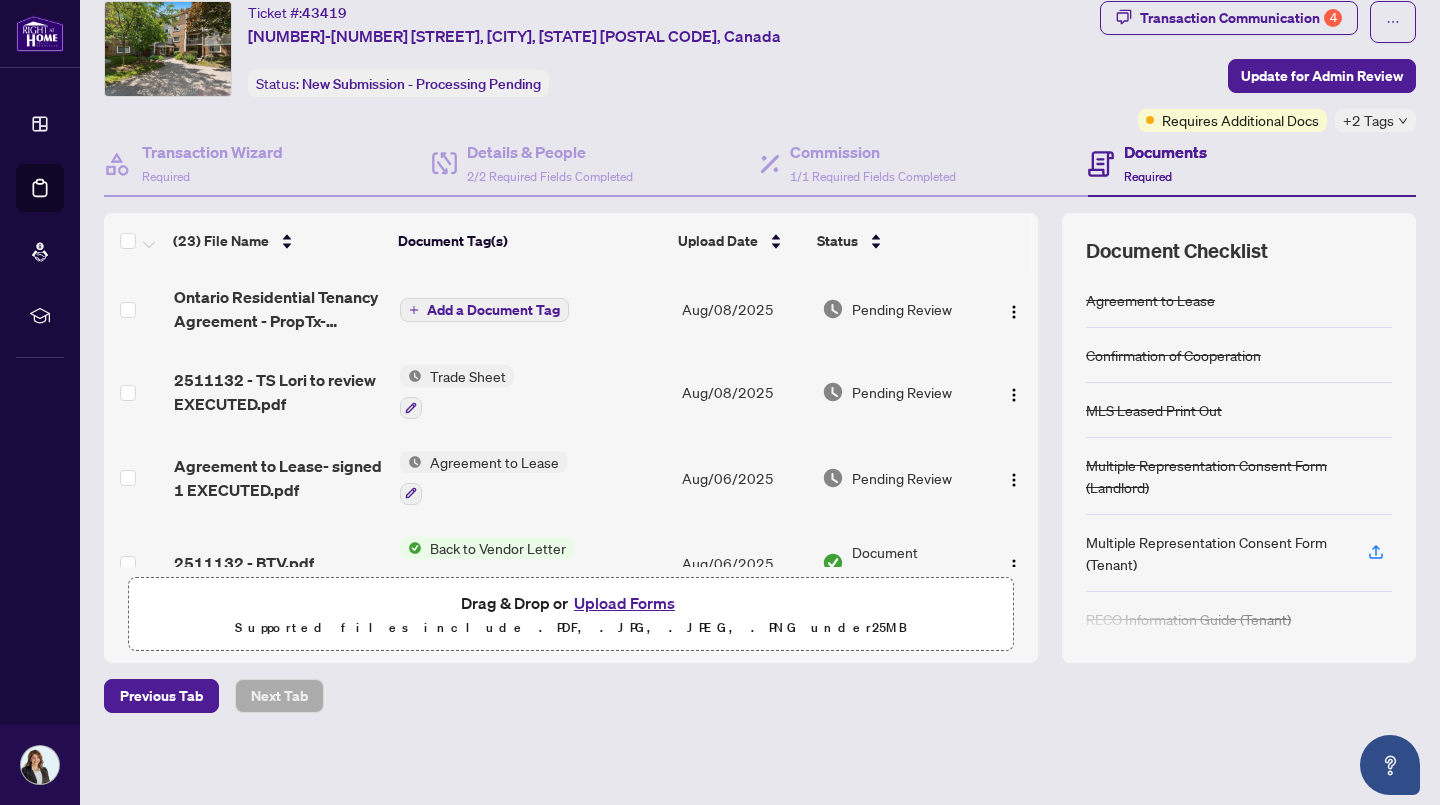 click on "(23) File Name Document Tag(s) Upload Date Status             Ontario Residential Tenancy Agreement - PropTx-OREA_2025-08-08 11_57_14.pdf Add a Document Tag Aug/08/2025 Pending Review 2511132 - TS Lori to review EXECUTED.pdf Trade Sheet Aug/08/2025 Pending Review Agreement to Lease- signed 1 EXECUTED.pdf Agreement to Lease Aug/06/2025 Pending Review 2511132 - BTV.pdf Back to Vendor Letter Aug/06/2025 Document Approved 2511132 - TS Lori to review.pdf Add a Document Tag Aug/06/2025 Pending Review 327 Multiple Representation Landlord Acknowledgment  Consent Disclosure - PropTx-OREA_2025-07-25 11_27_26 EXECUTED 1 EXECUTED.pdf 327 Multiple Representation, Landlord - Acknowledgement & Consent Disclosure Aug/06/2025 Document Needs Work 1 324_Confirmation_of_Co-operation_and_Representation_-_Tenant_Landlord_-_PropTx-OREA 1 EXECUTED.pdf Confirmation of Cooperation Aug/05/2025 Document Needs Work 1 272_Listing_Agrmt_Landlord_Designated_Rep_Agrmt_Auth_to_Offer_for_Lease_-_PropTx-OREA__1_ EXECUTED.pdf Aug/05/2025 1" at bounding box center [760, 438] 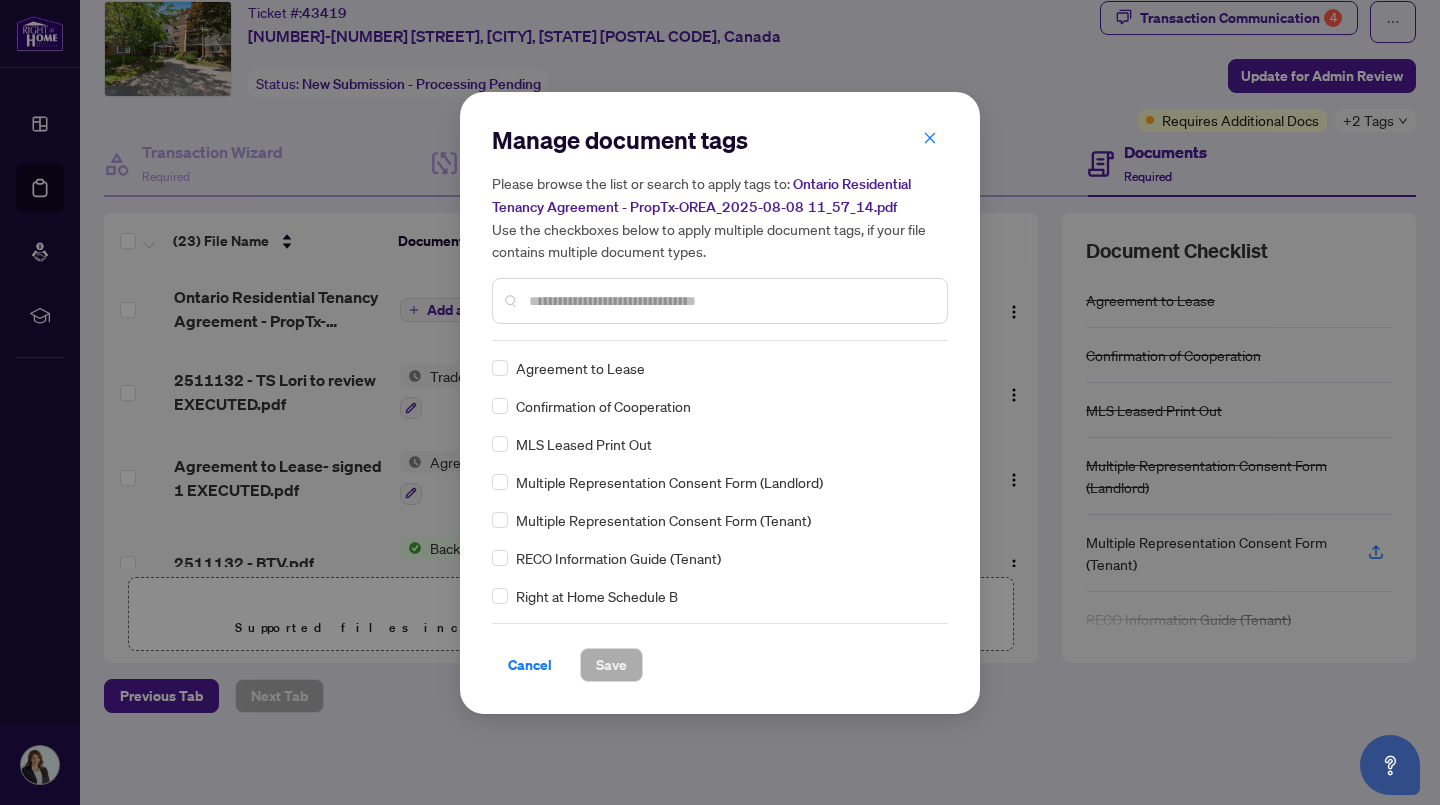 click at bounding box center [730, 301] 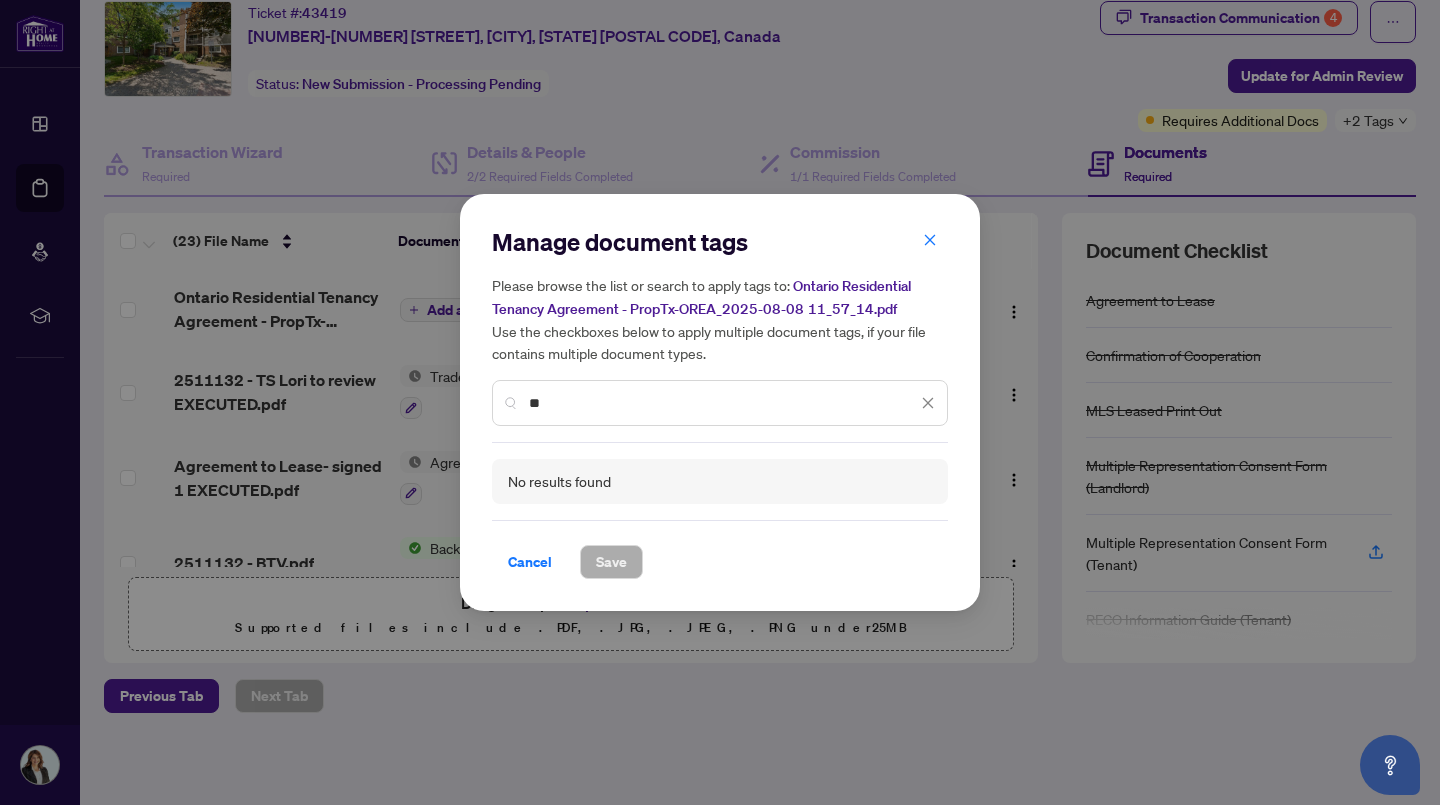 type on "*" 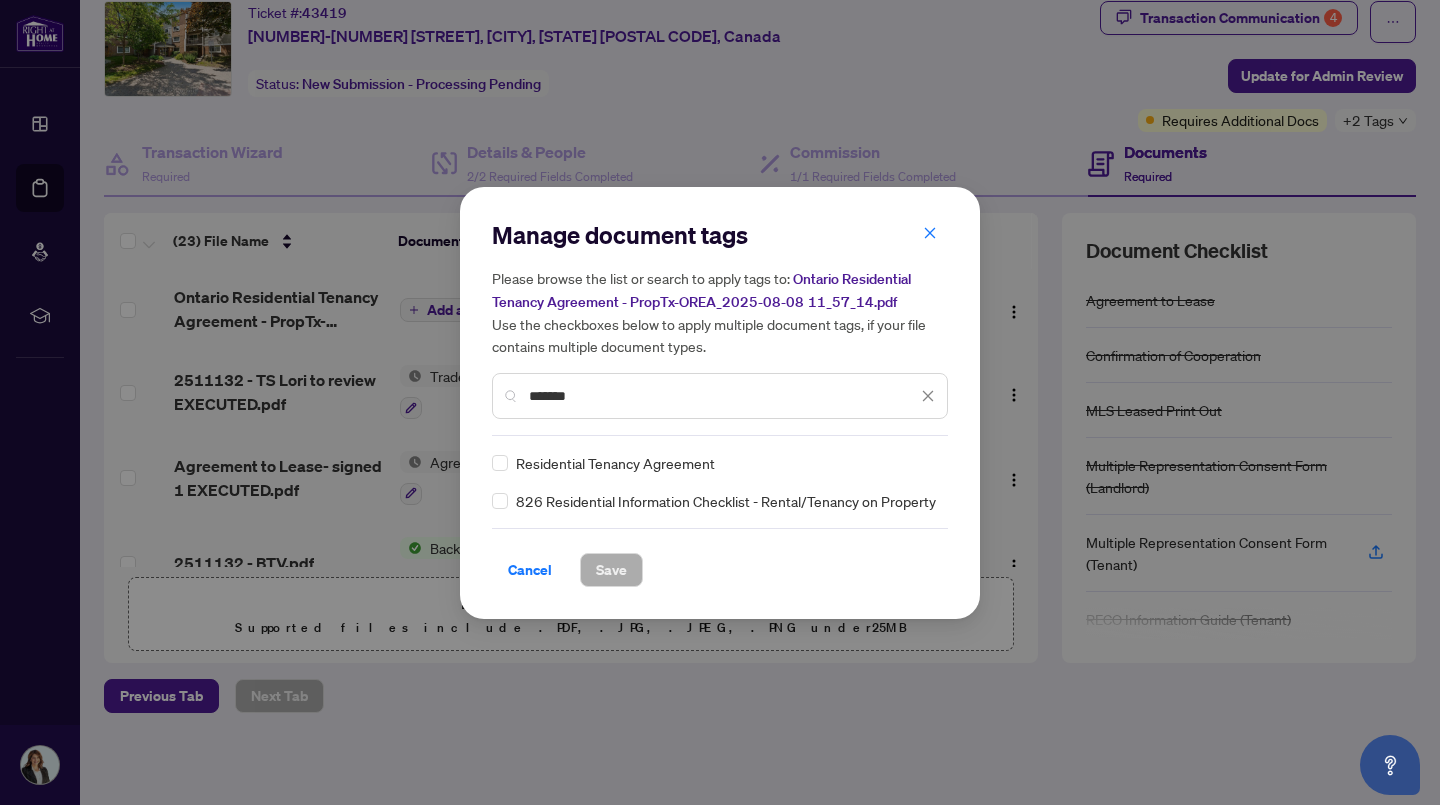 type on "*******" 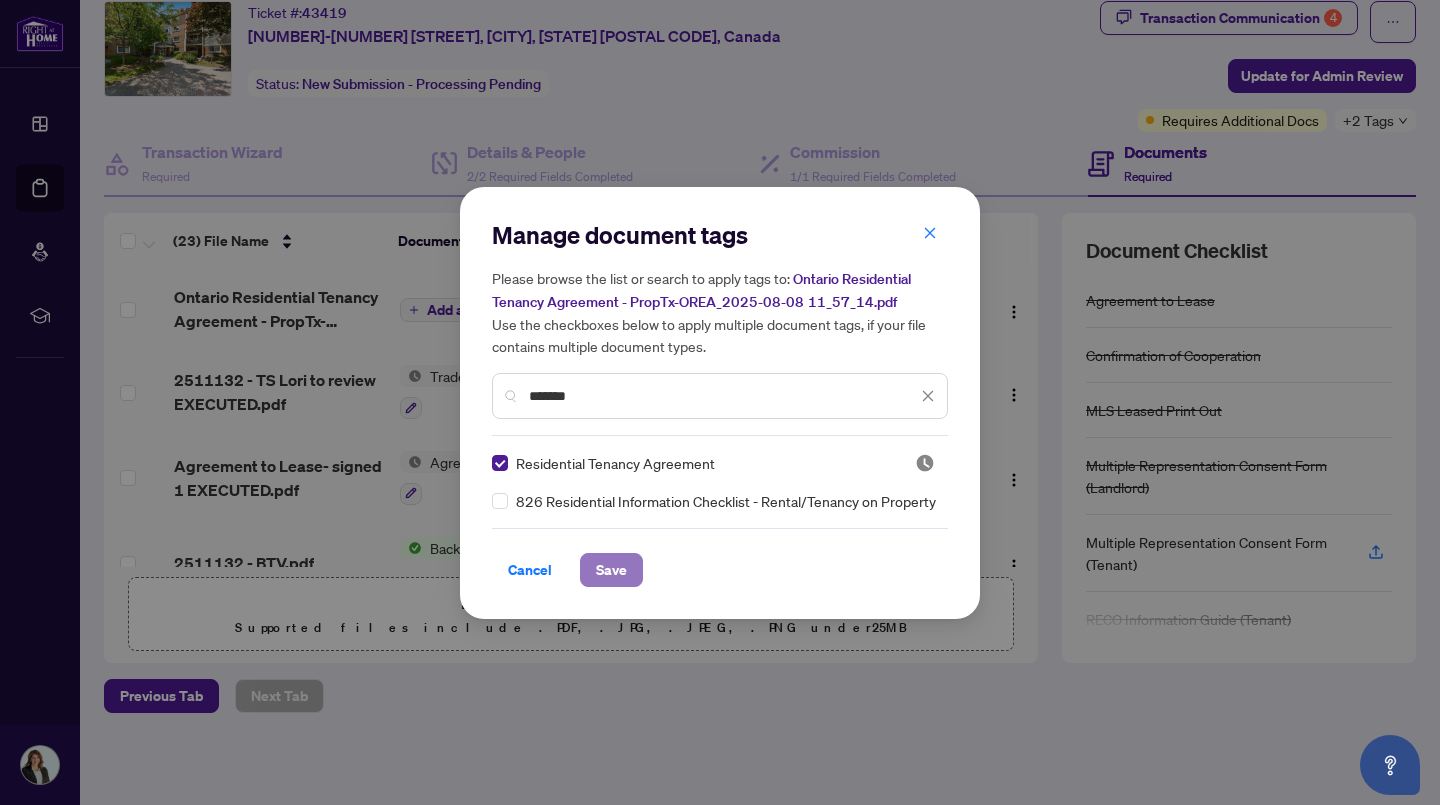 click on "Save" at bounding box center [611, 570] 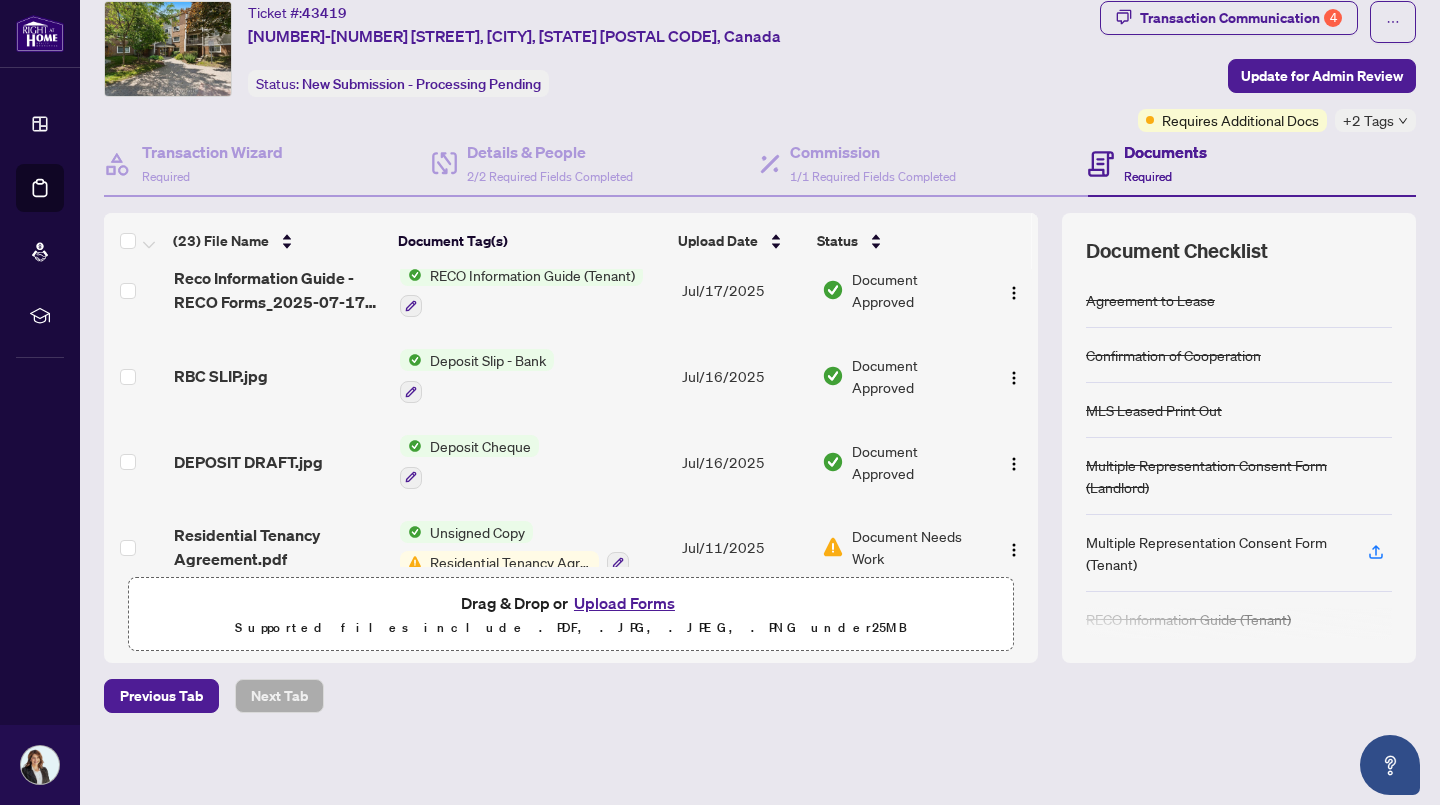 scroll, scrollTop: 1653, scrollLeft: 0, axis: vertical 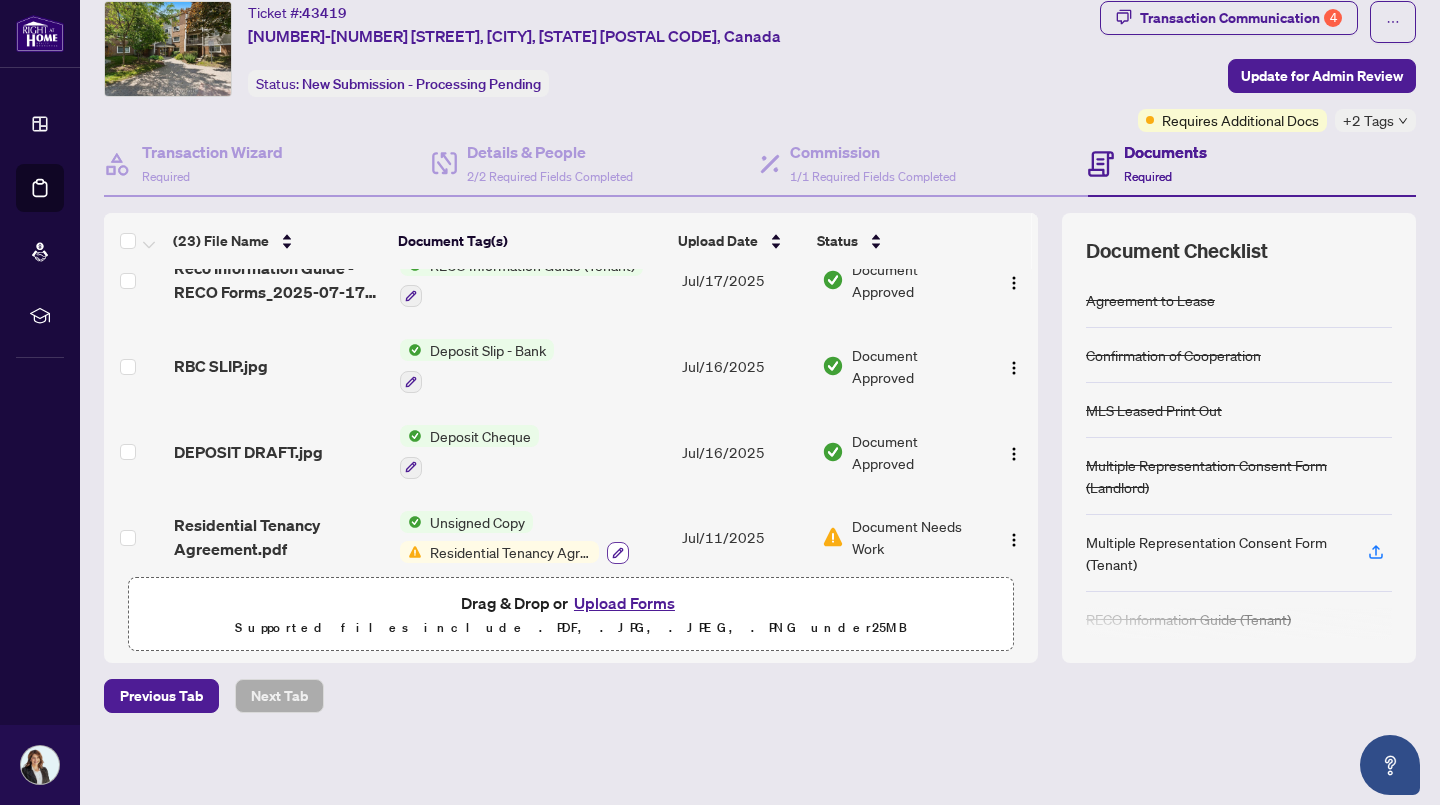 click 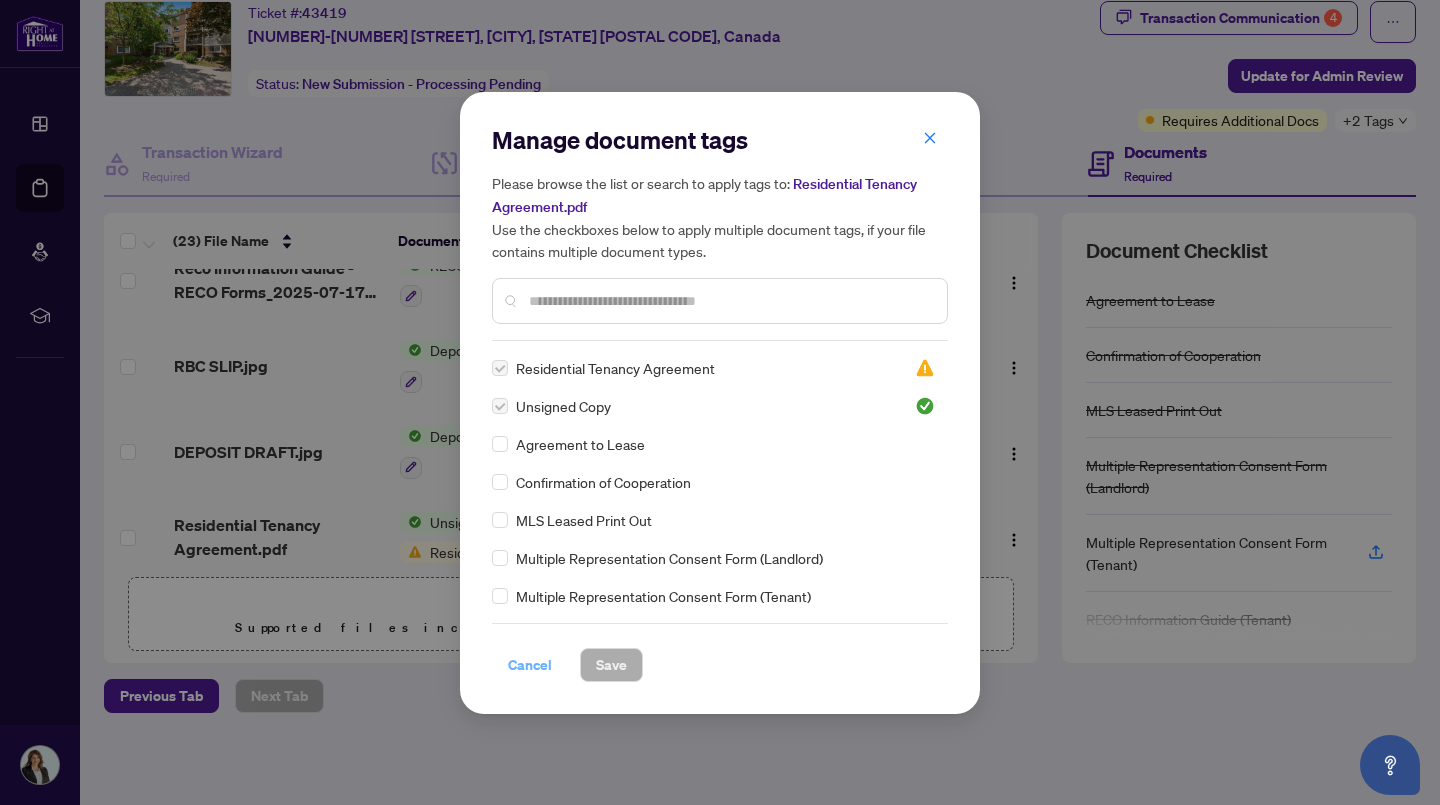 click on "Cancel" at bounding box center [530, 665] 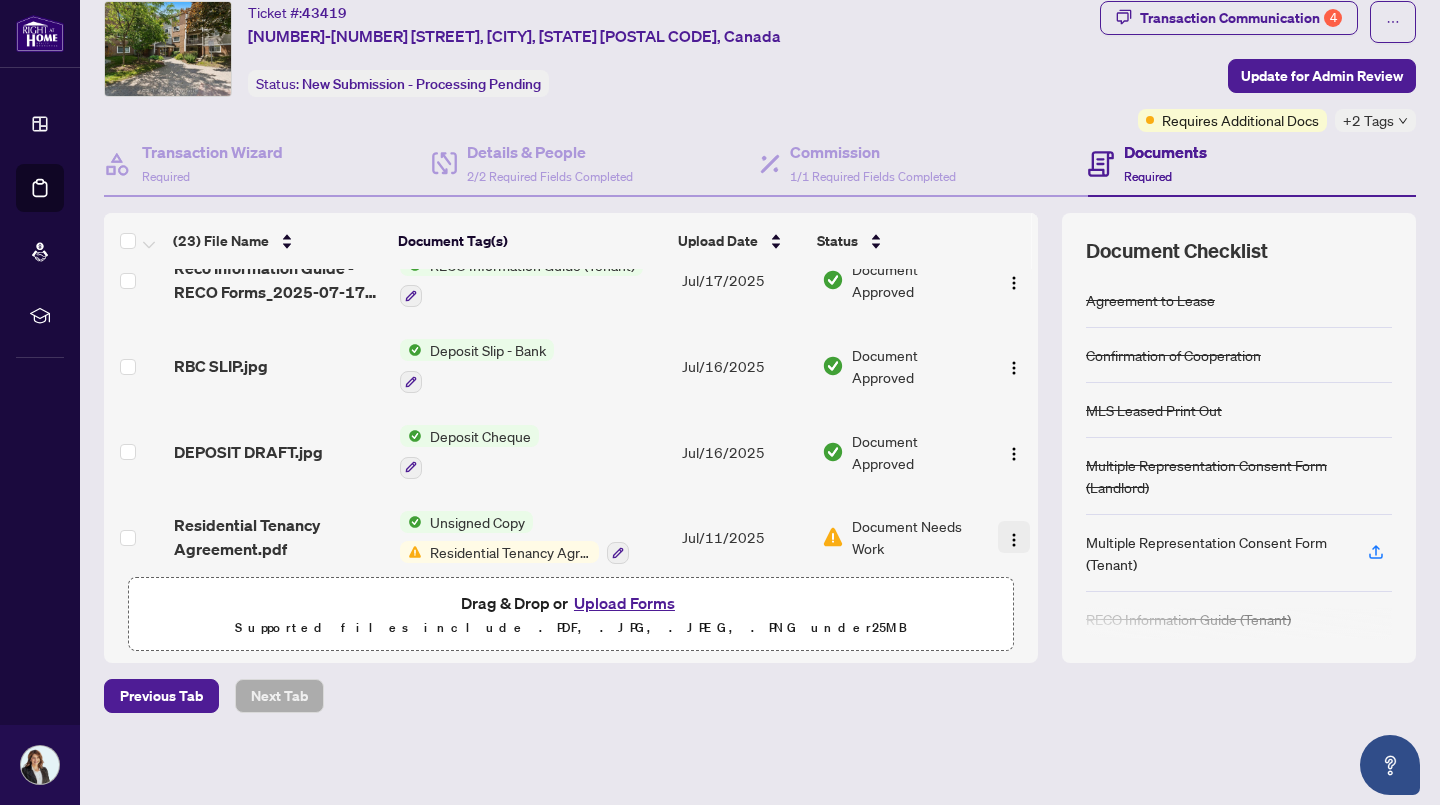 click at bounding box center (1014, 537) 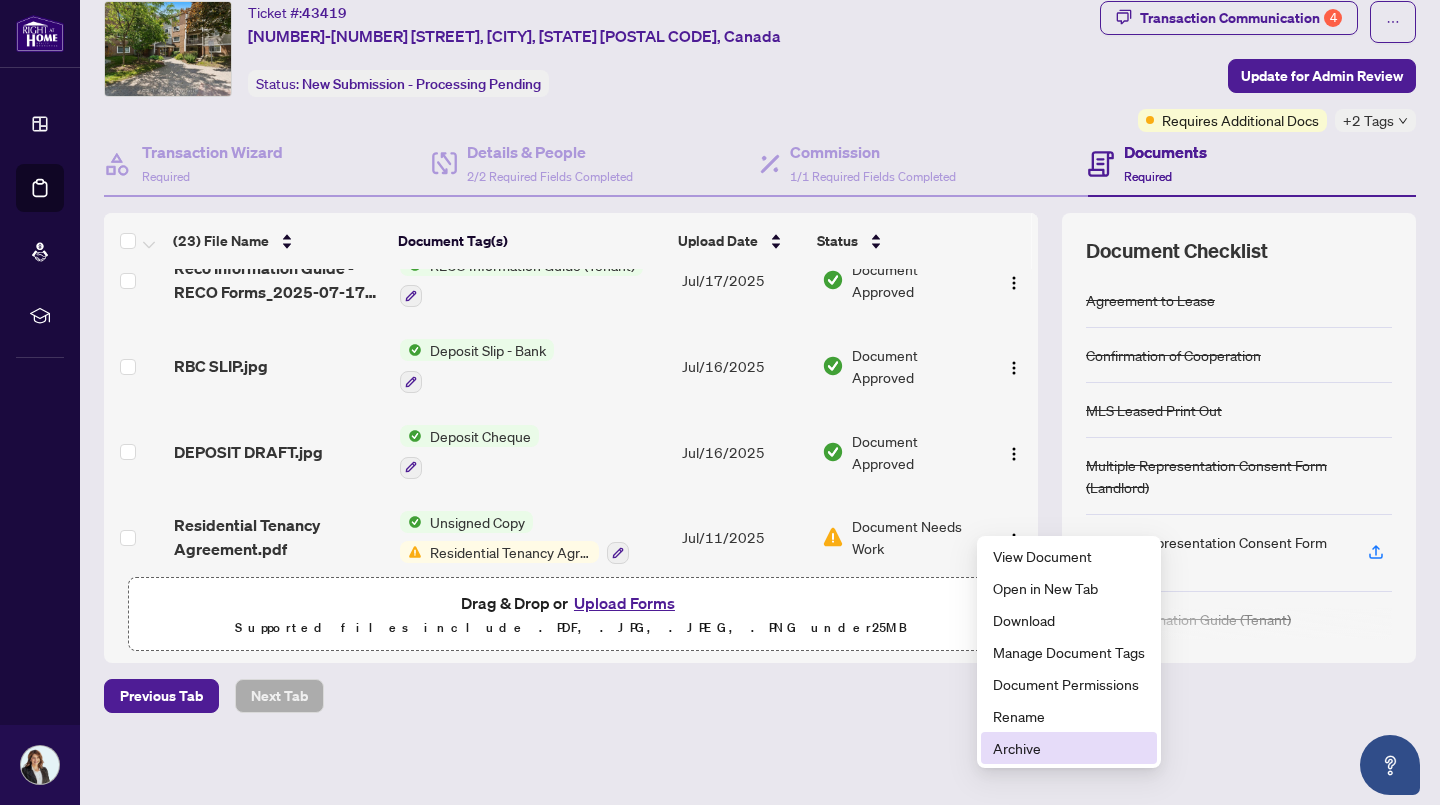 click on "Archive" at bounding box center (1069, 748) 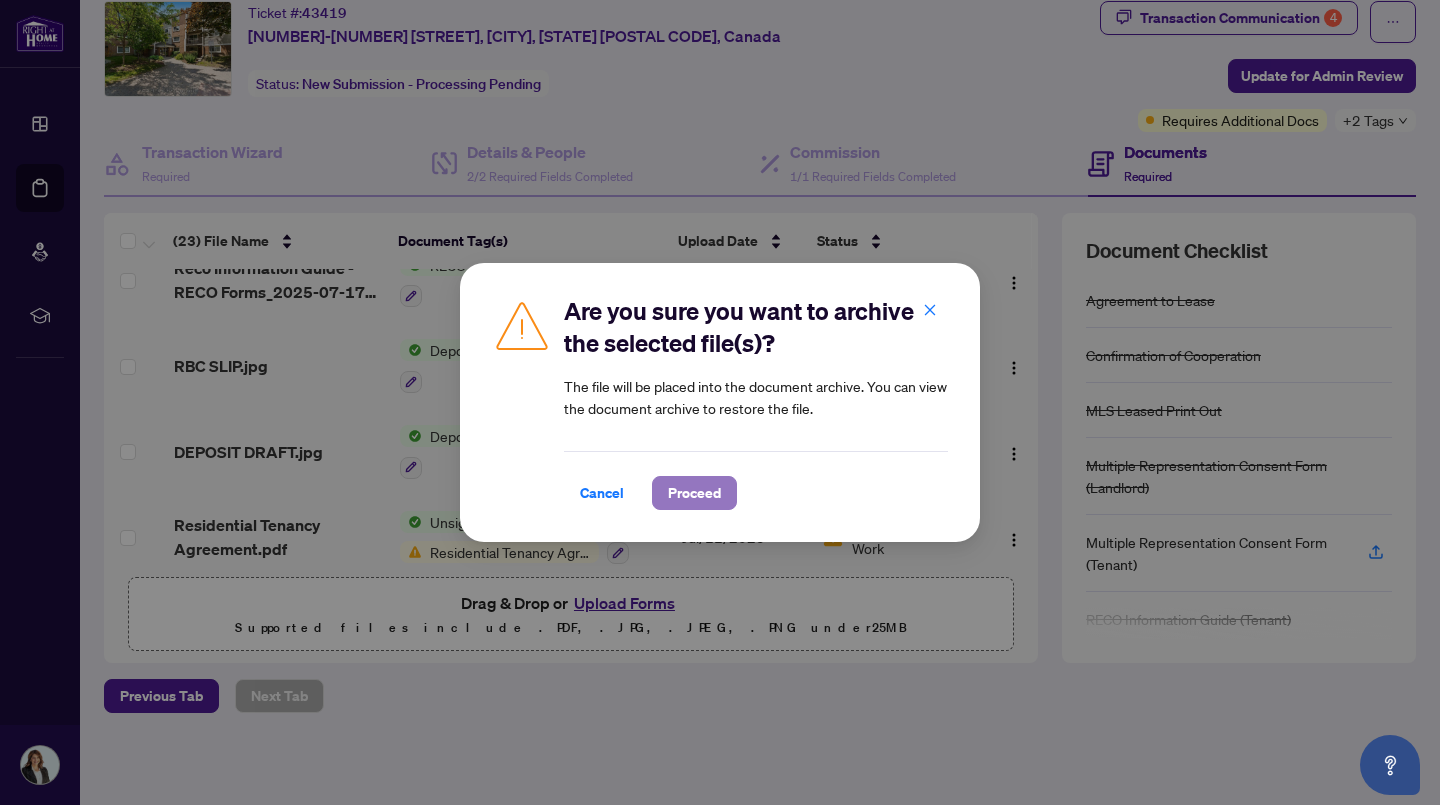 click on "Proceed" at bounding box center (694, 493) 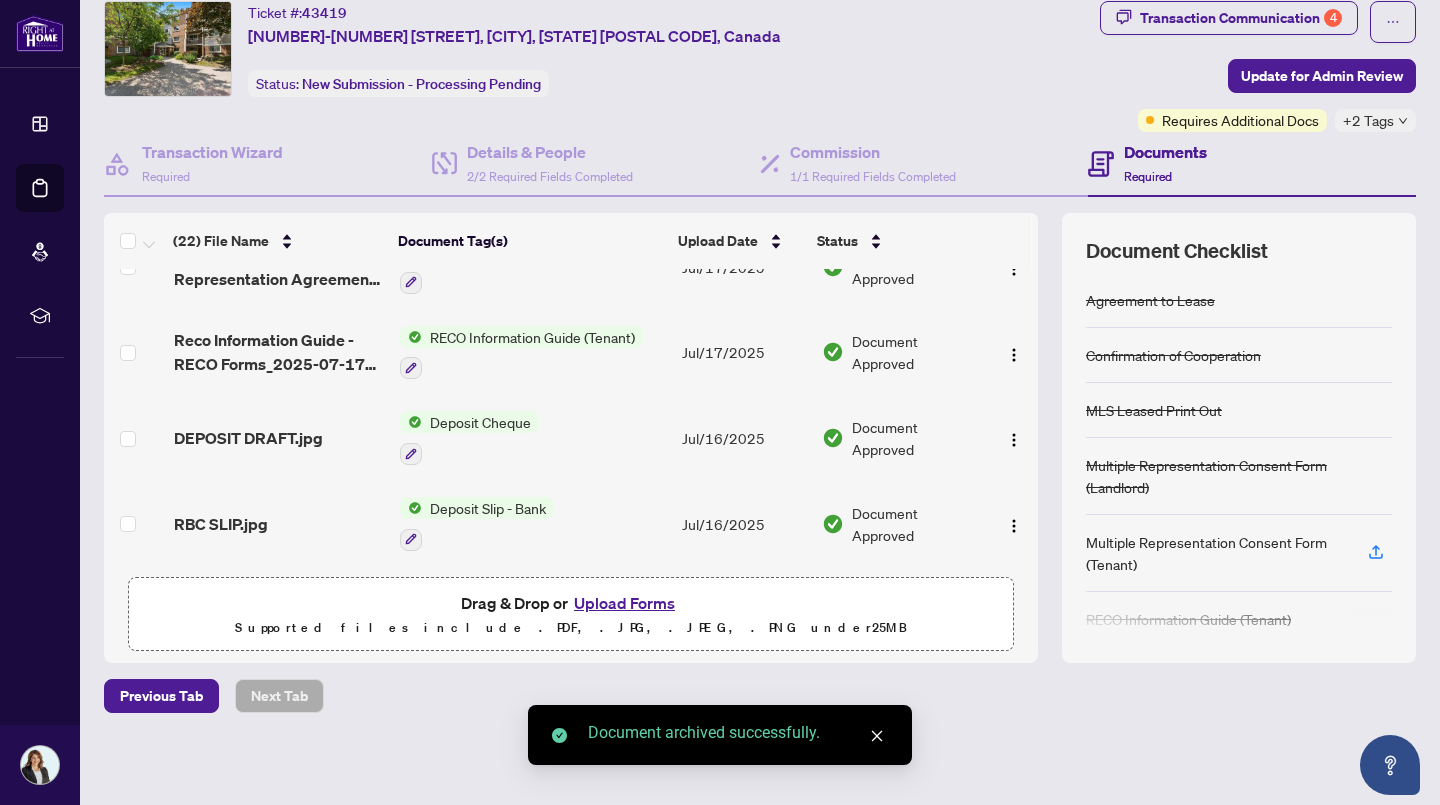 scroll, scrollTop: 1569, scrollLeft: 0, axis: vertical 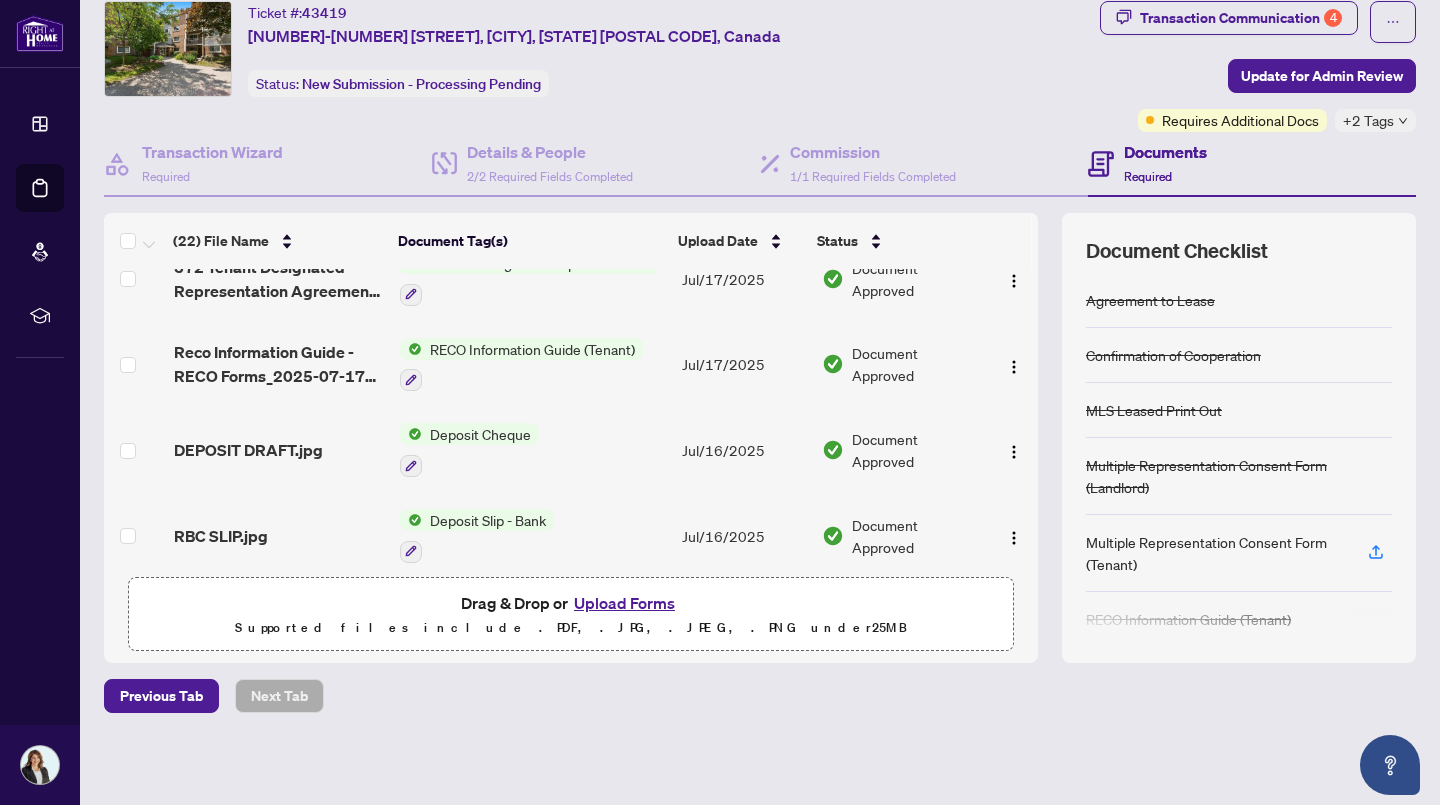 drag, startPoint x: 1029, startPoint y: 536, endPoint x: 1022, endPoint y: 506, distance: 30.805843 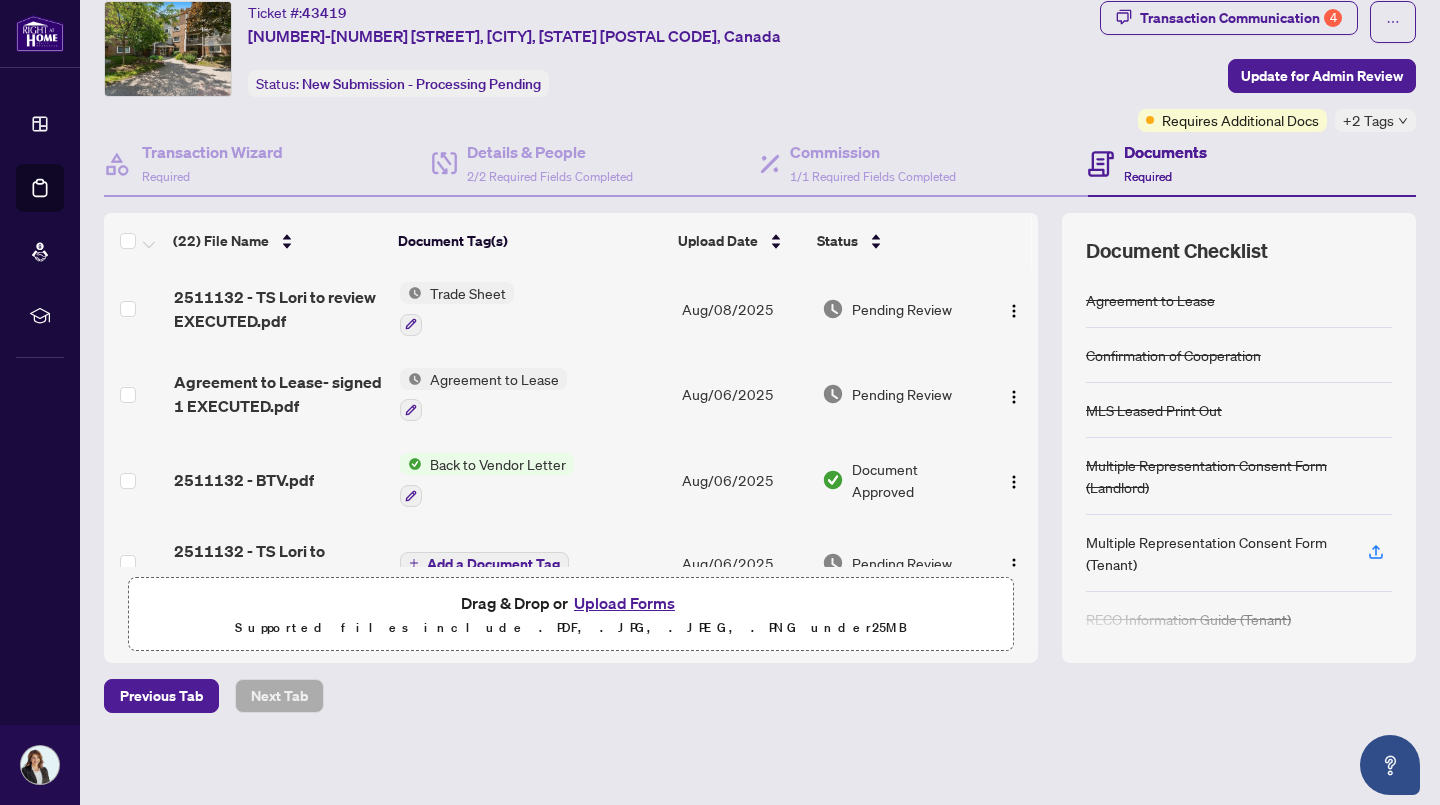 scroll, scrollTop: 0, scrollLeft: 0, axis: both 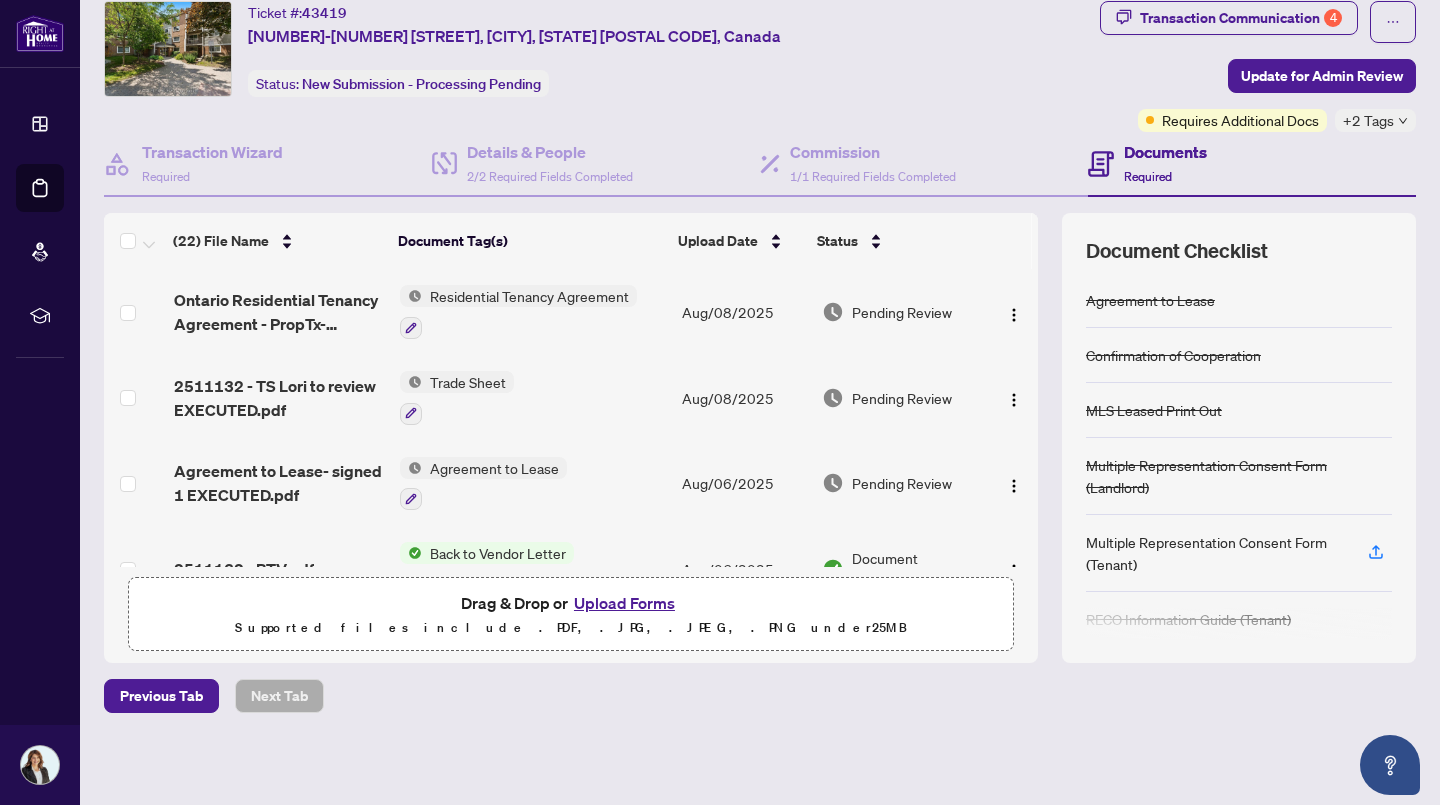 click on "Trade Sheet" at bounding box center [468, 382] 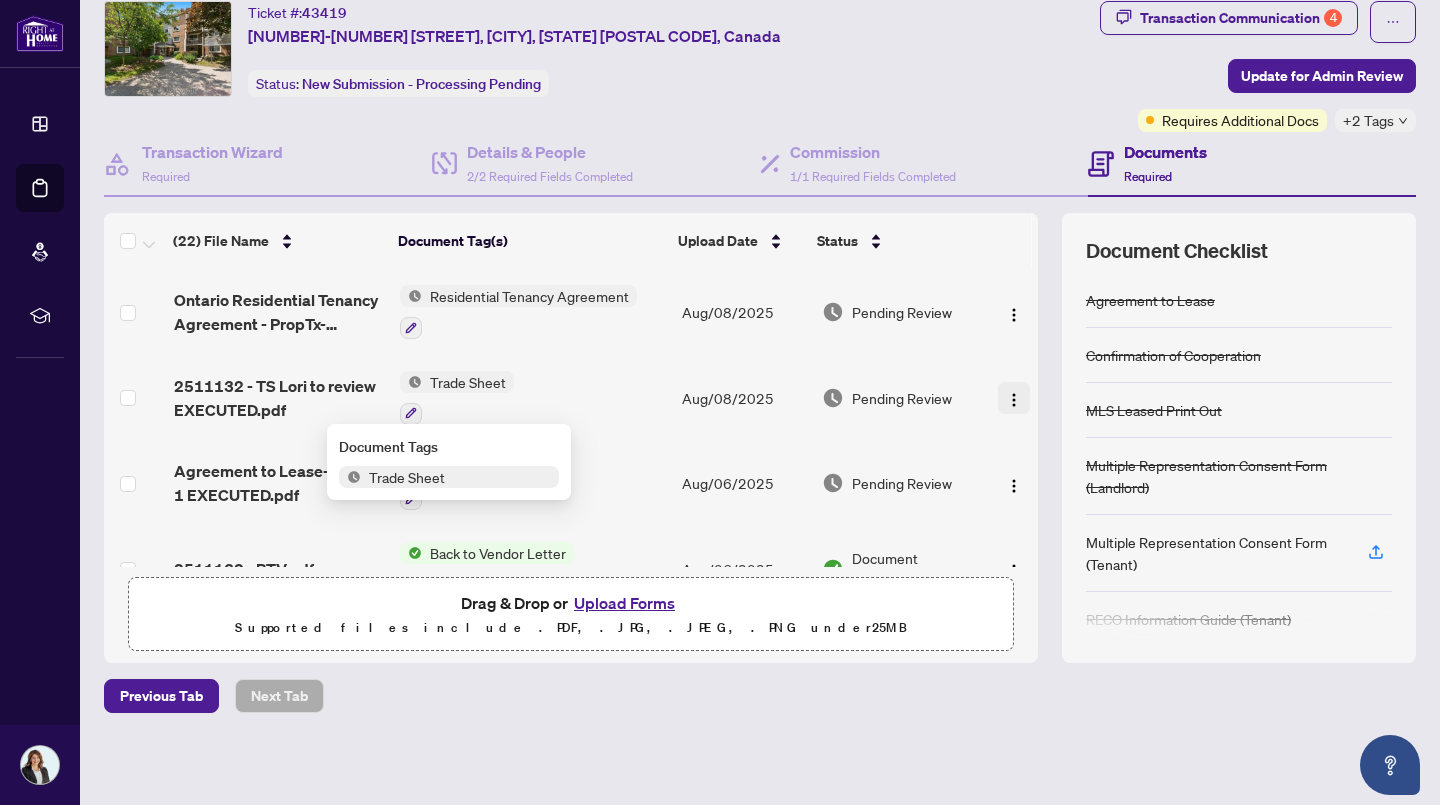 click at bounding box center (1014, 400) 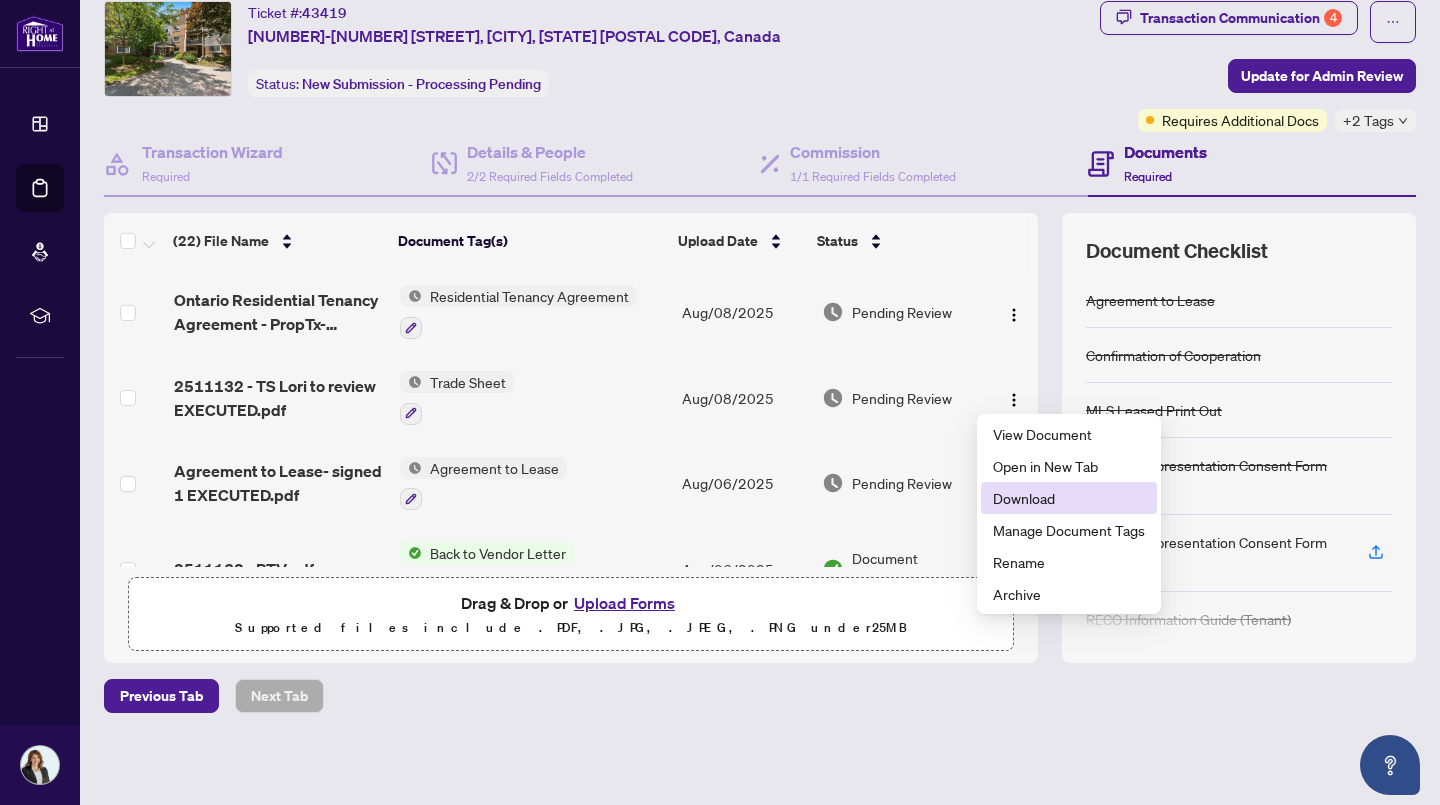 click on "Download" at bounding box center [1069, 498] 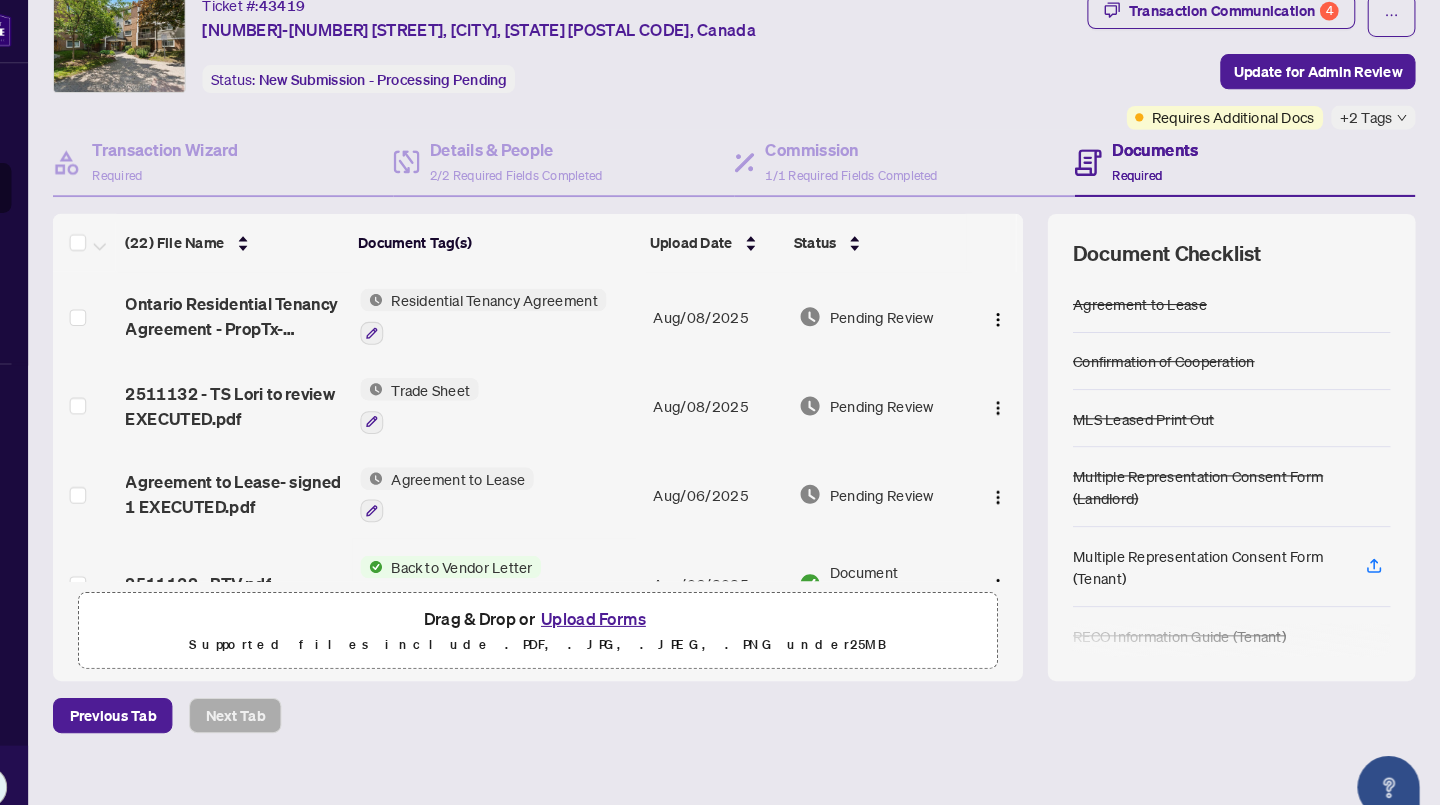 scroll, scrollTop: 0, scrollLeft: 0, axis: both 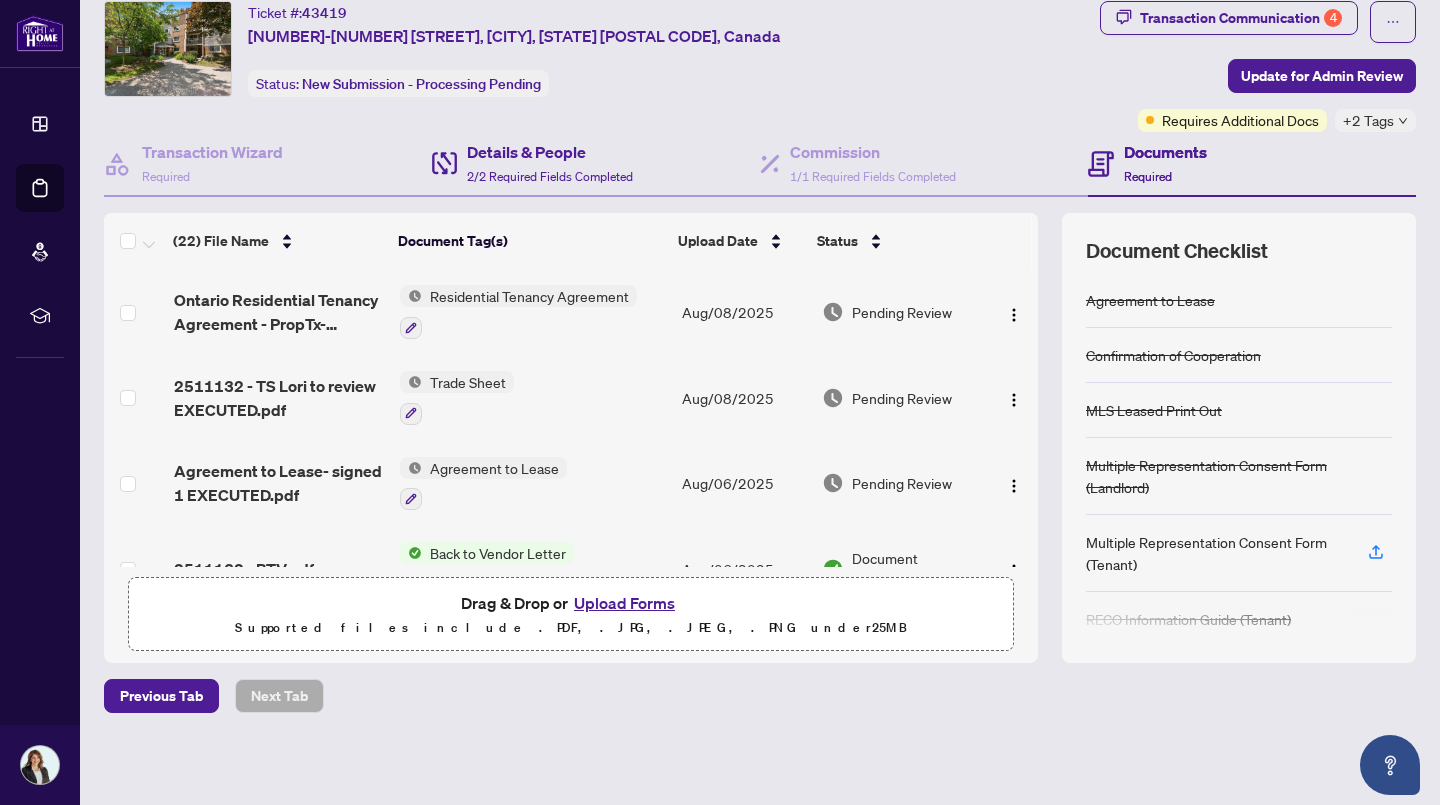 click on "Details & People 2/2 Required Fields Completed" at bounding box center (596, 164) 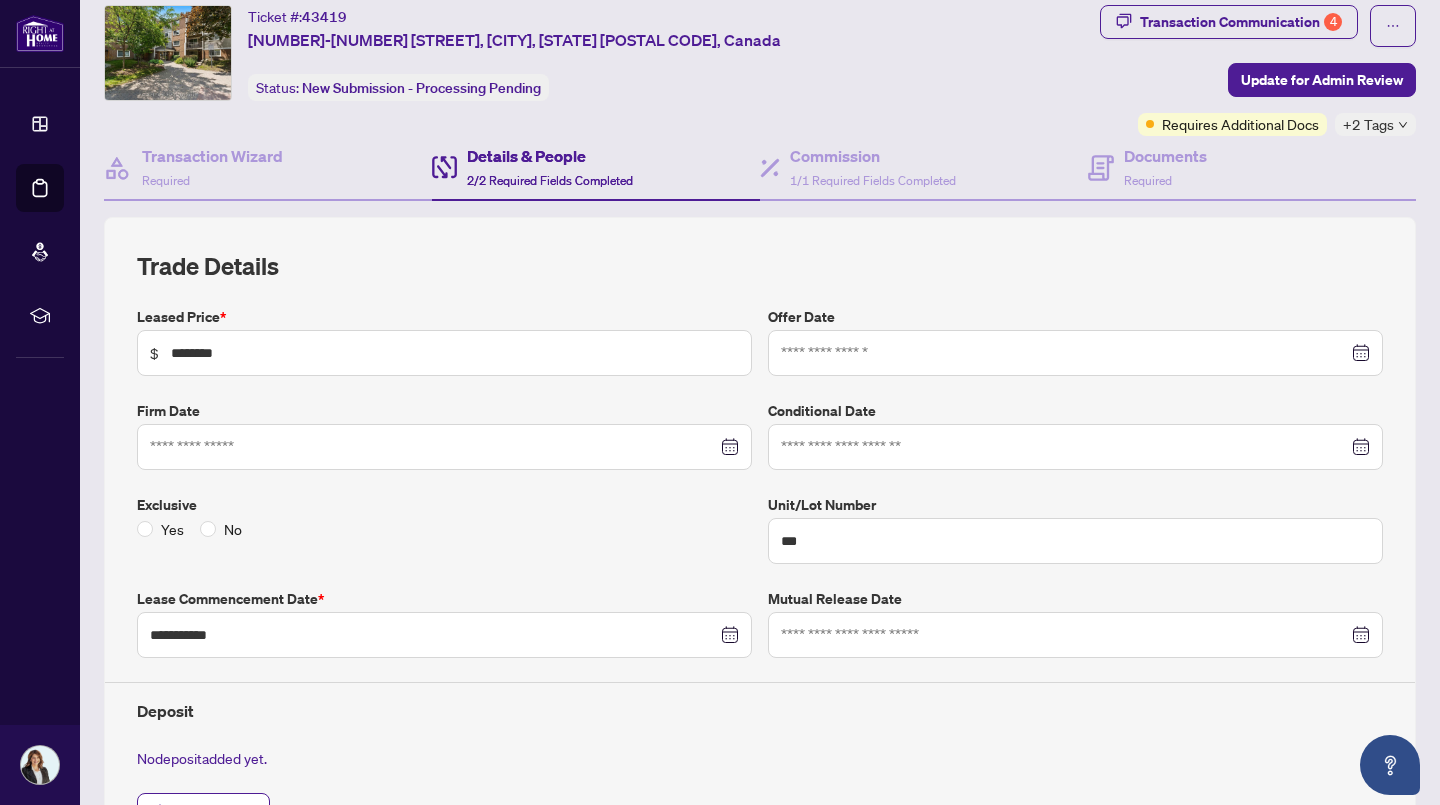 scroll, scrollTop: 29, scrollLeft: 0, axis: vertical 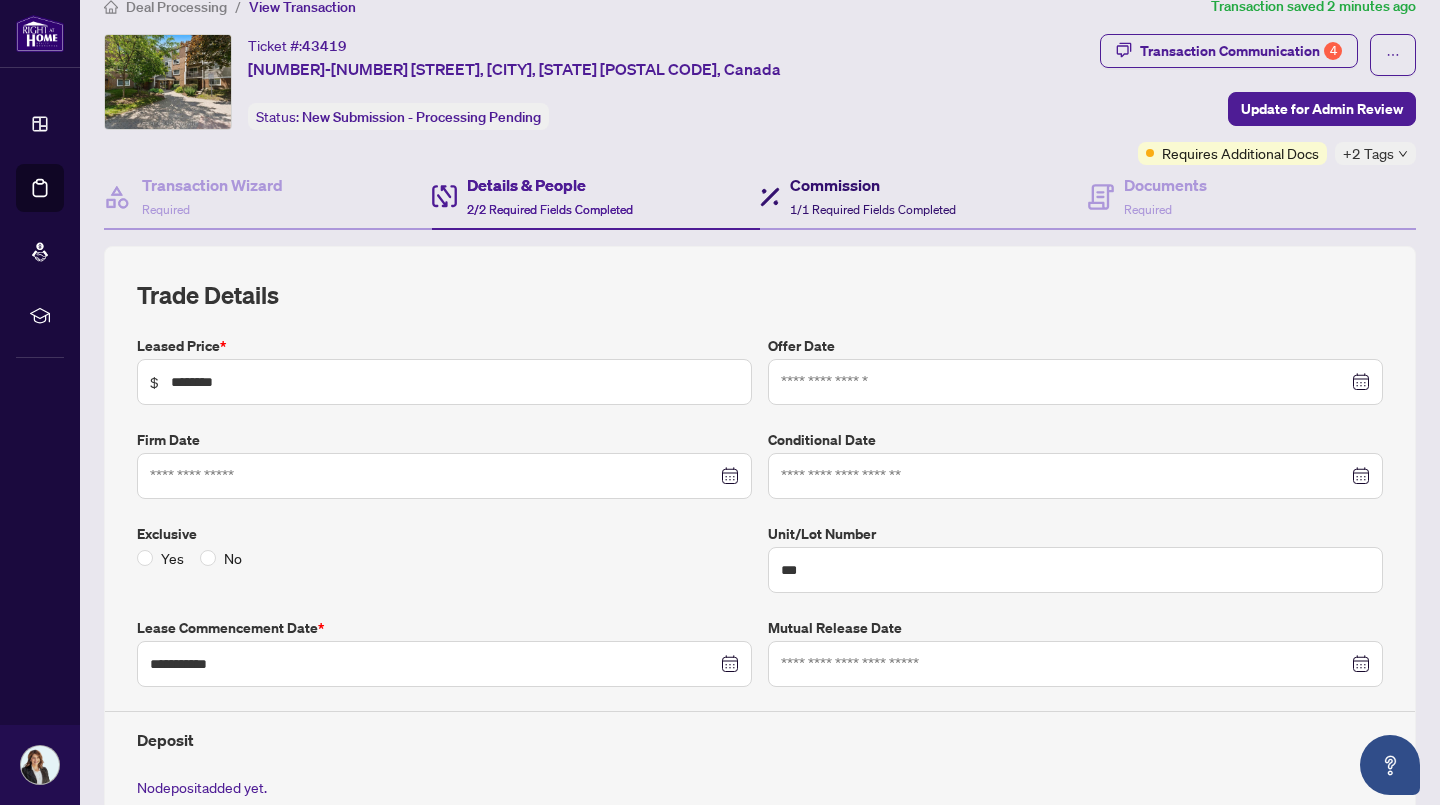 click on "Commission" at bounding box center [873, 185] 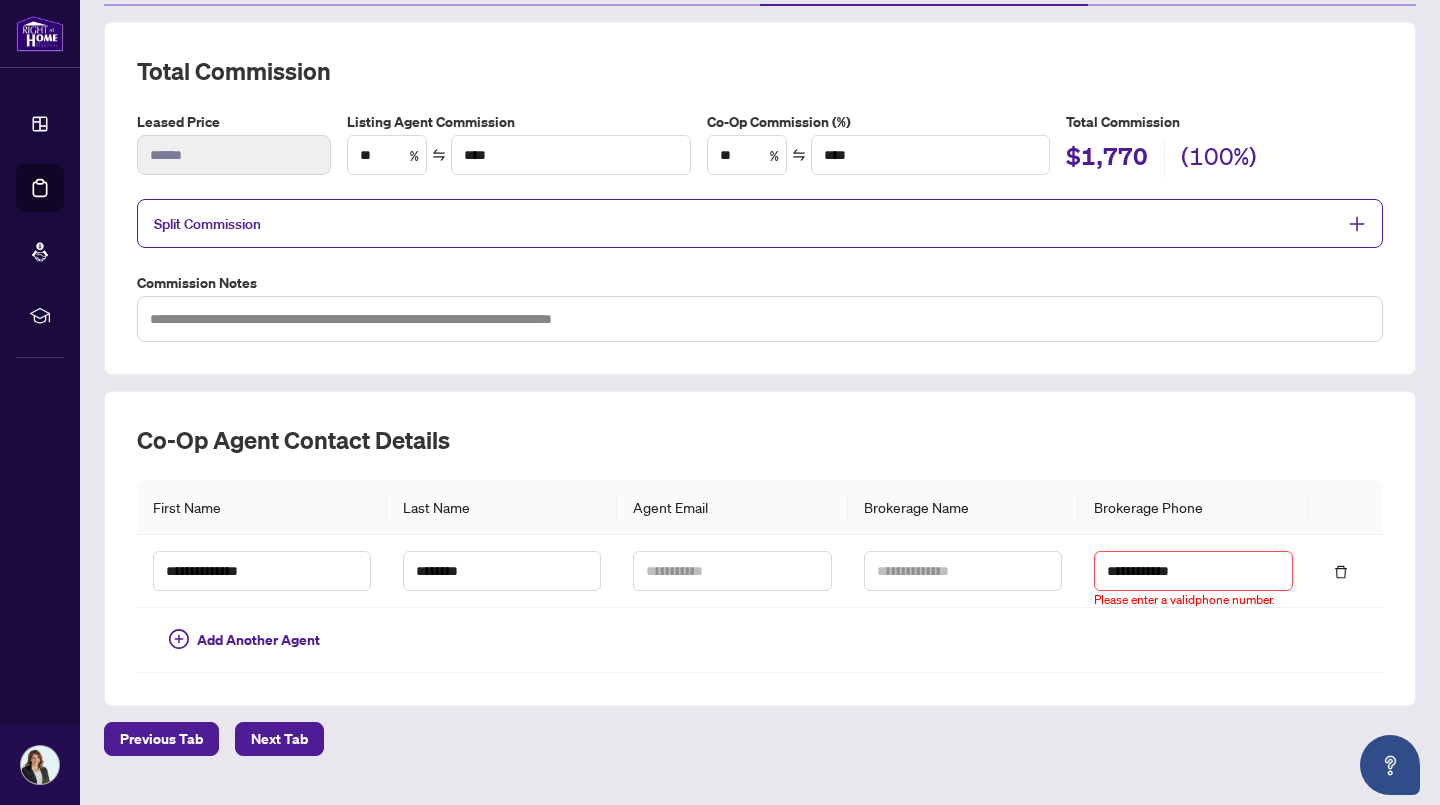 scroll, scrollTop: 295, scrollLeft: 0, axis: vertical 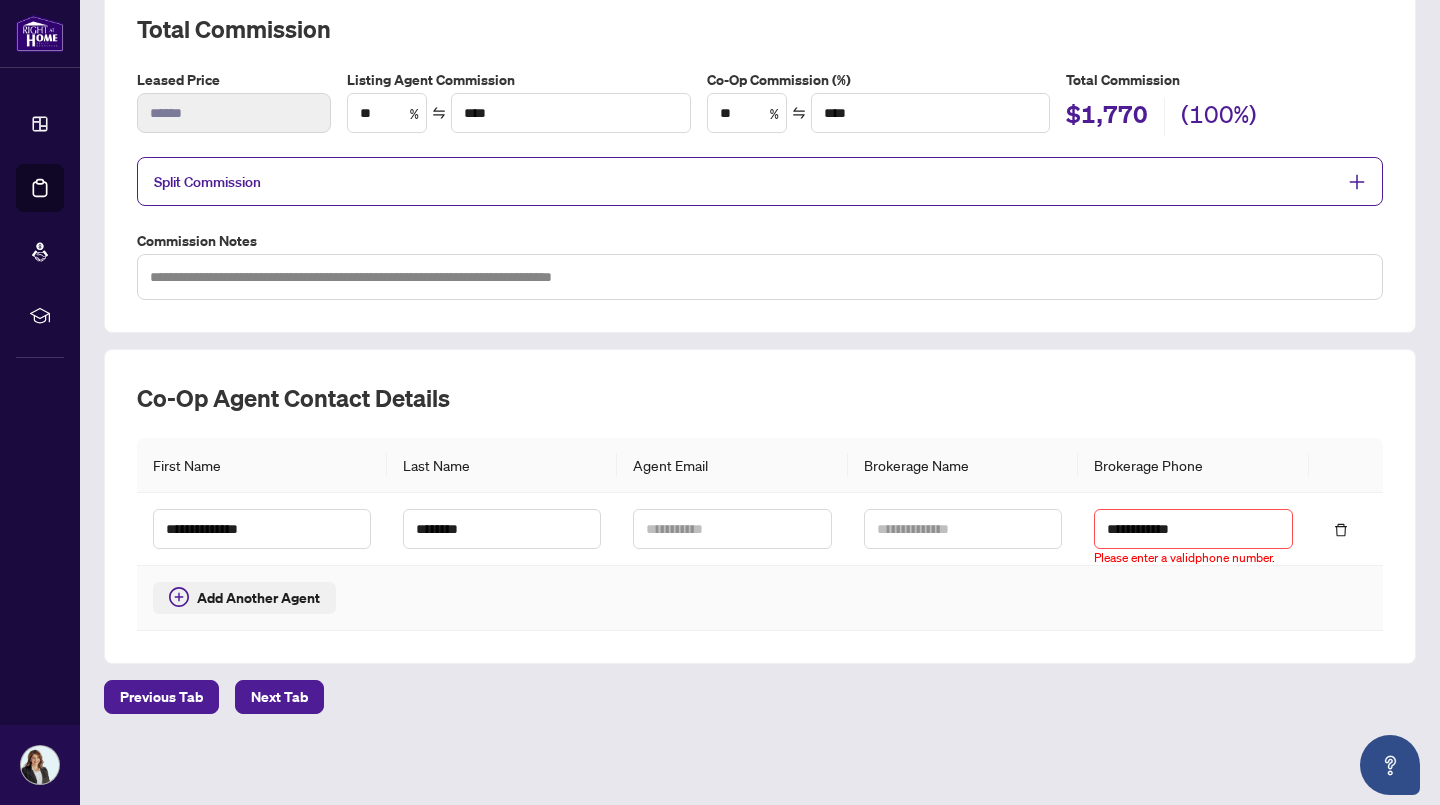 click on "Add Another Agent" at bounding box center (258, 598) 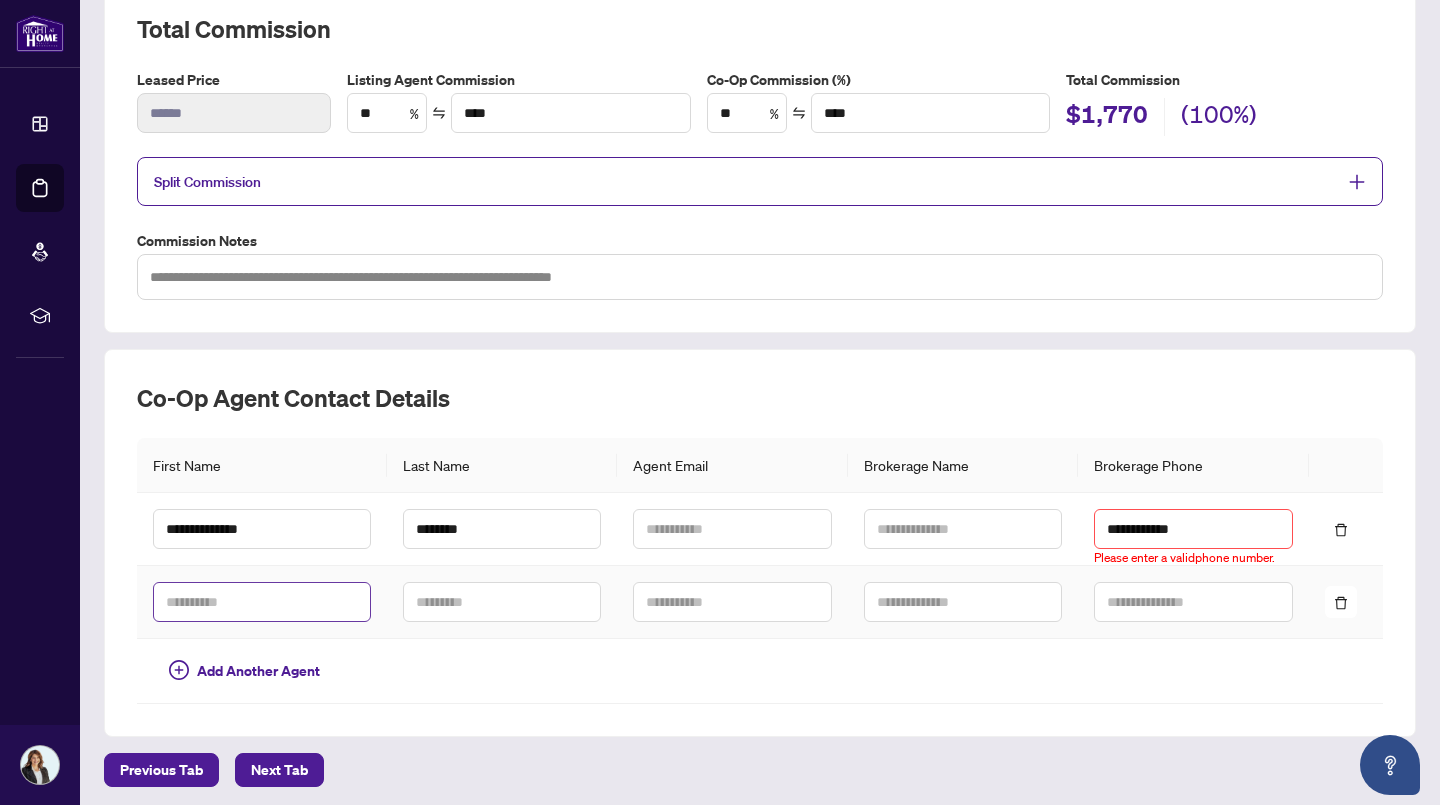 type 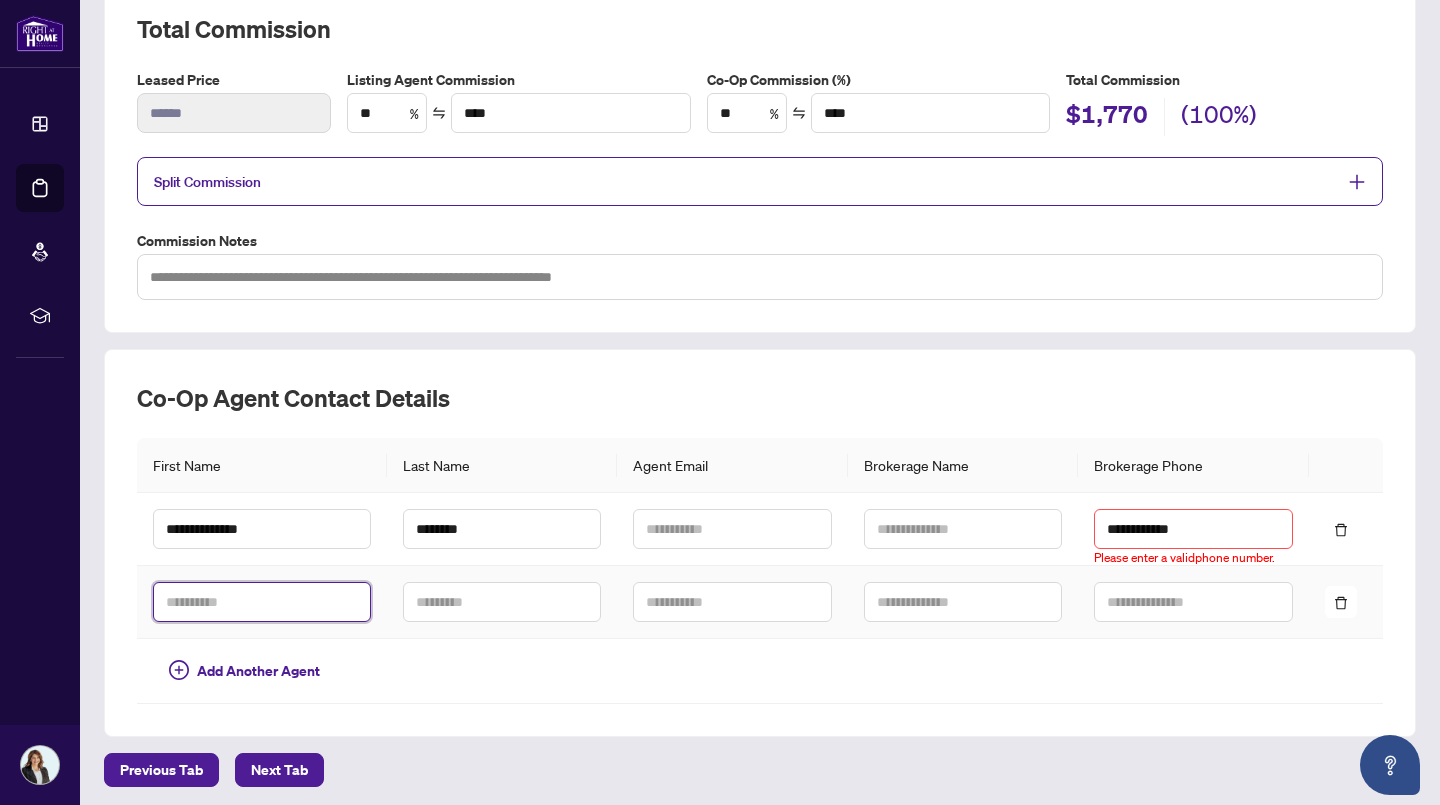 click at bounding box center [262, 602] 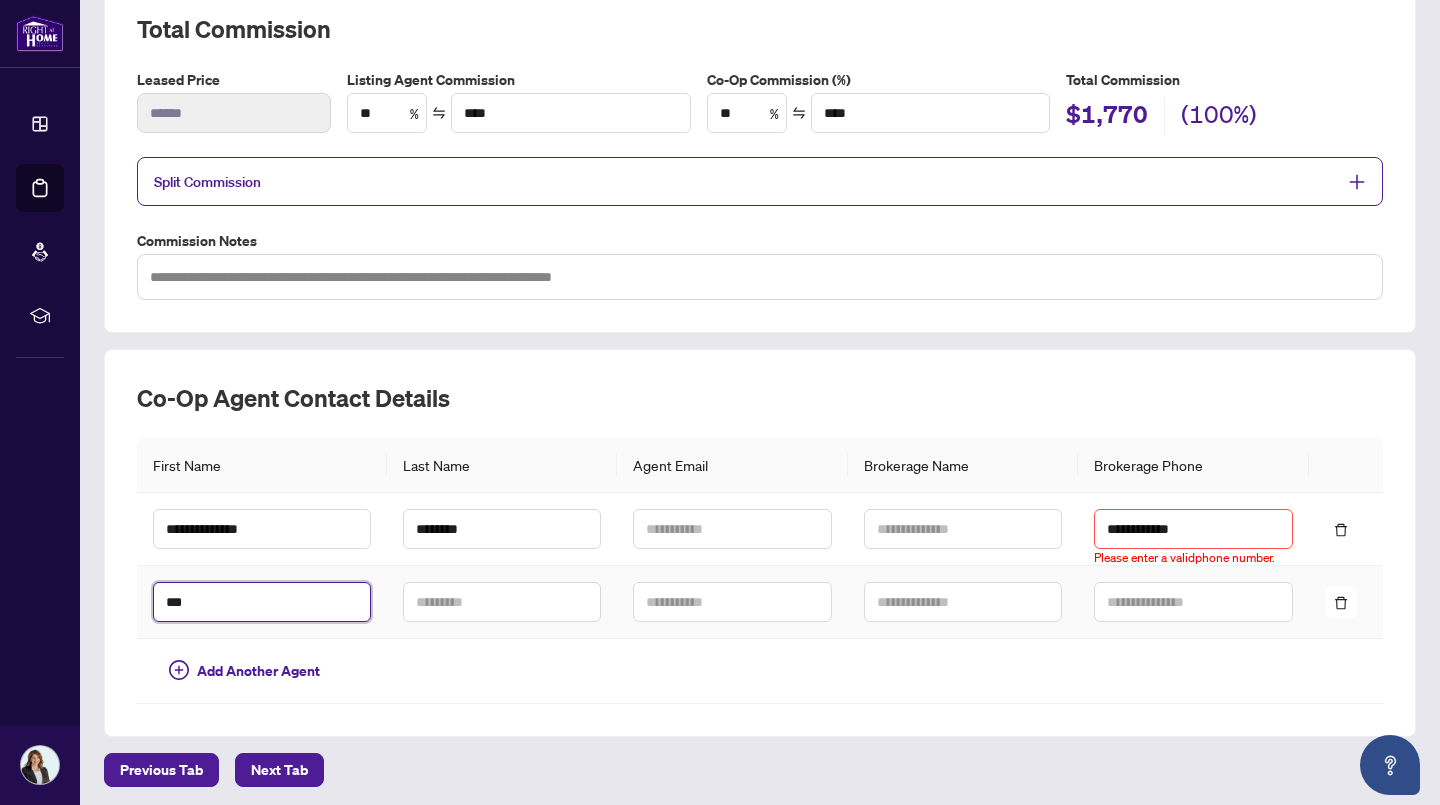 type on "***" 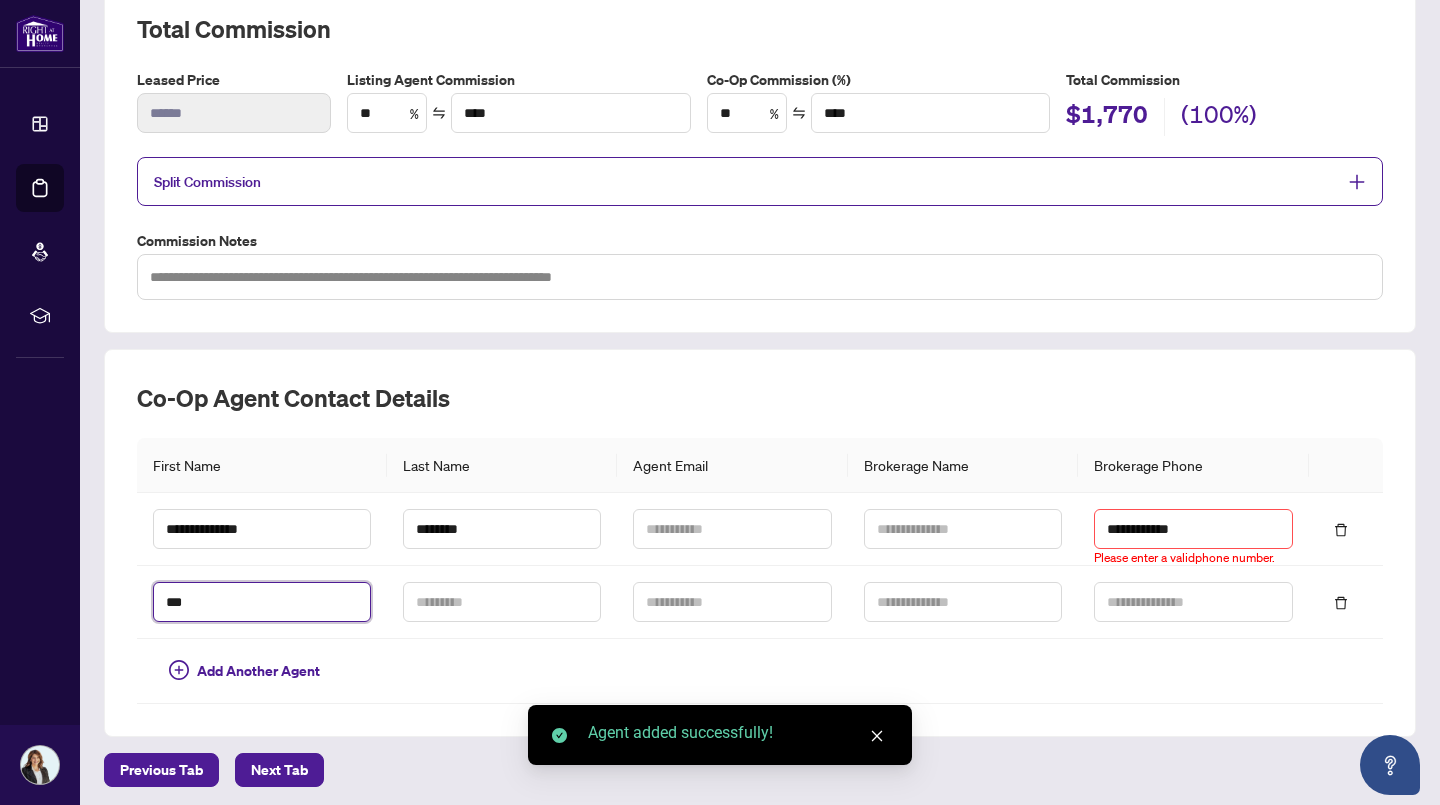 click on "***" at bounding box center [262, 602] 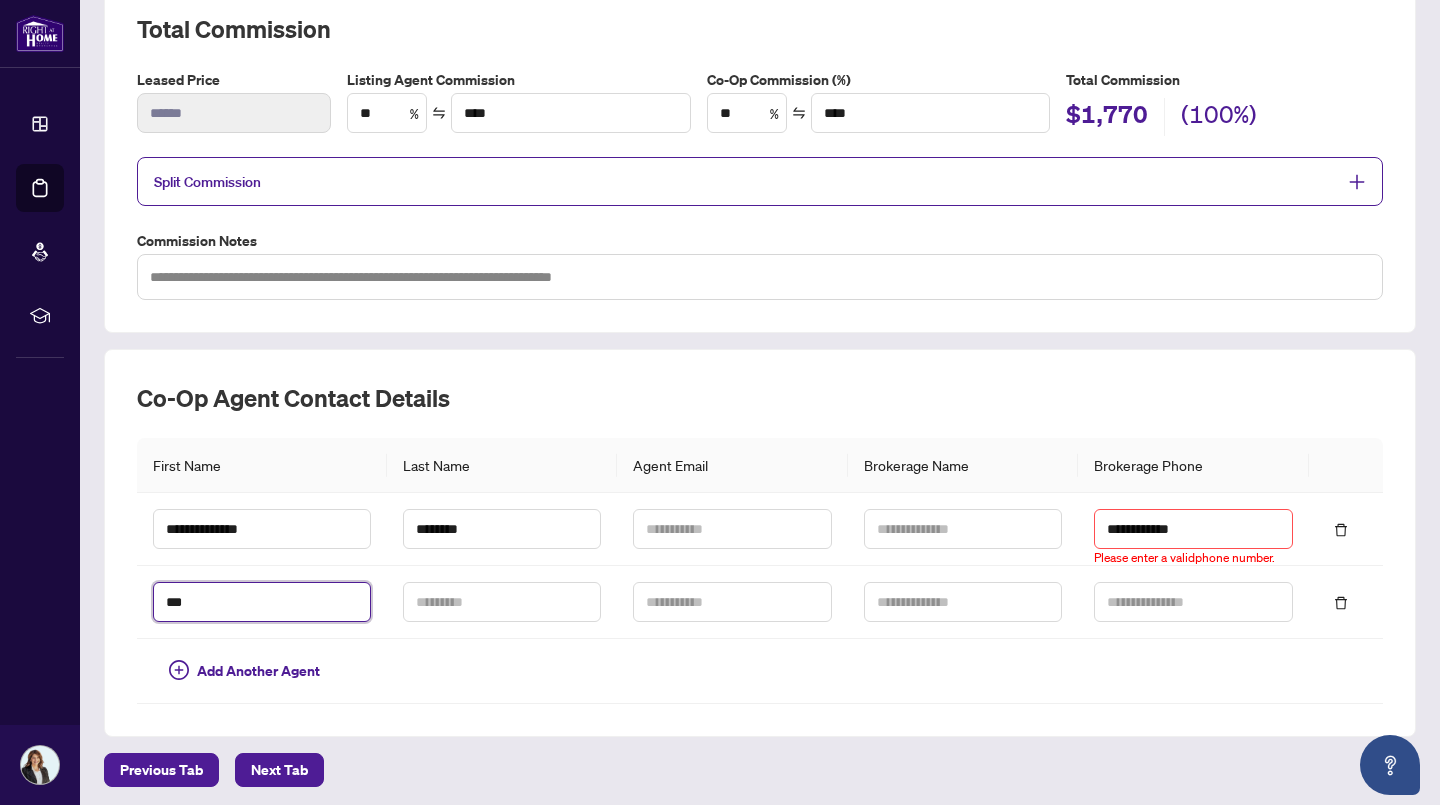 type on "*****" 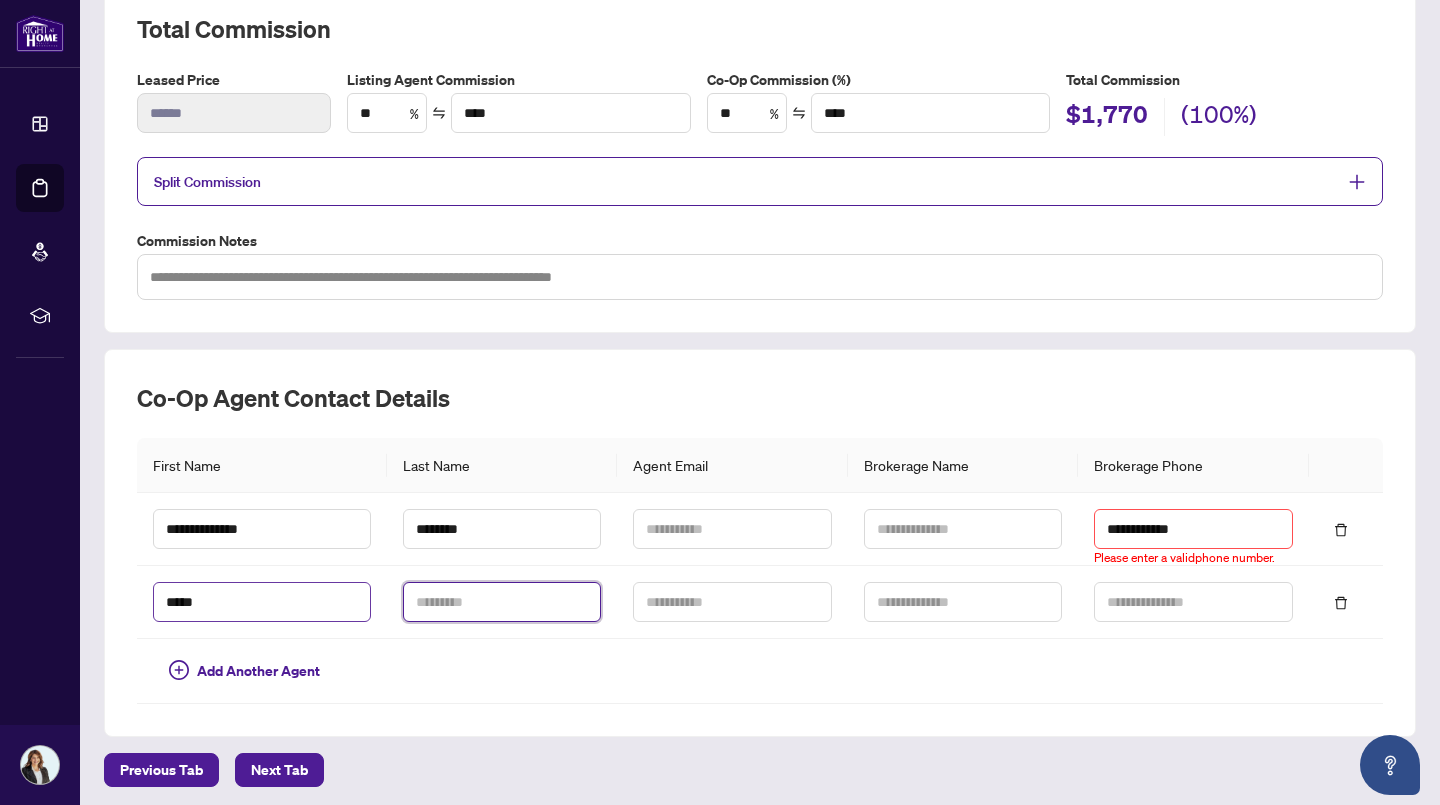 type on "******" 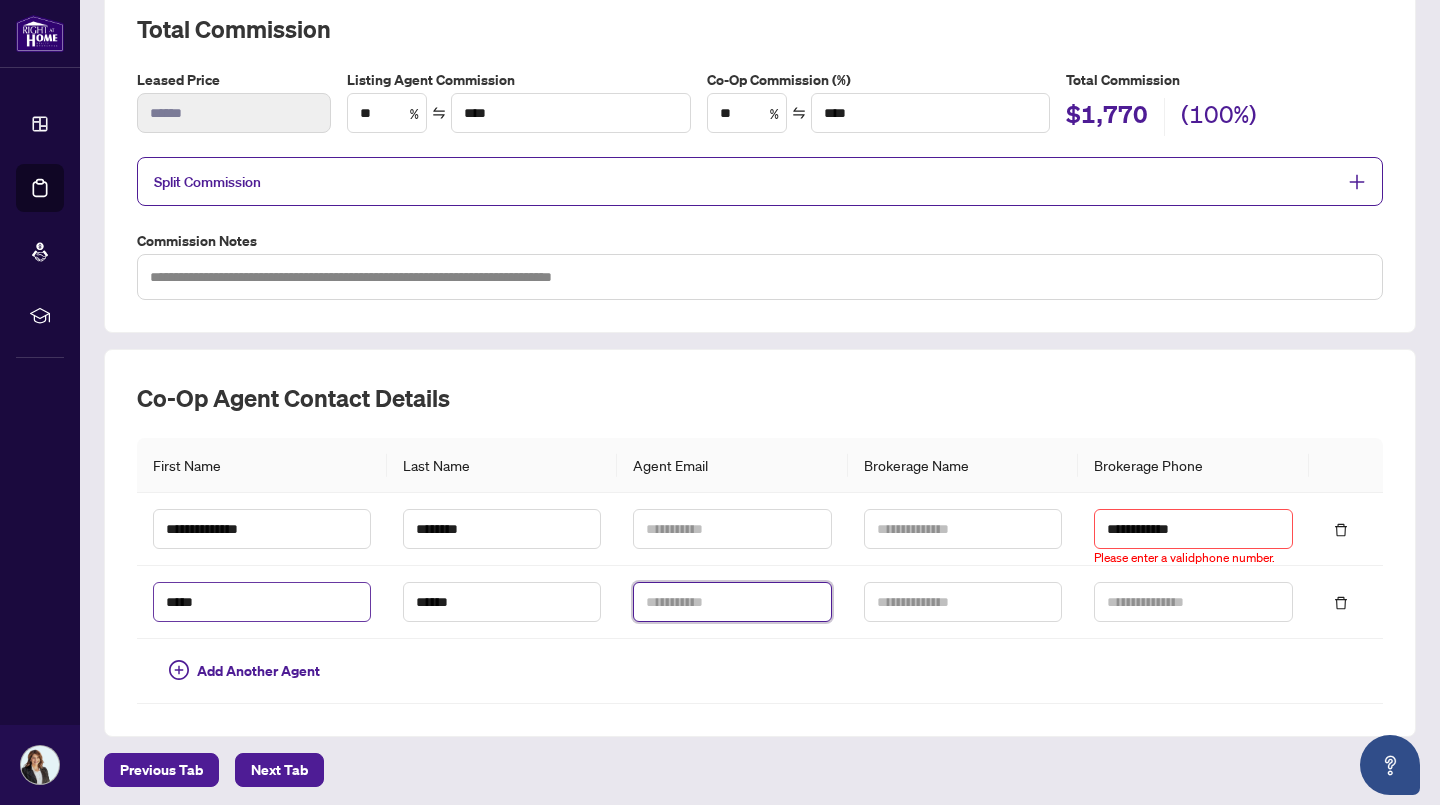 type on "**********" 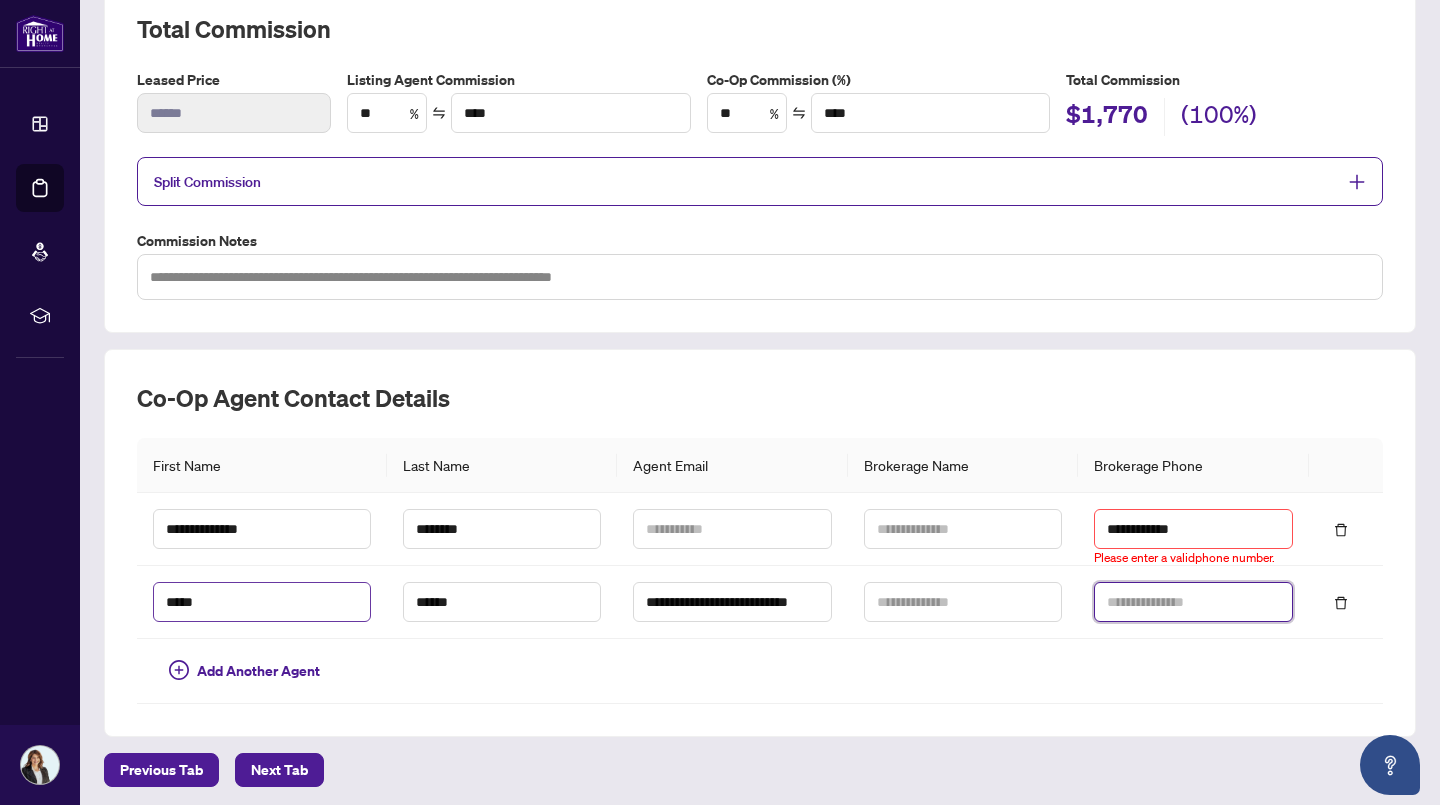 type on "**********" 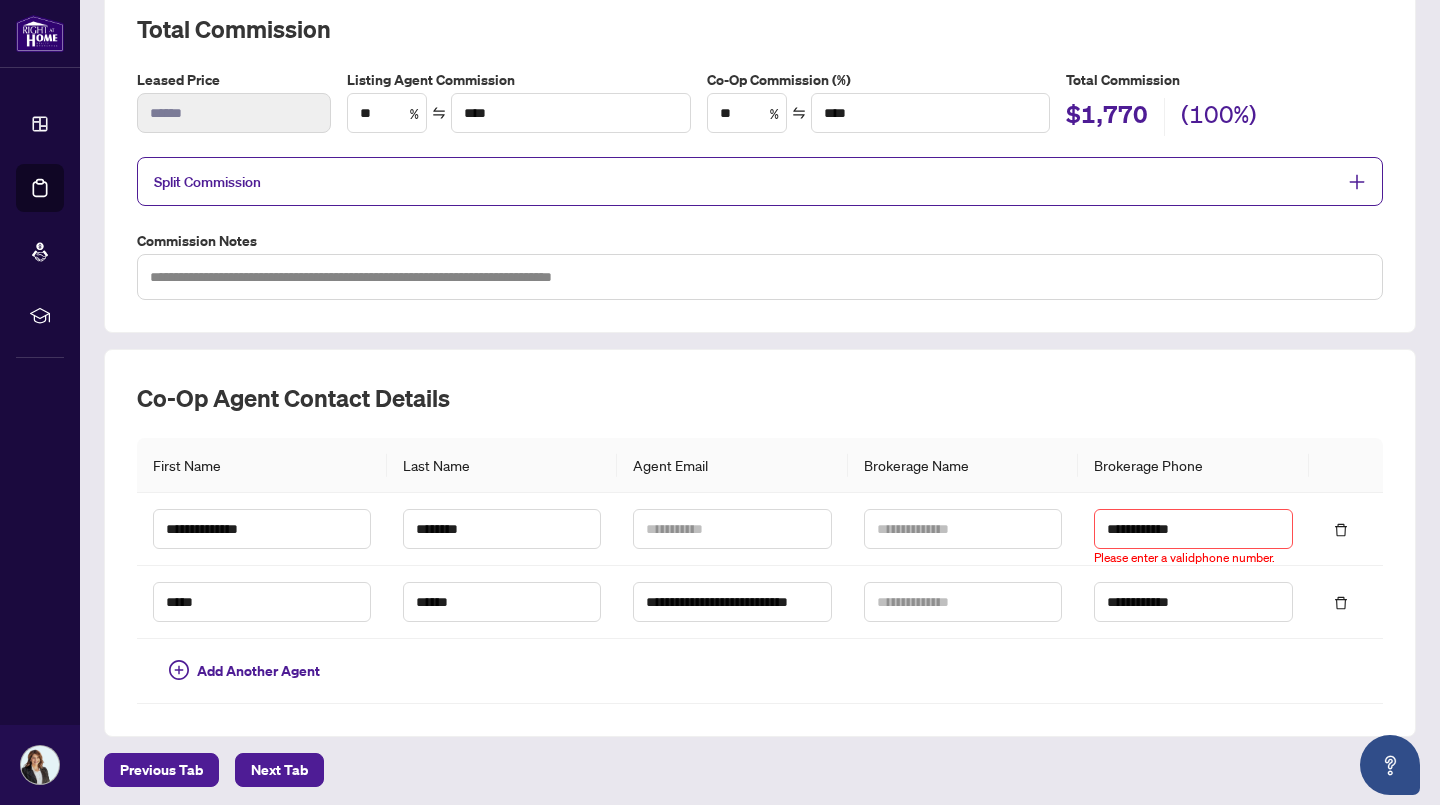 scroll, scrollTop: 368, scrollLeft: 0, axis: vertical 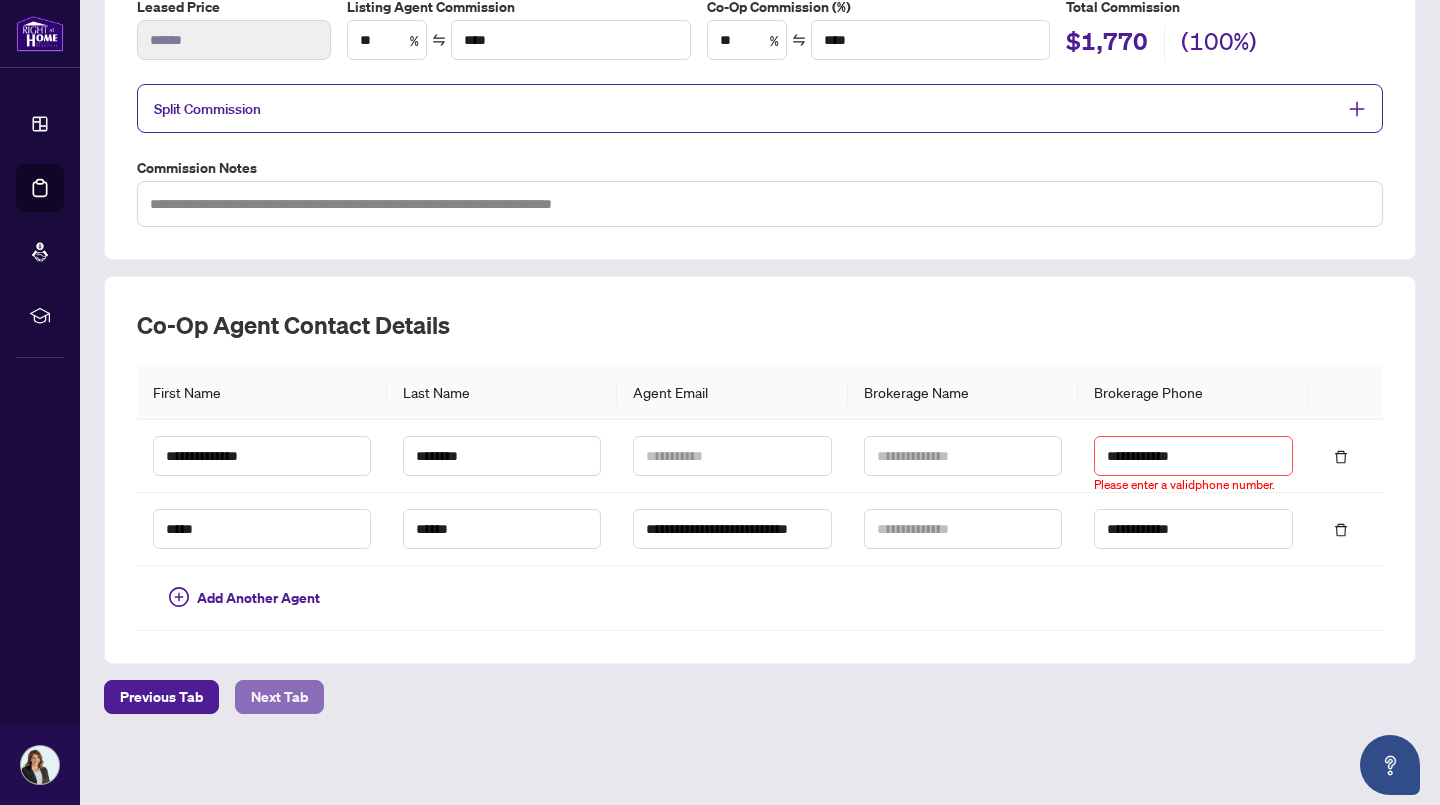 click on "Next Tab" at bounding box center [279, 697] 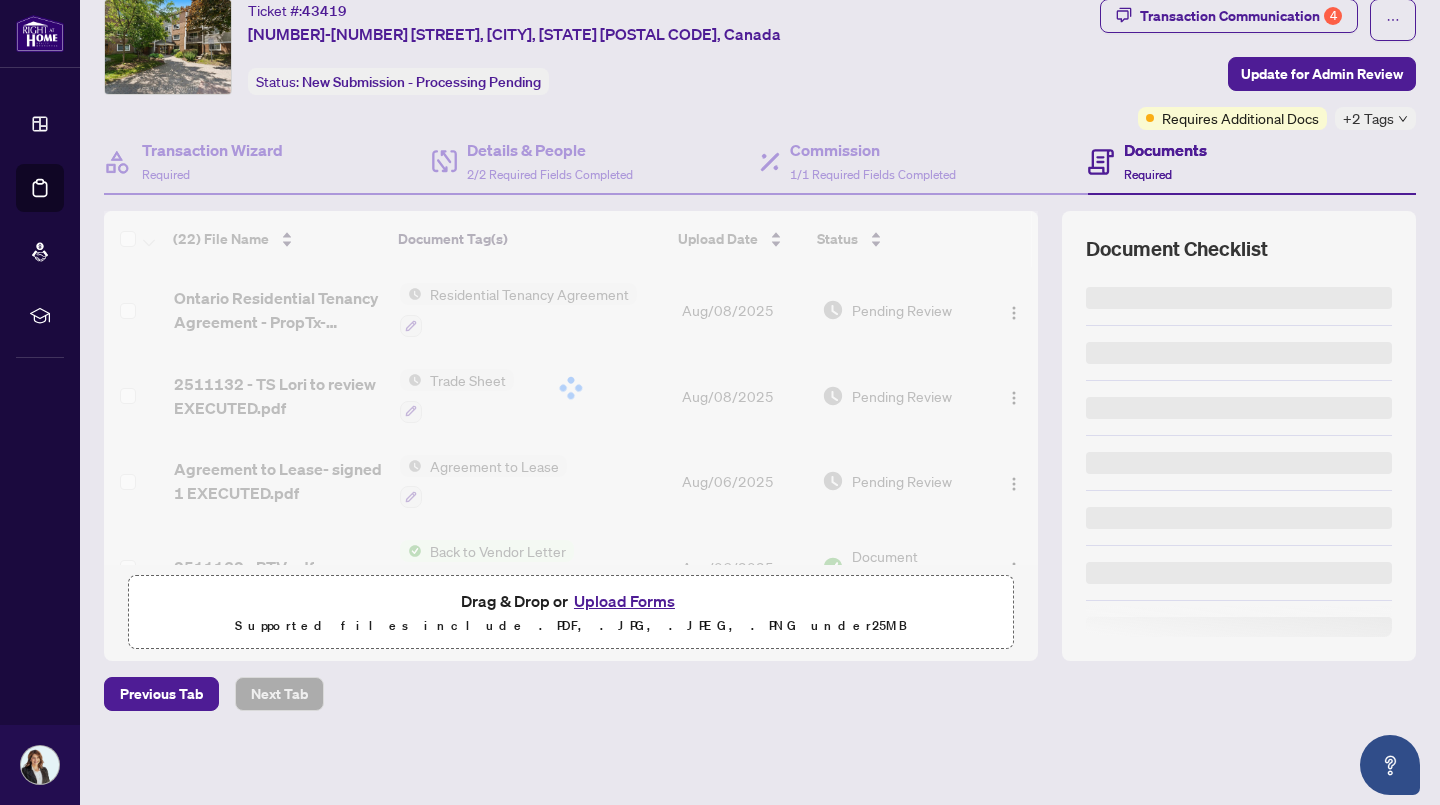 scroll, scrollTop: 0, scrollLeft: 0, axis: both 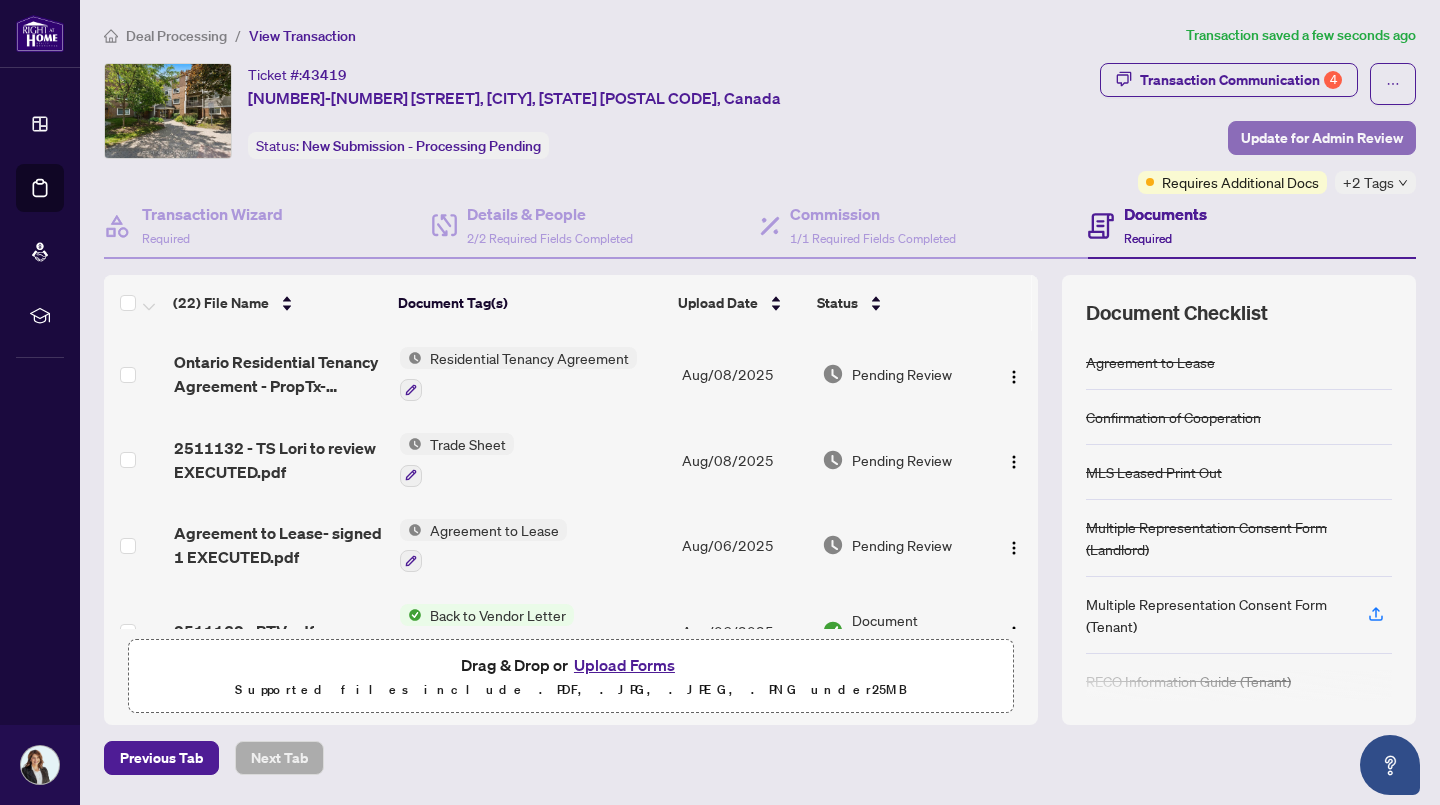 click on "Update for Admin Review" at bounding box center (1322, 138) 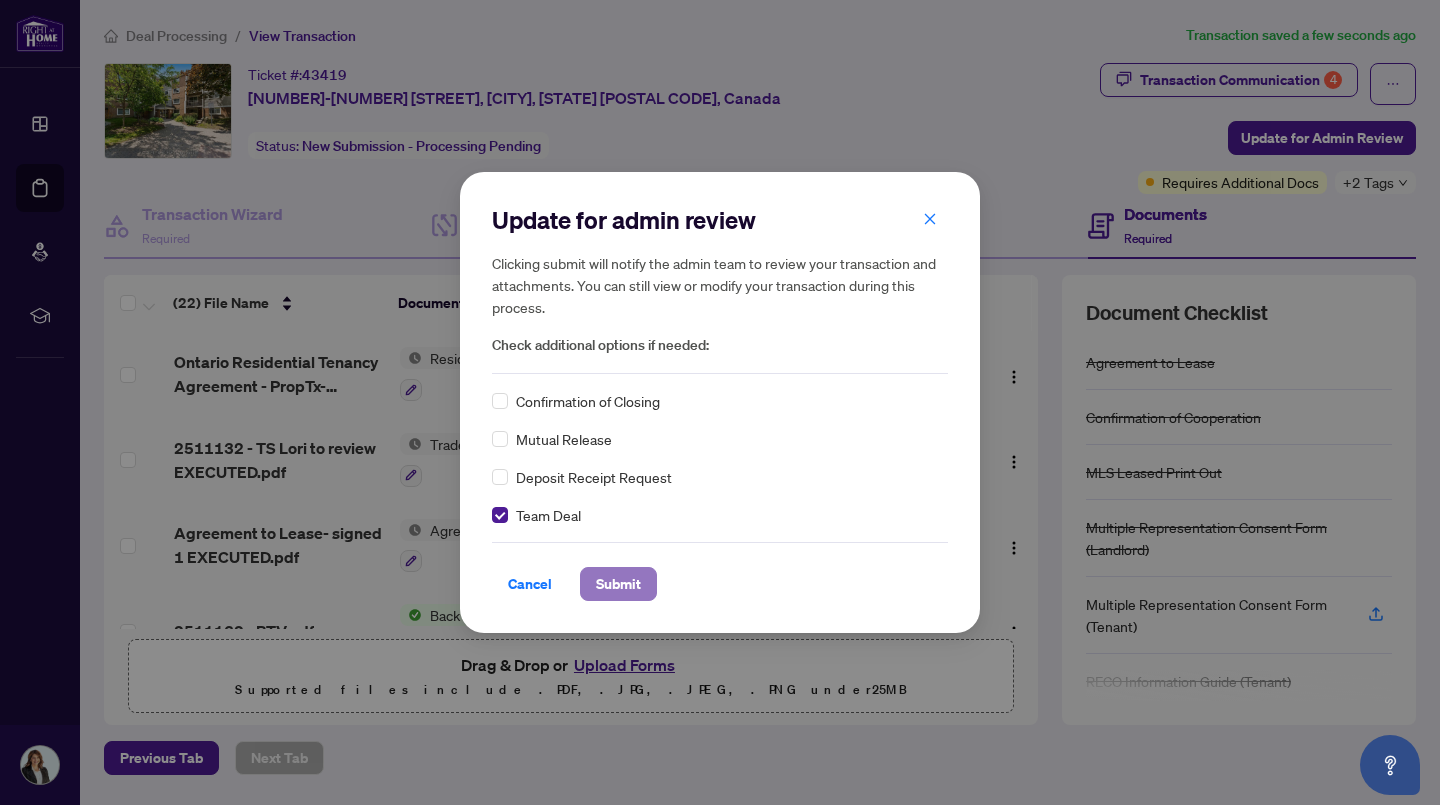 click on "Submit" at bounding box center (618, 584) 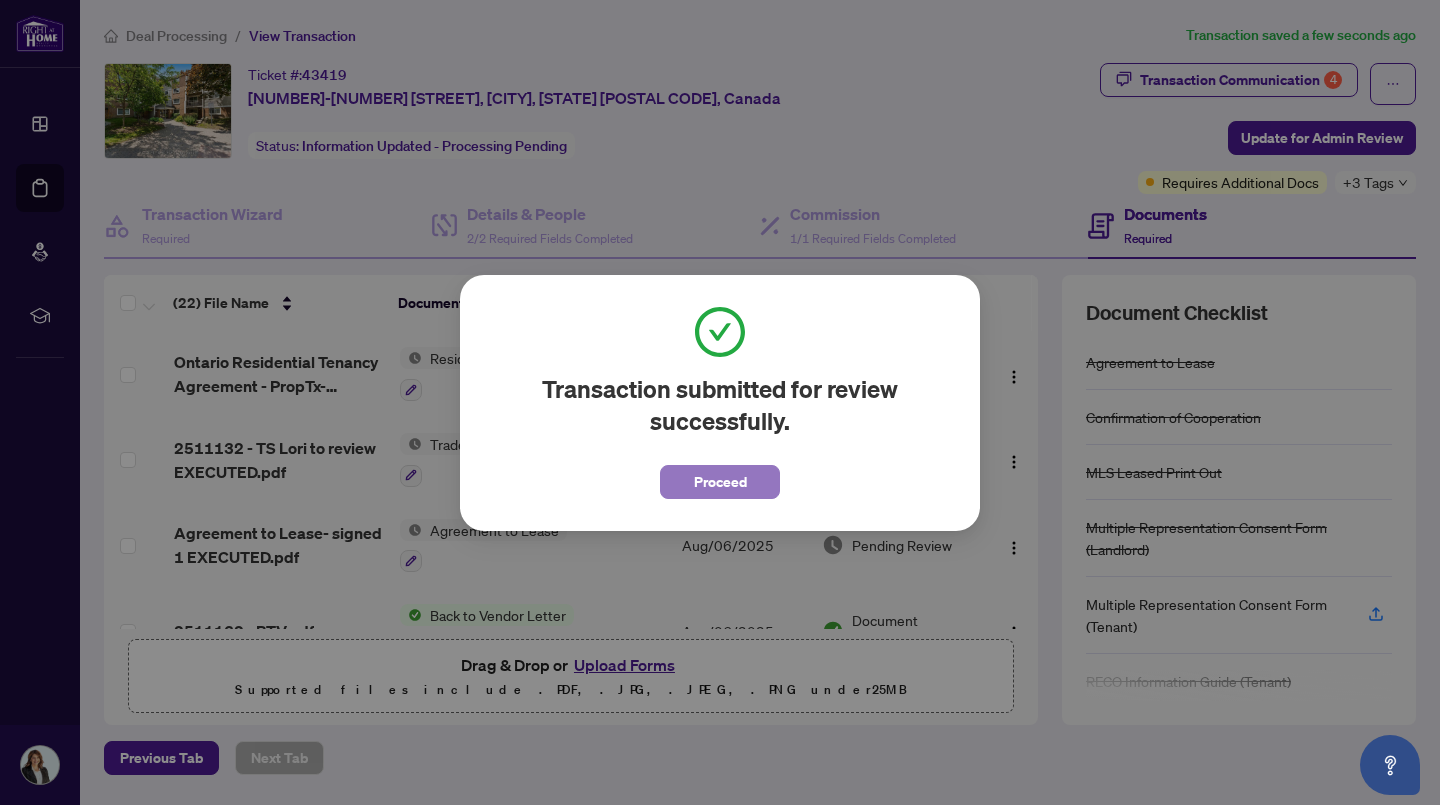 click on "Proceed" at bounding box center (720, 482) 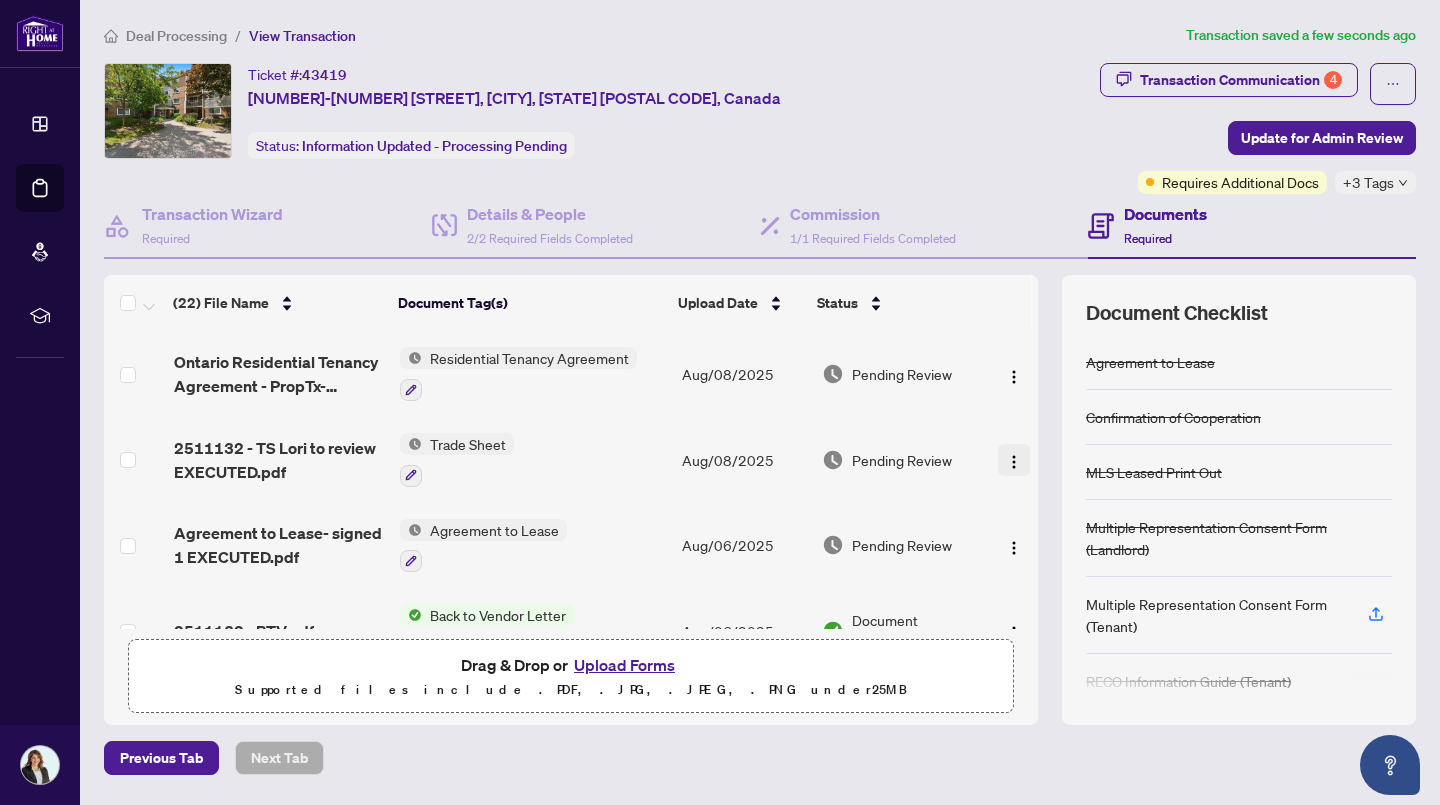 click at bounding box center [1014, 462] 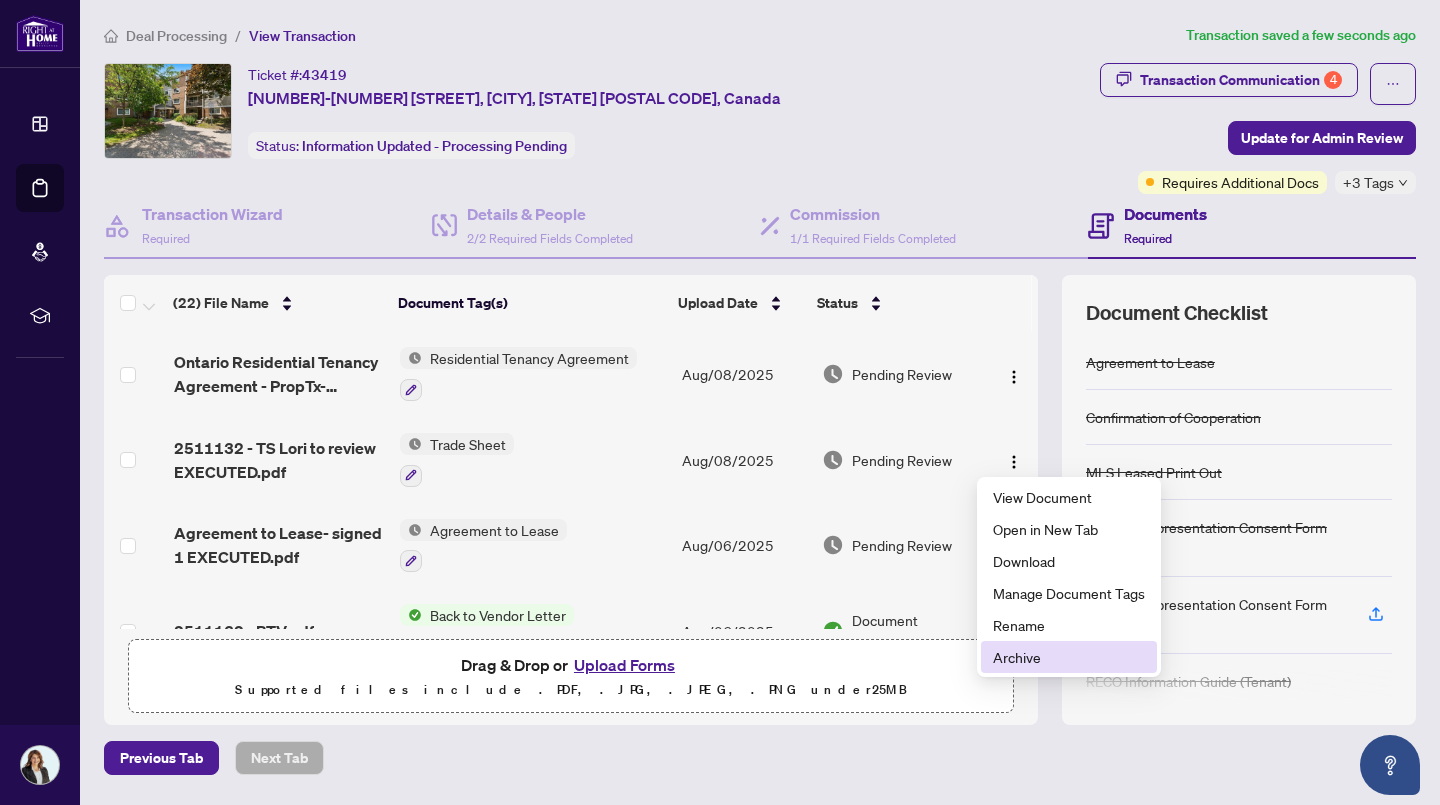 click on "Archive" at bounding box center [1069, 657] 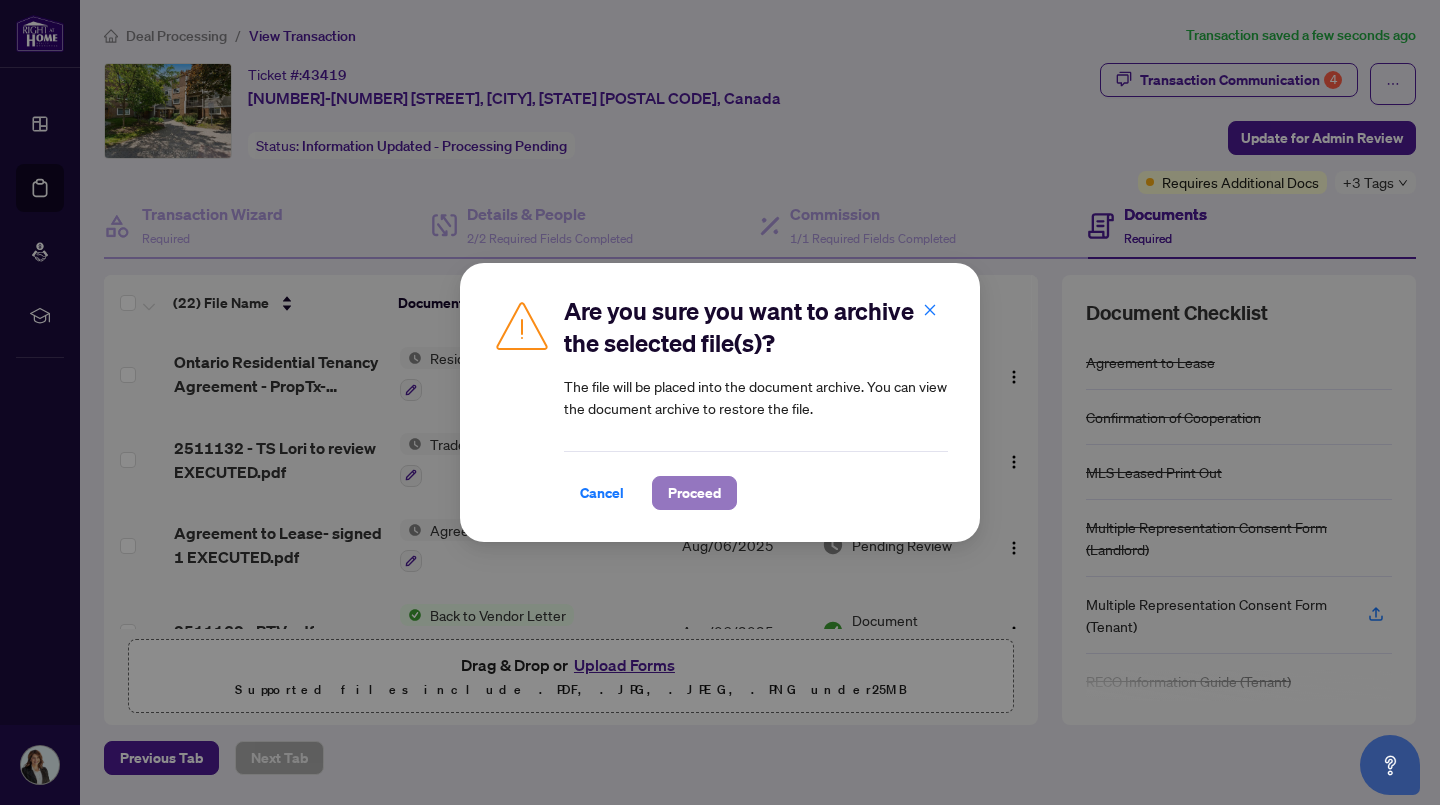 click on "Proceed" at bounding box center [694, 493] 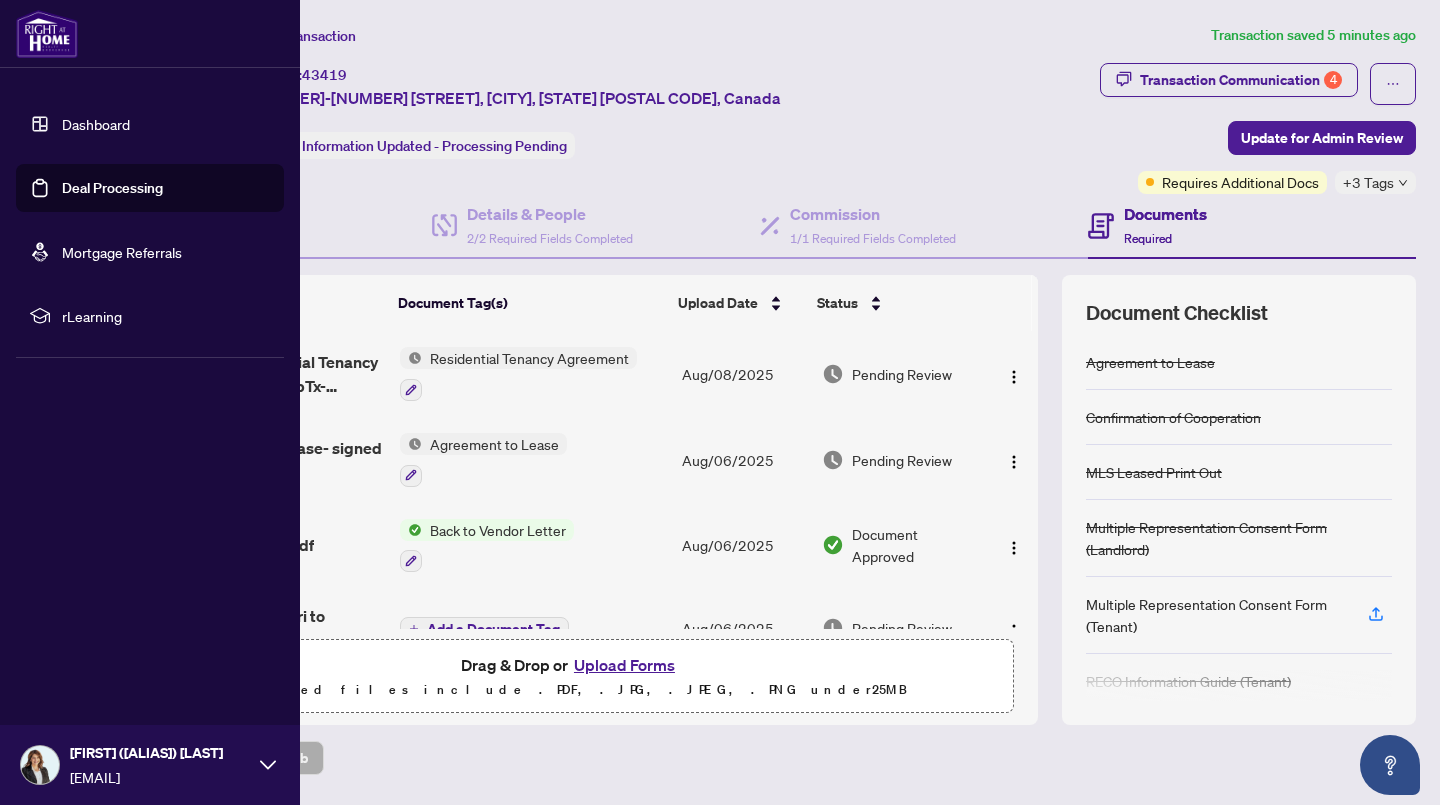 click on "Deal Processing" at bounding box center (112, 188) 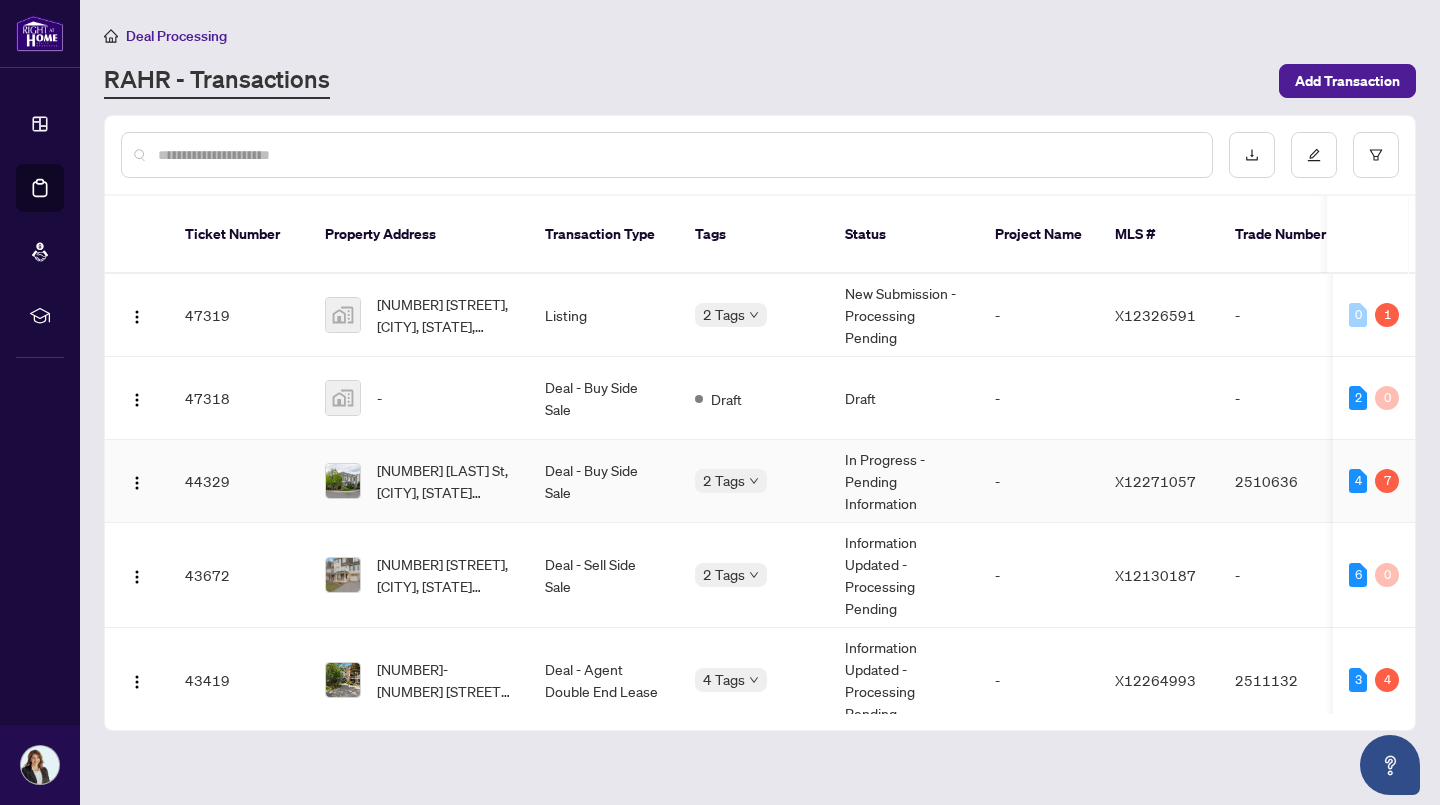 click on "In Progress - Pending Information" at bounding box center [904, 481] 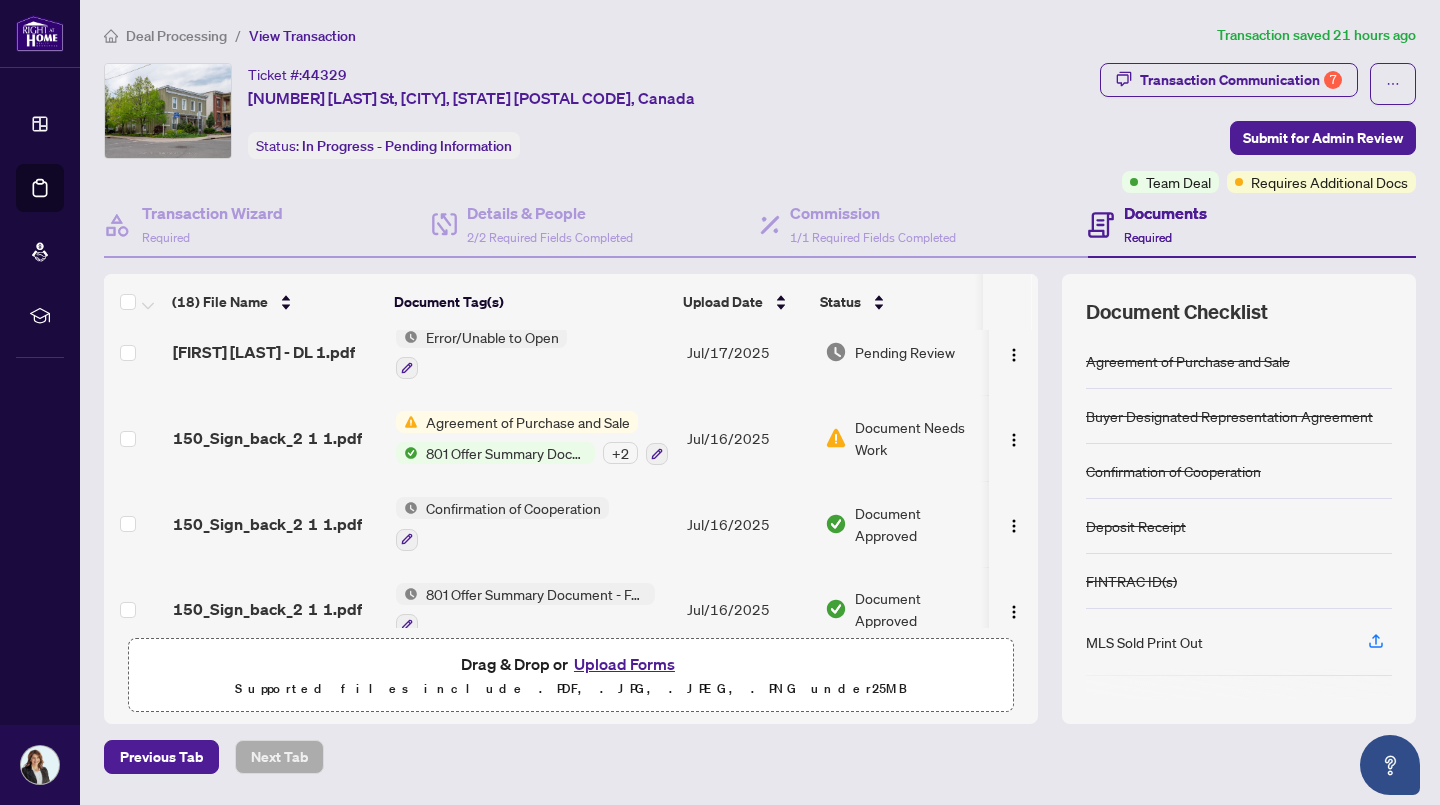 scroll, scrollTop: 1107, scrollLeft: 0, axis: vertical 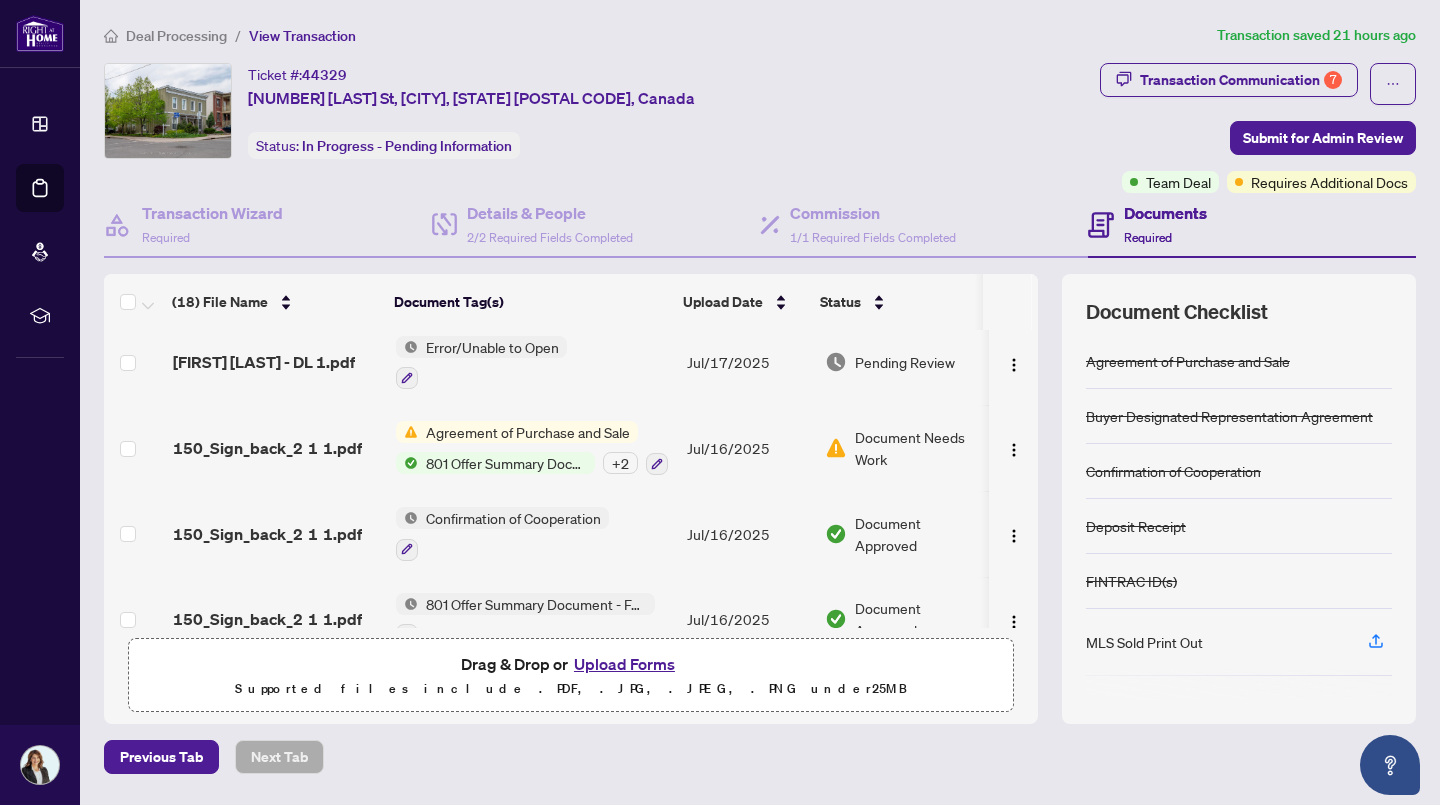 click on "Document Needs Work" at bounding box center (918, 448) 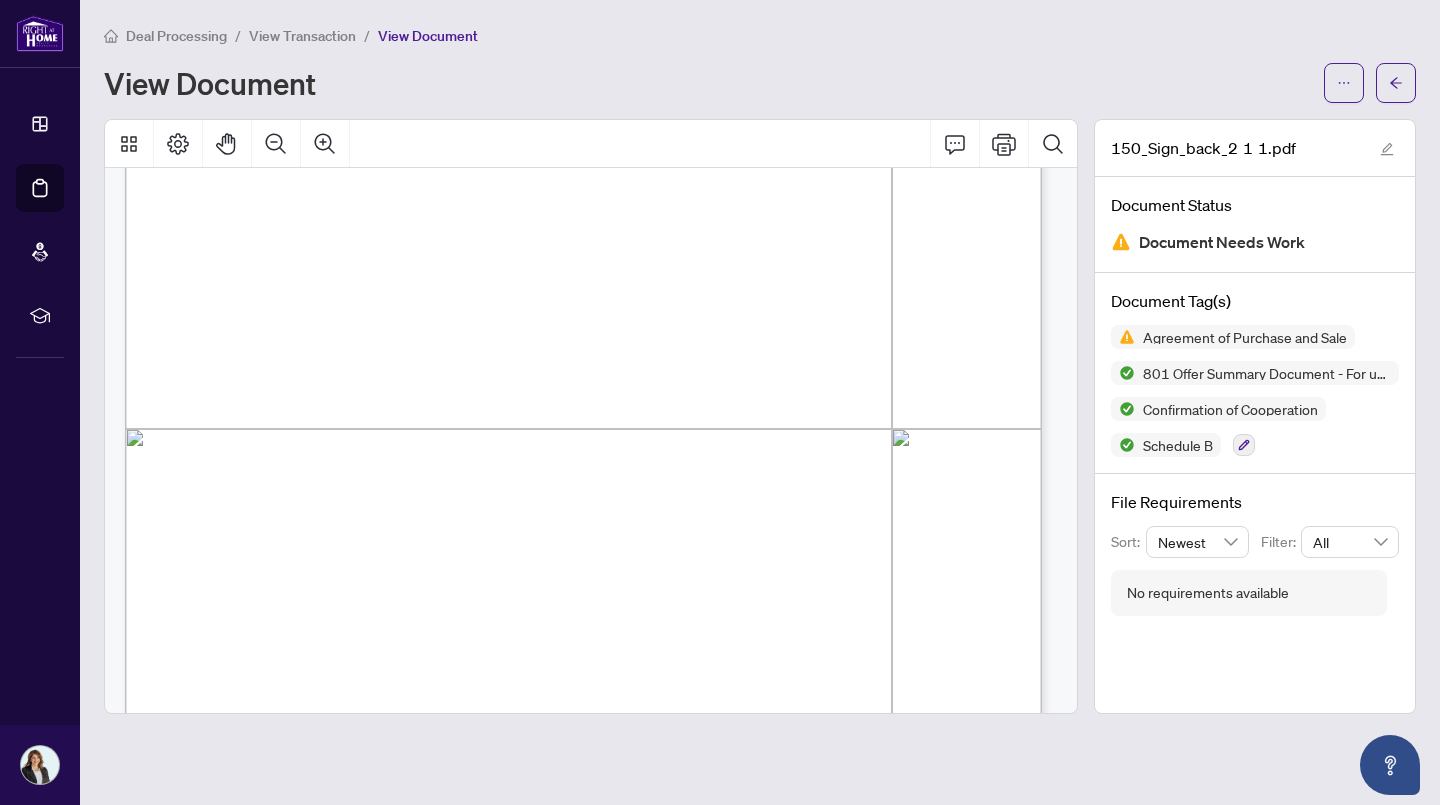 scroll, scrollTop: 15282, scrollLeft: 0, axis: vertical 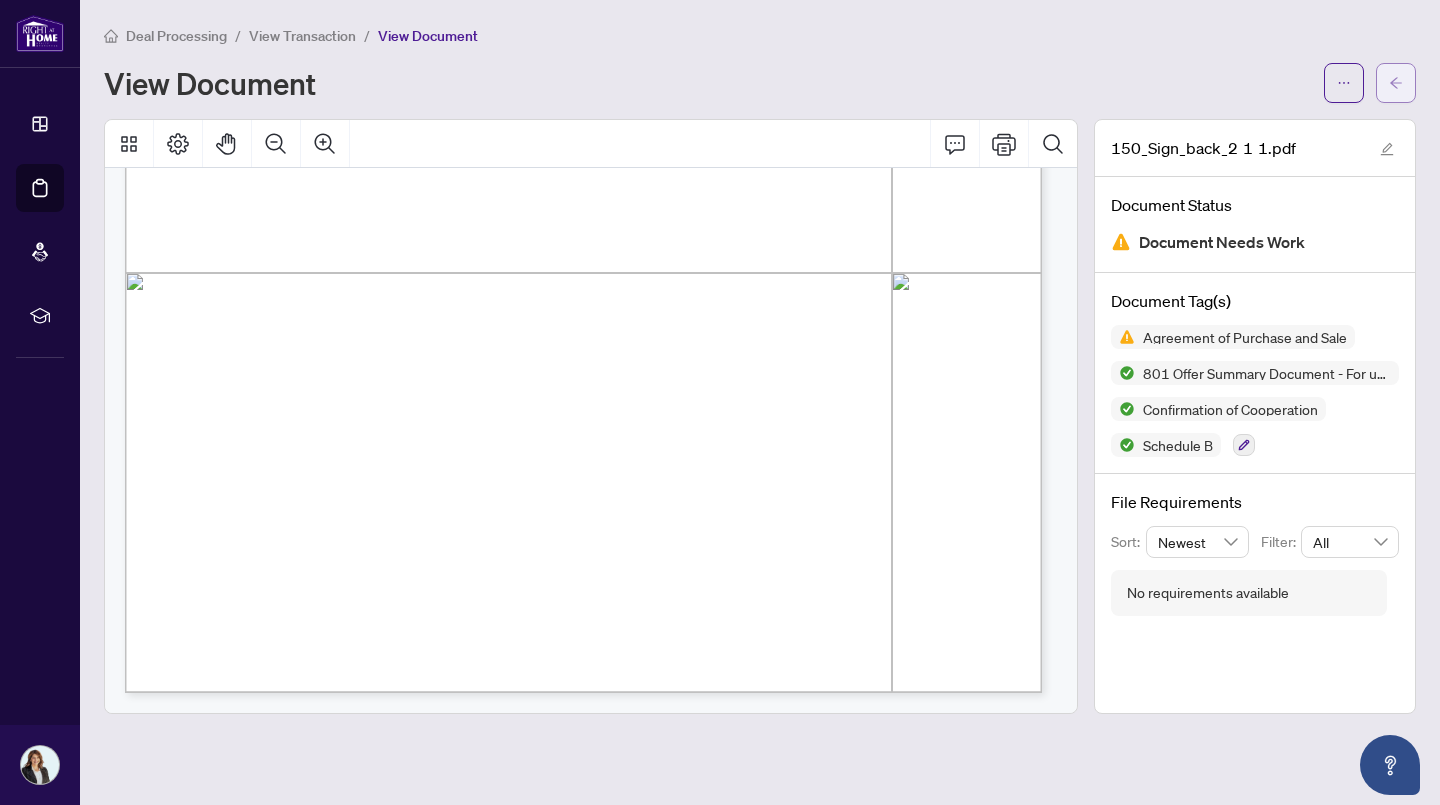 click 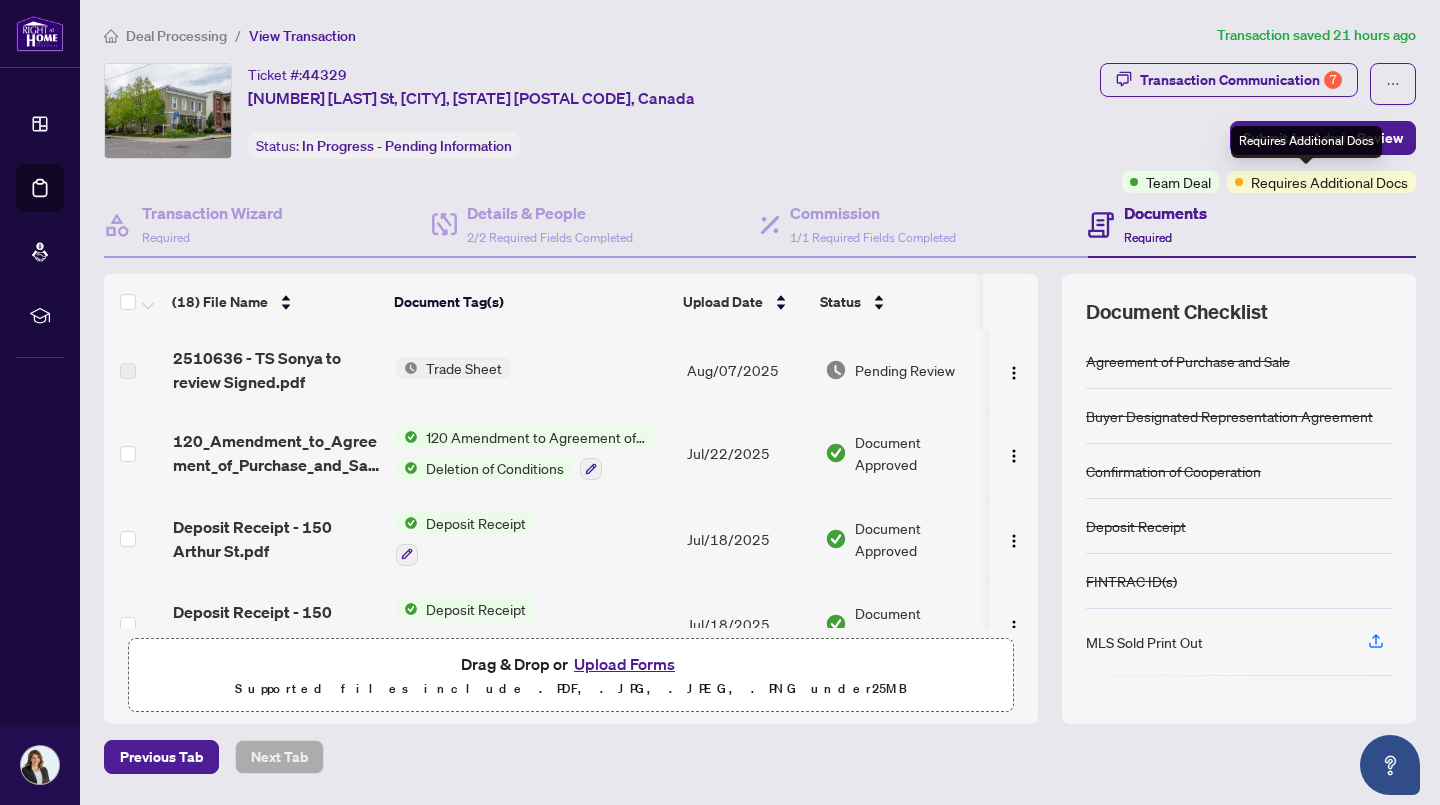click on "Requires Additional Docs" at bounding box center [1329, 182] 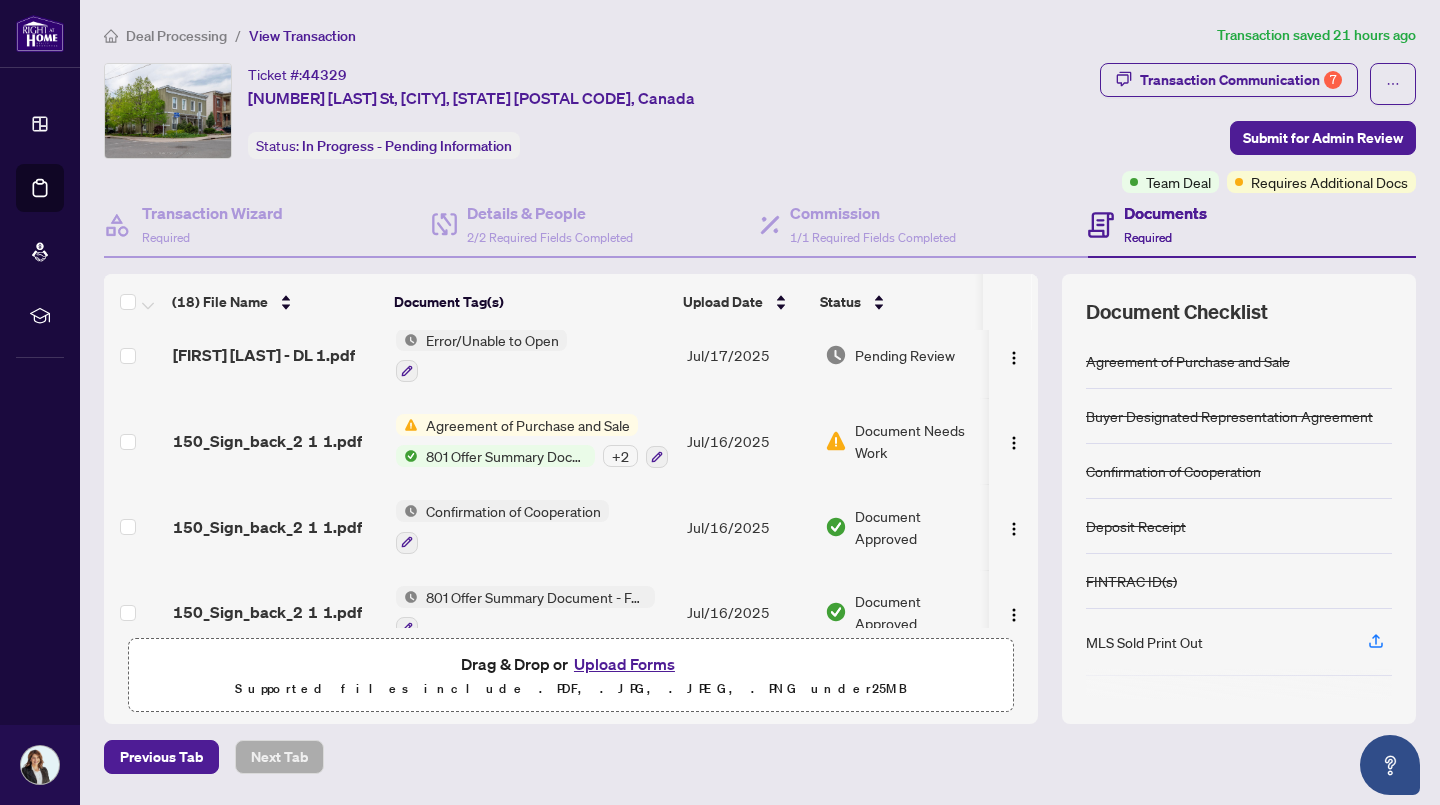 scroll, scrollTop: 1101, scrollLeft: 0, axis: vertical 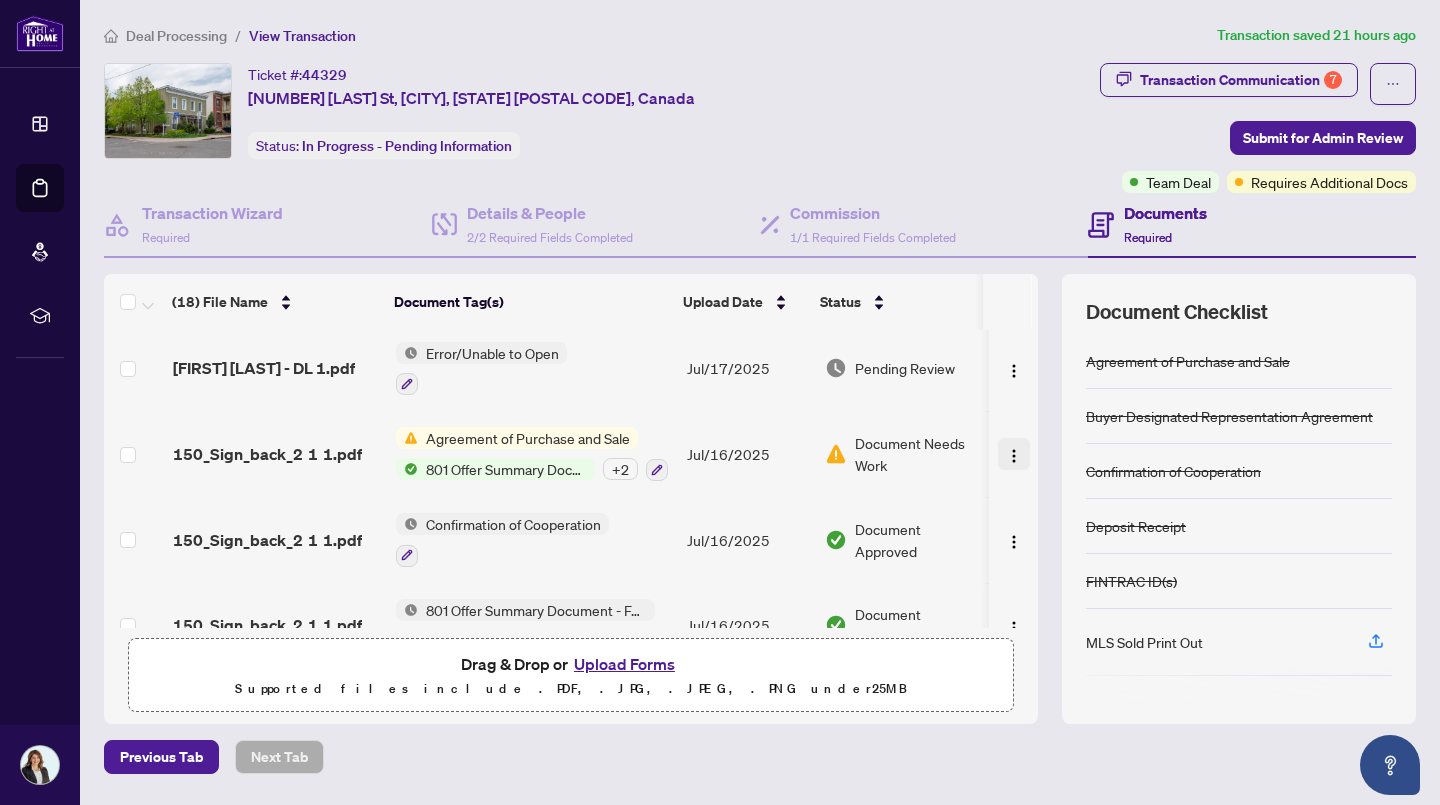 click at bounding box center [1014, 454] 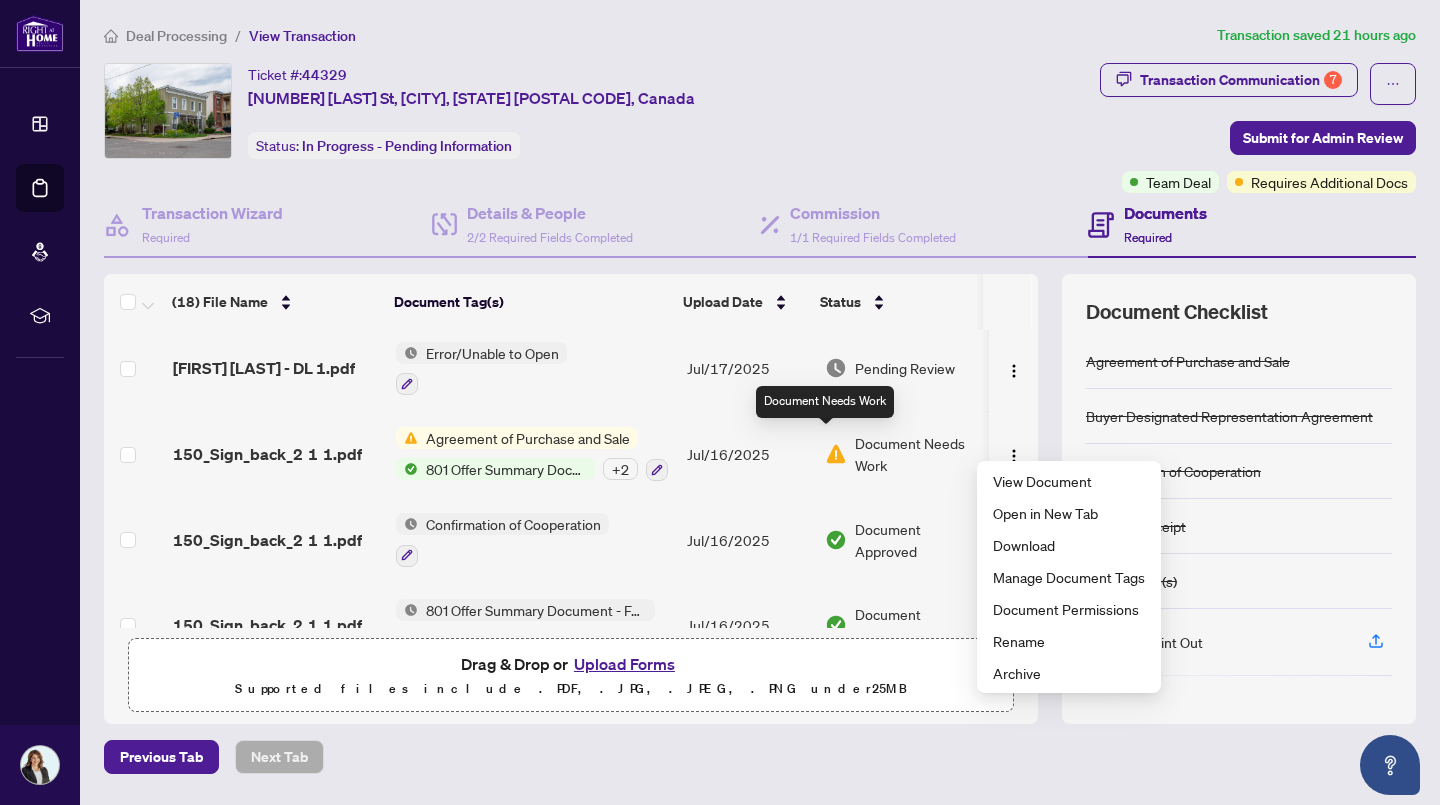 click at bounding box center [836, 454] 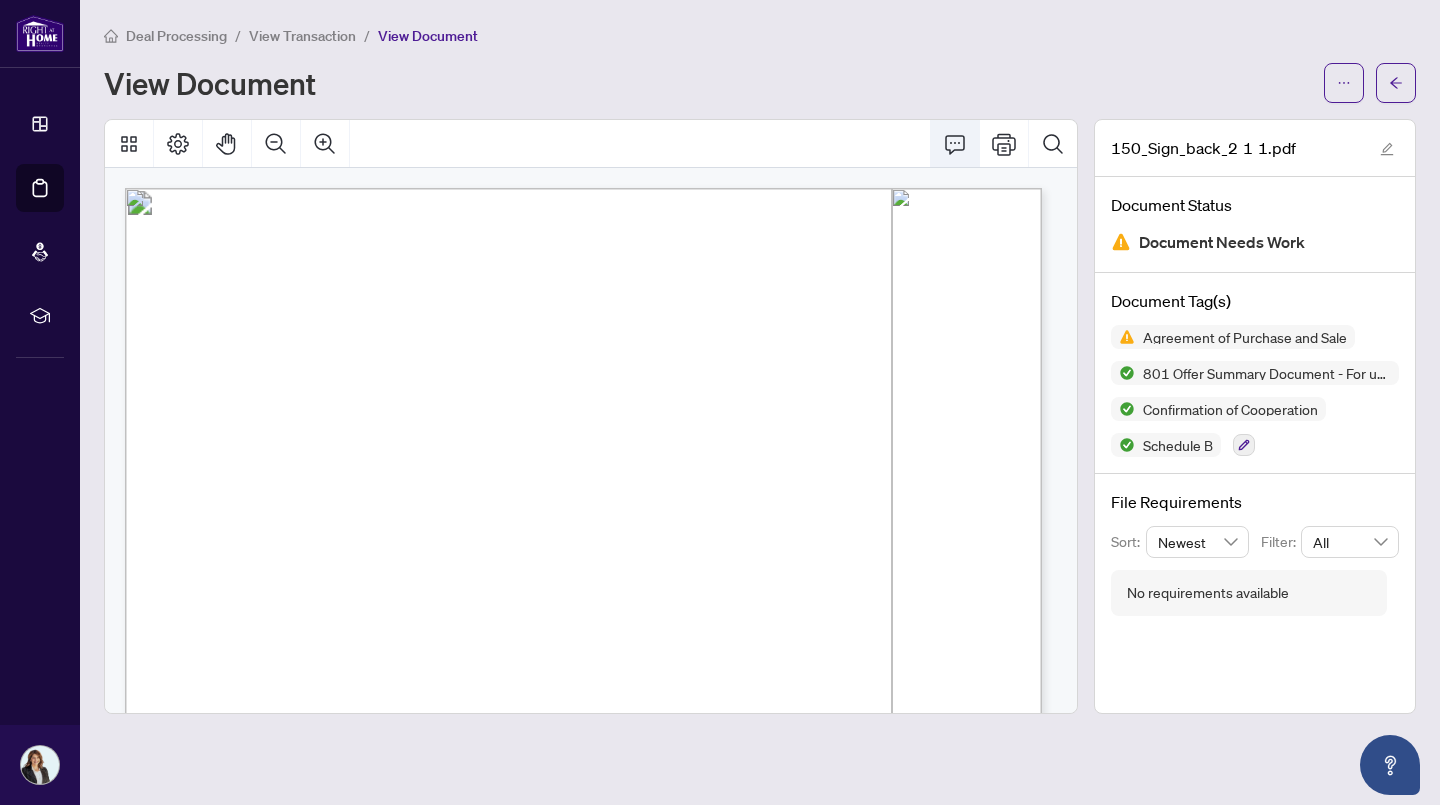 click 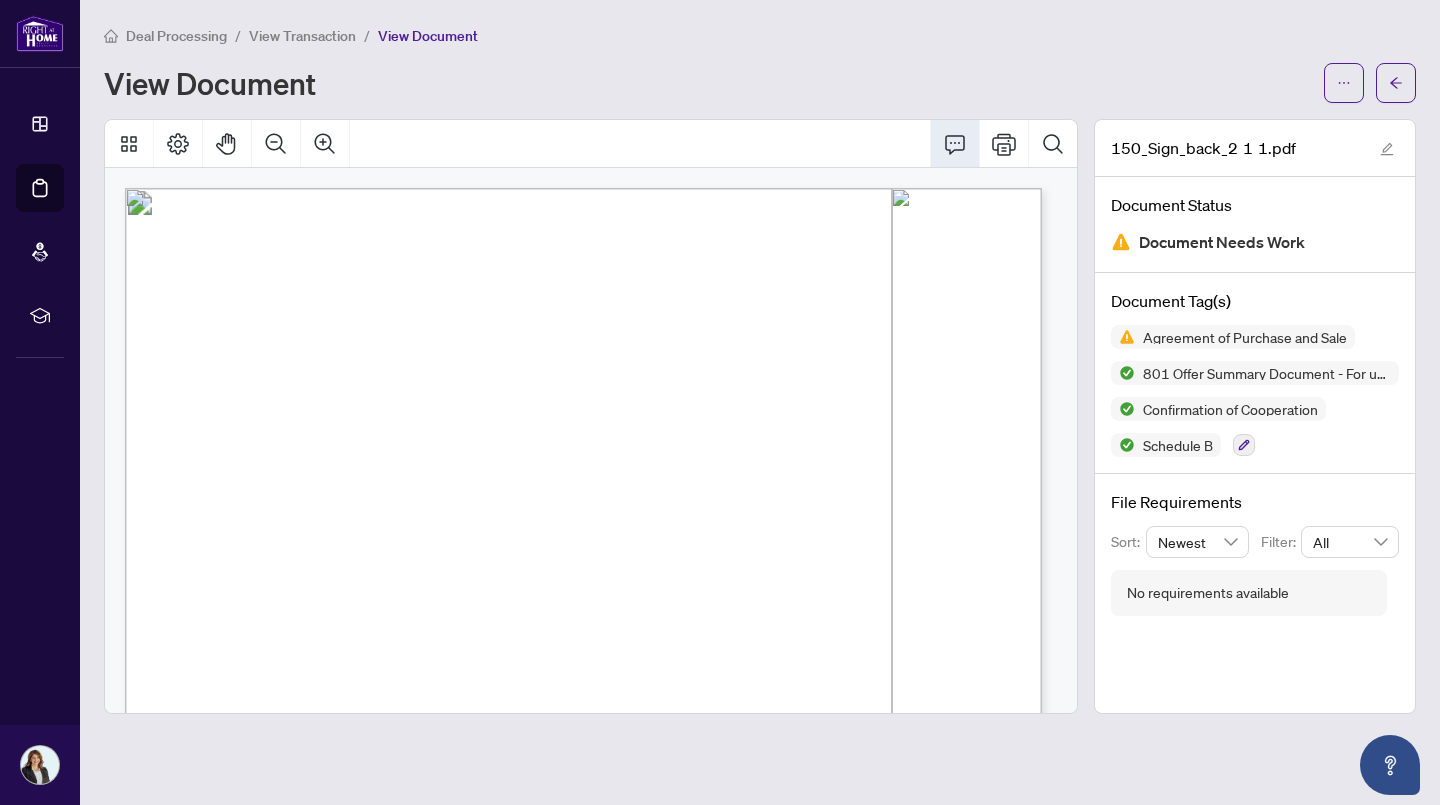 click 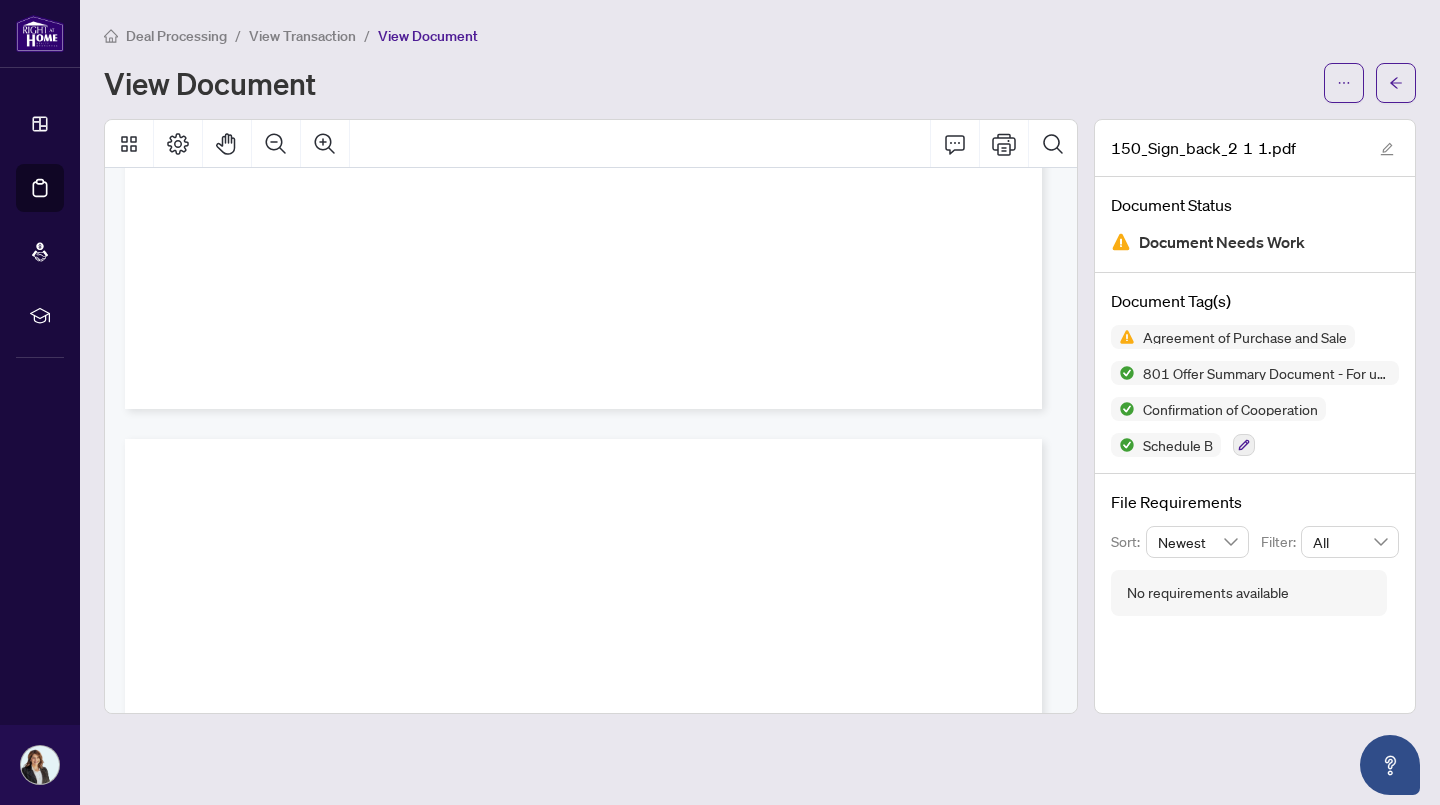 scroll, scrollTop: 15282, scrollLeft: 0, axis: vertical 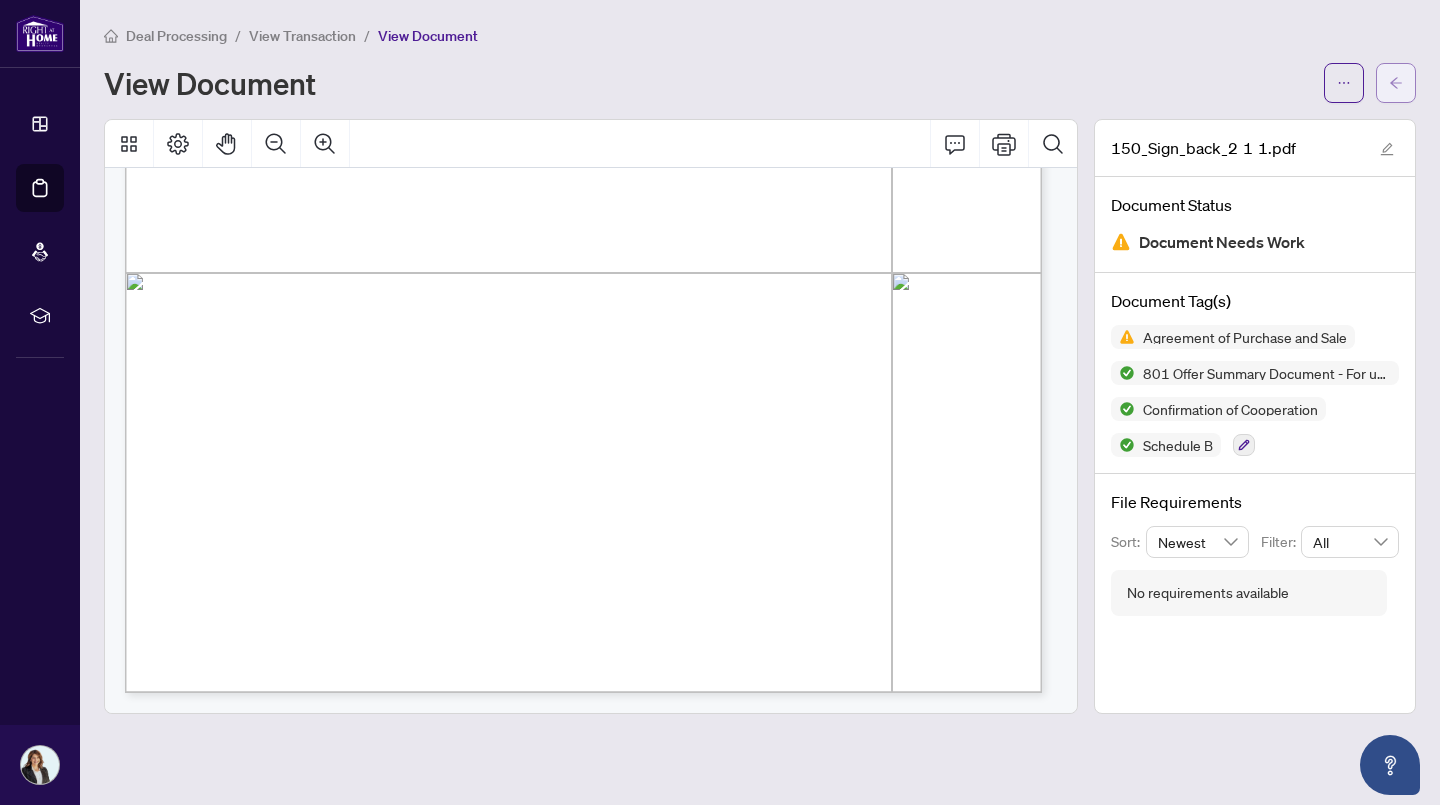 click at bounding box center [1396, 83] 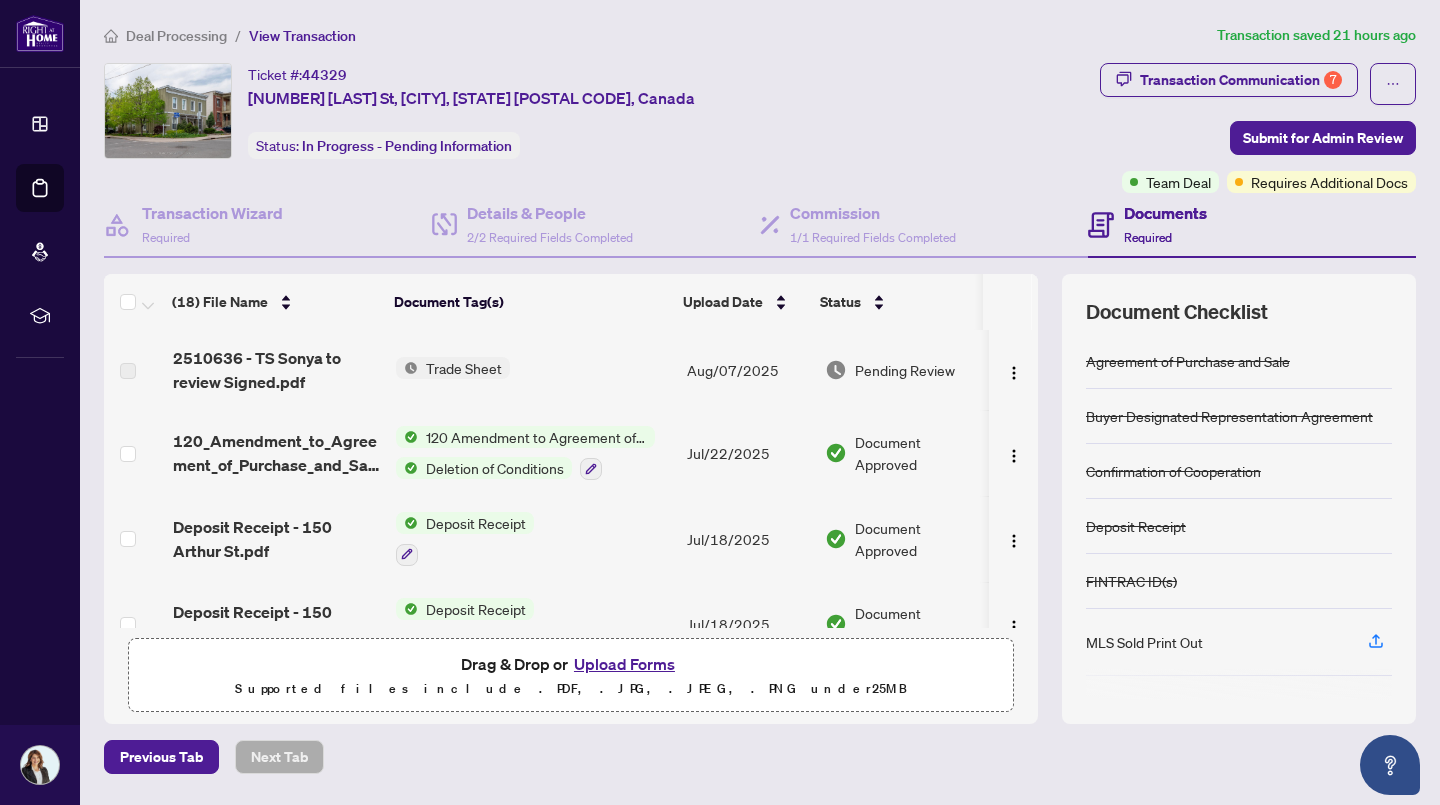 drag, startPoint x: 1023, startPoint y: 360, endPoint x: 1023, endPoint y: 396, distance: 36 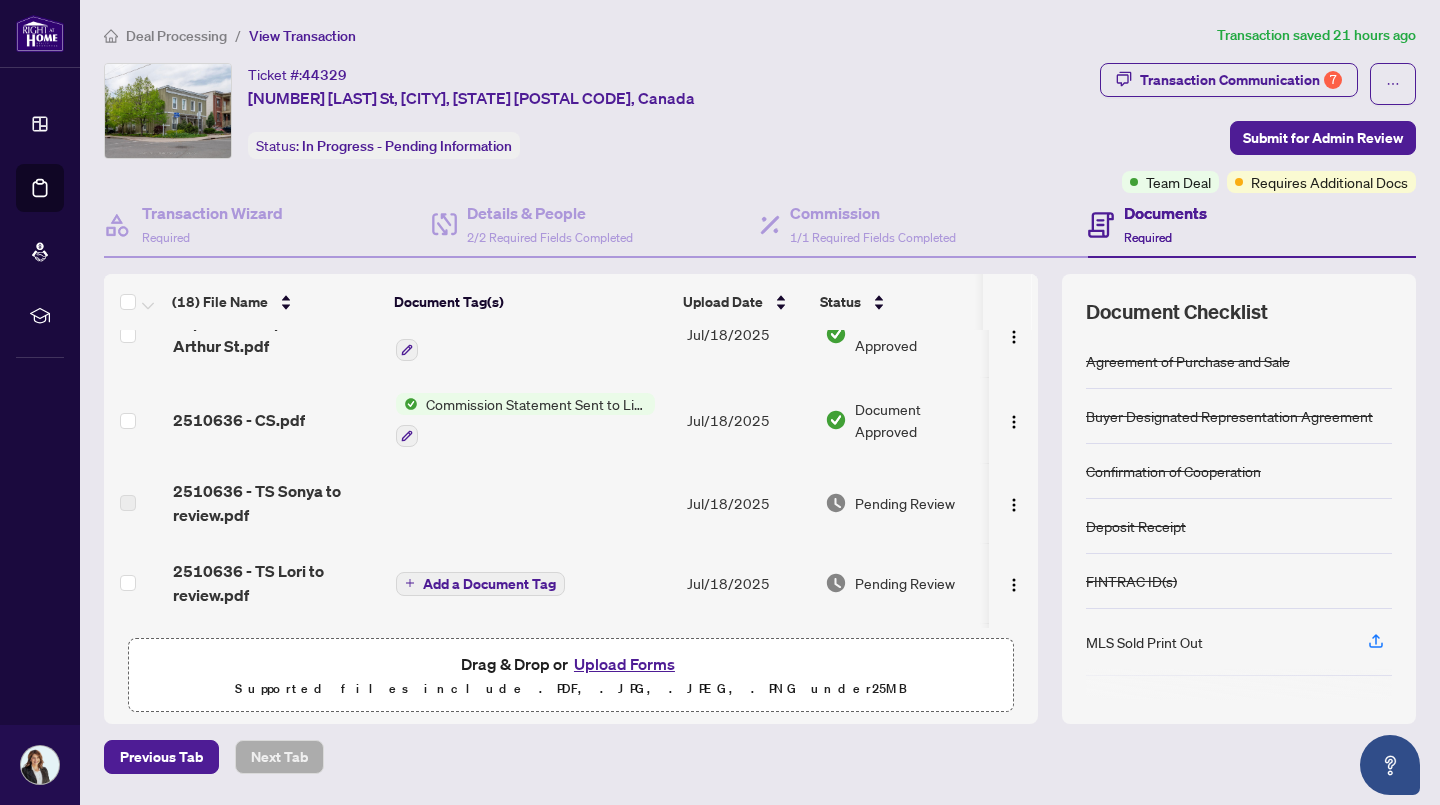 scroll, scrollTop: 287, scrollLeft: 0, axis: vertical 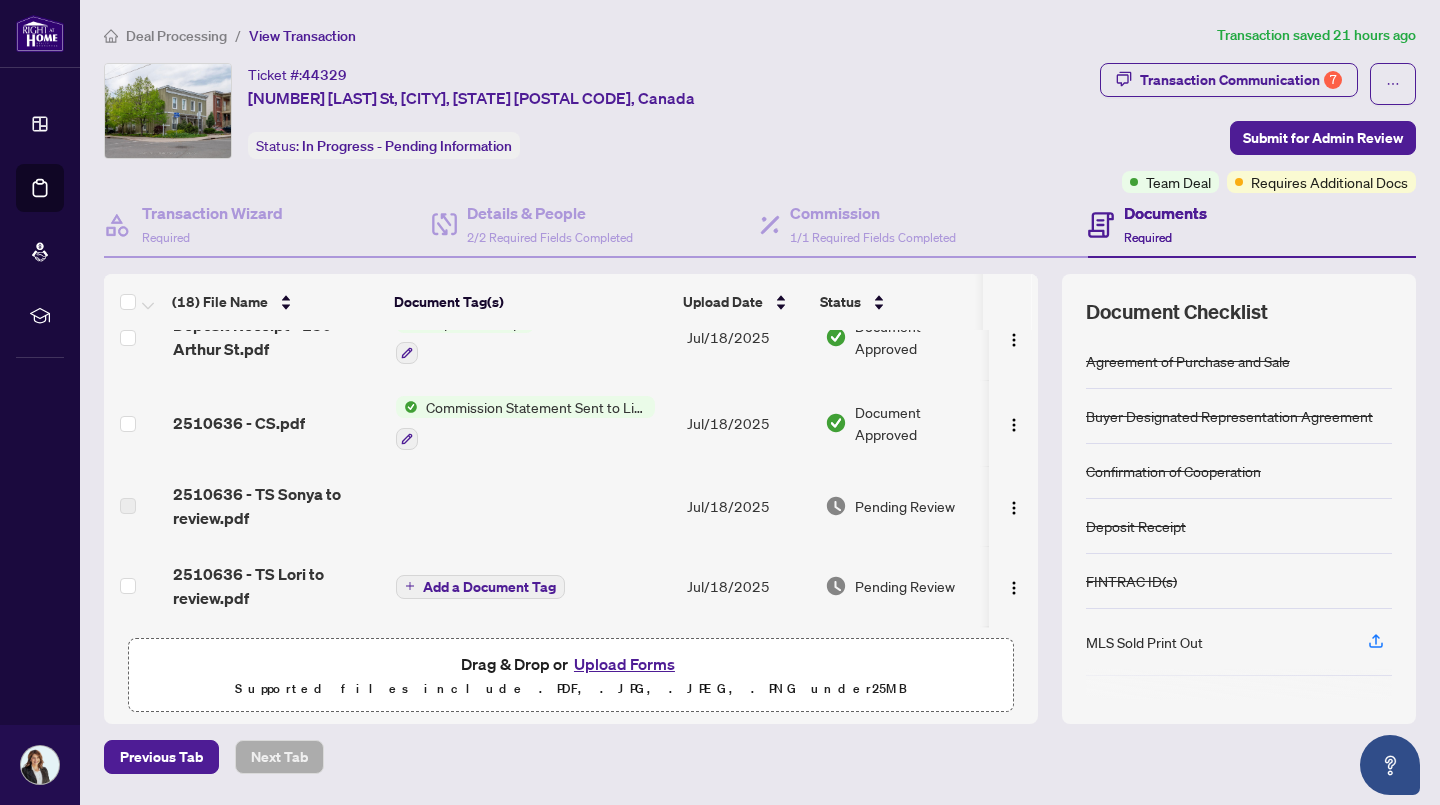 click on "Add a Document Tag" at bounding box center (489, 587) 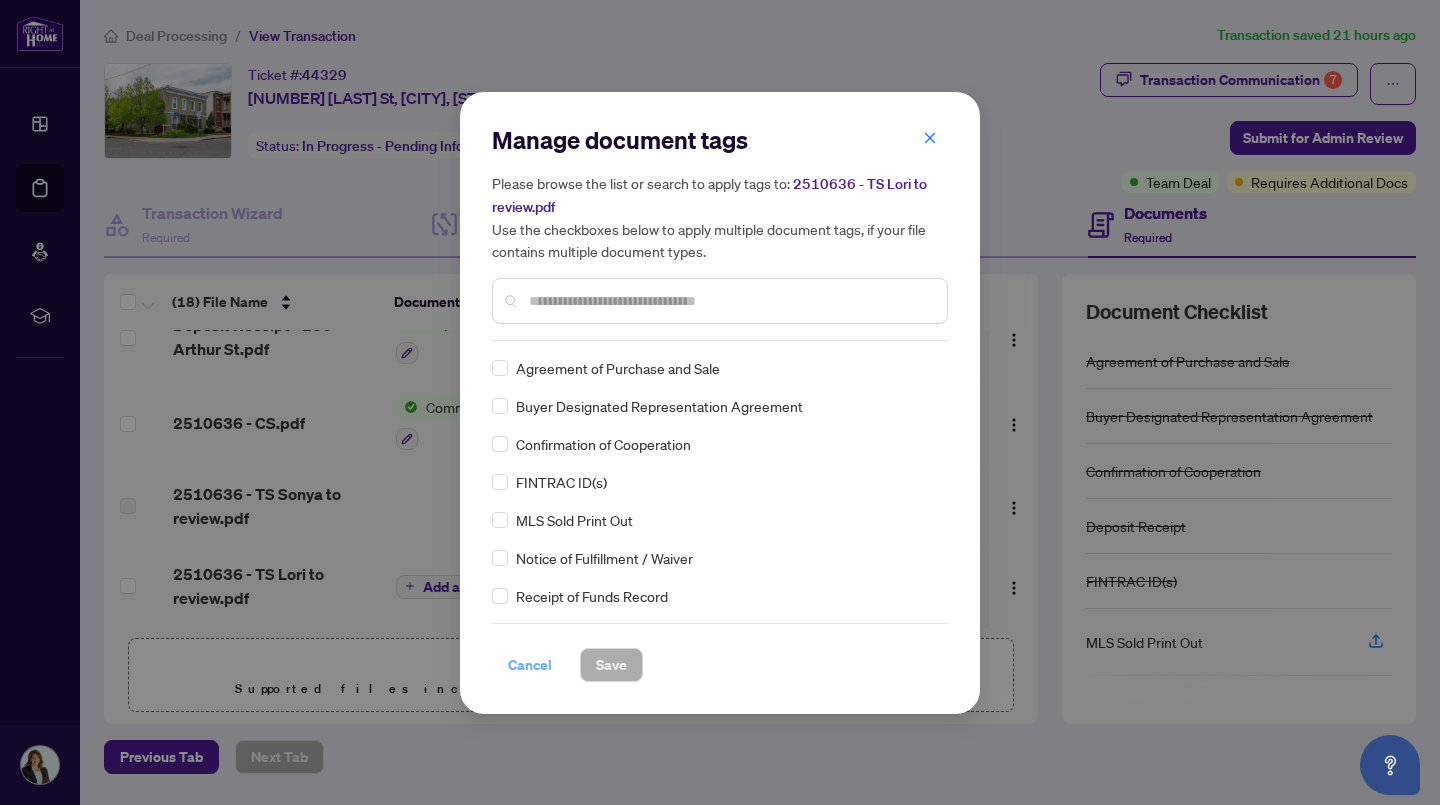 click on "Cancel" at bounding box center (530, 665) 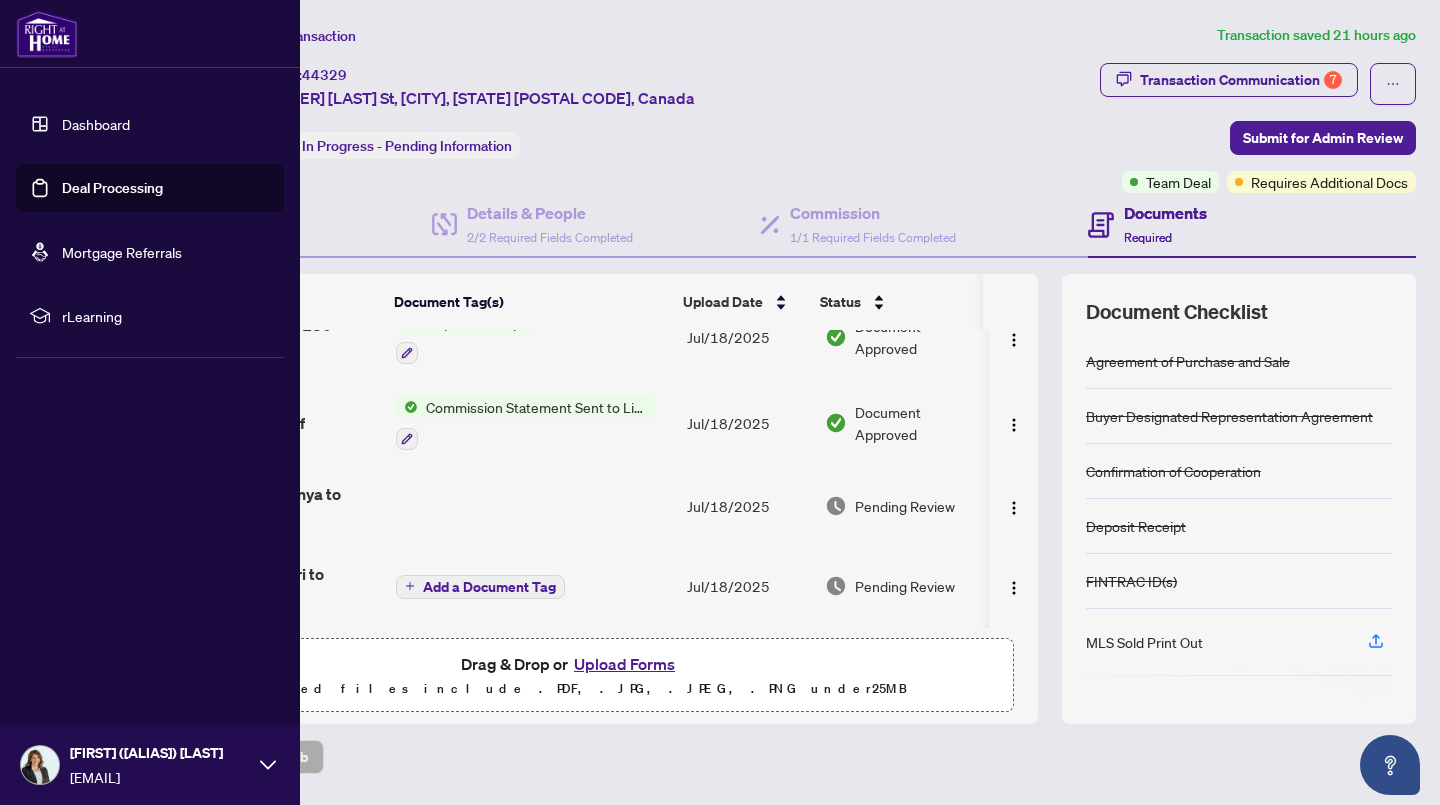 click on "Deal Processing" at bounding box center (112, 188) 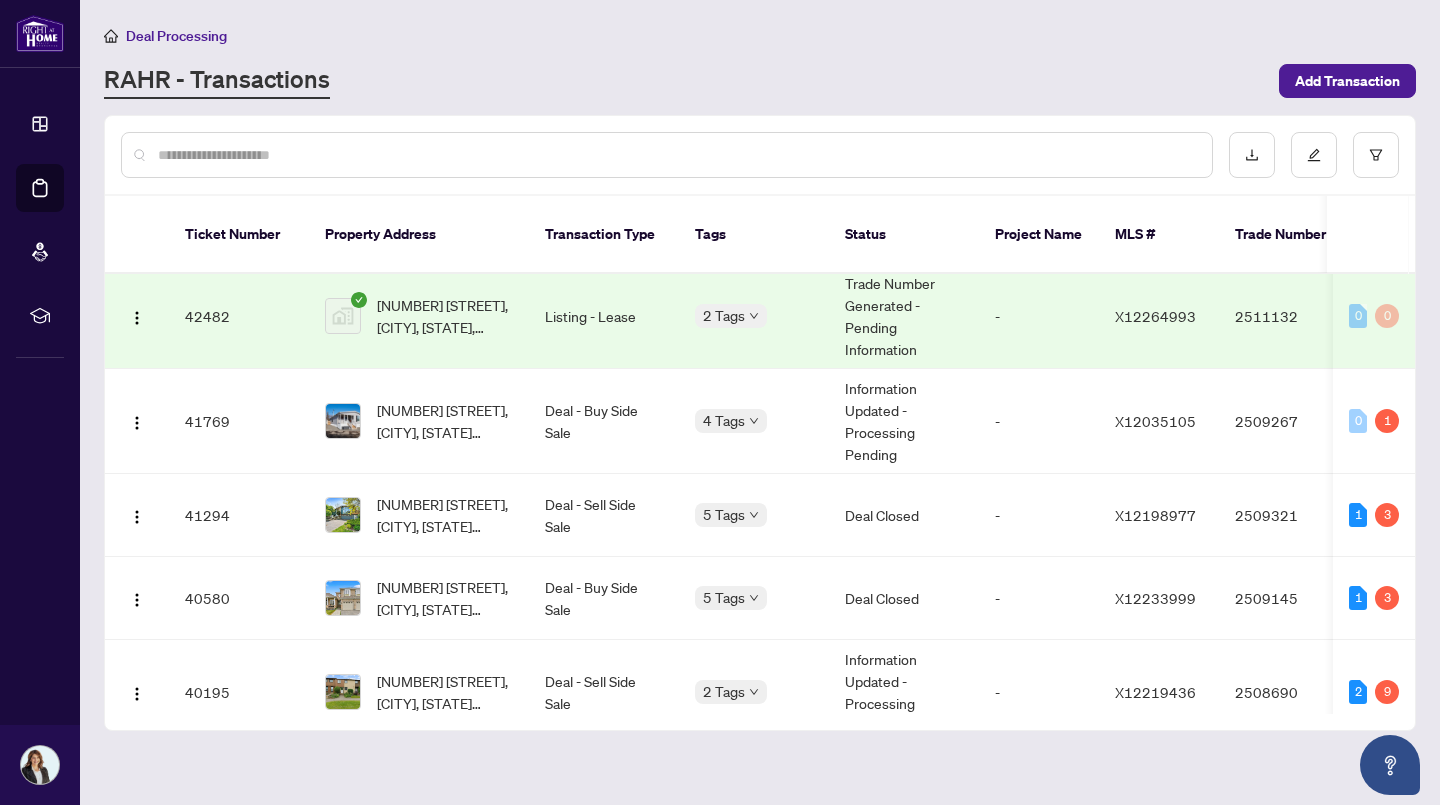 scroll, scrollTop: 554, scrollLeft: 0, axis: vertical 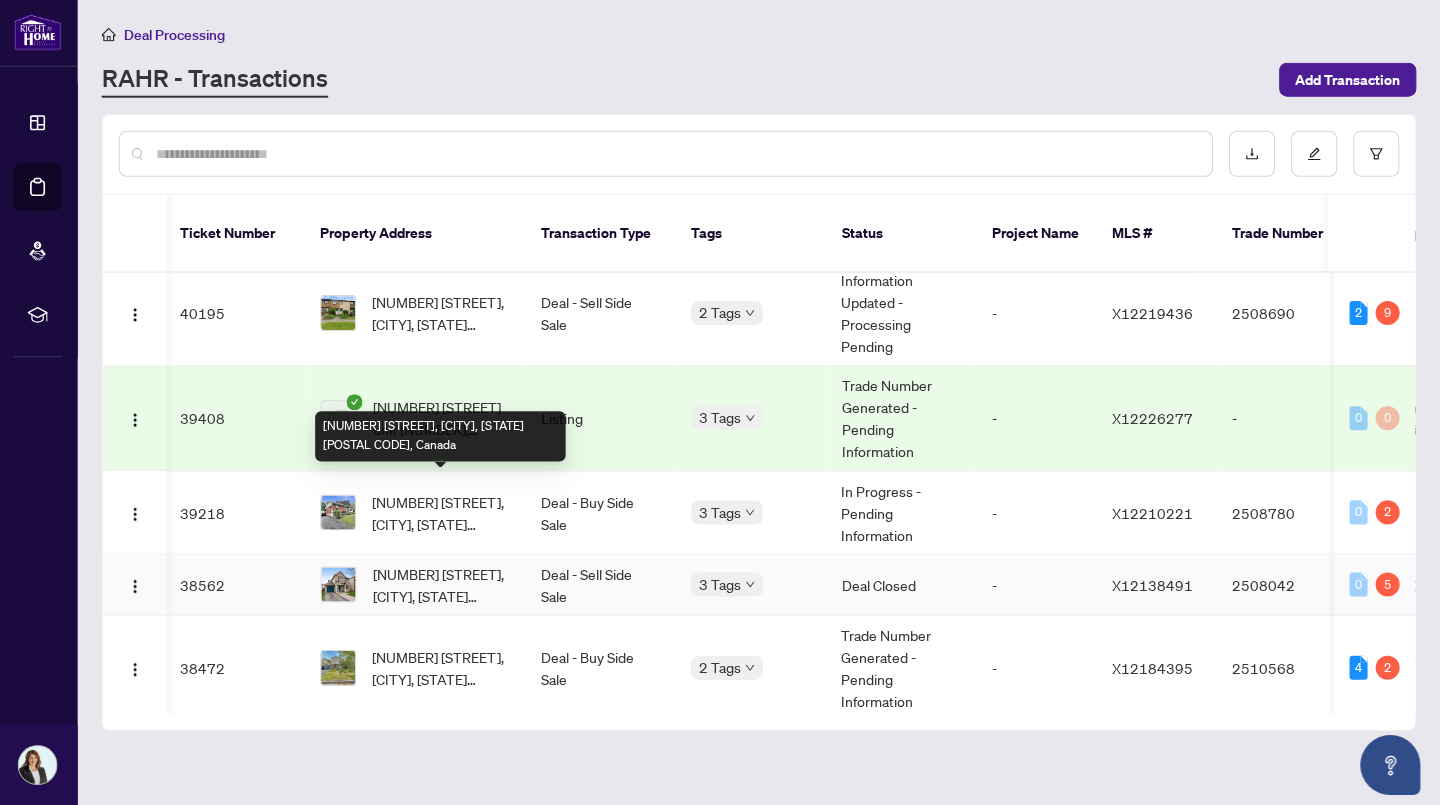 click on "[NUMBER] [STREET], [CITY], [STATE] [POSTAL CODE], Canada" at bounding box center [442, 585] 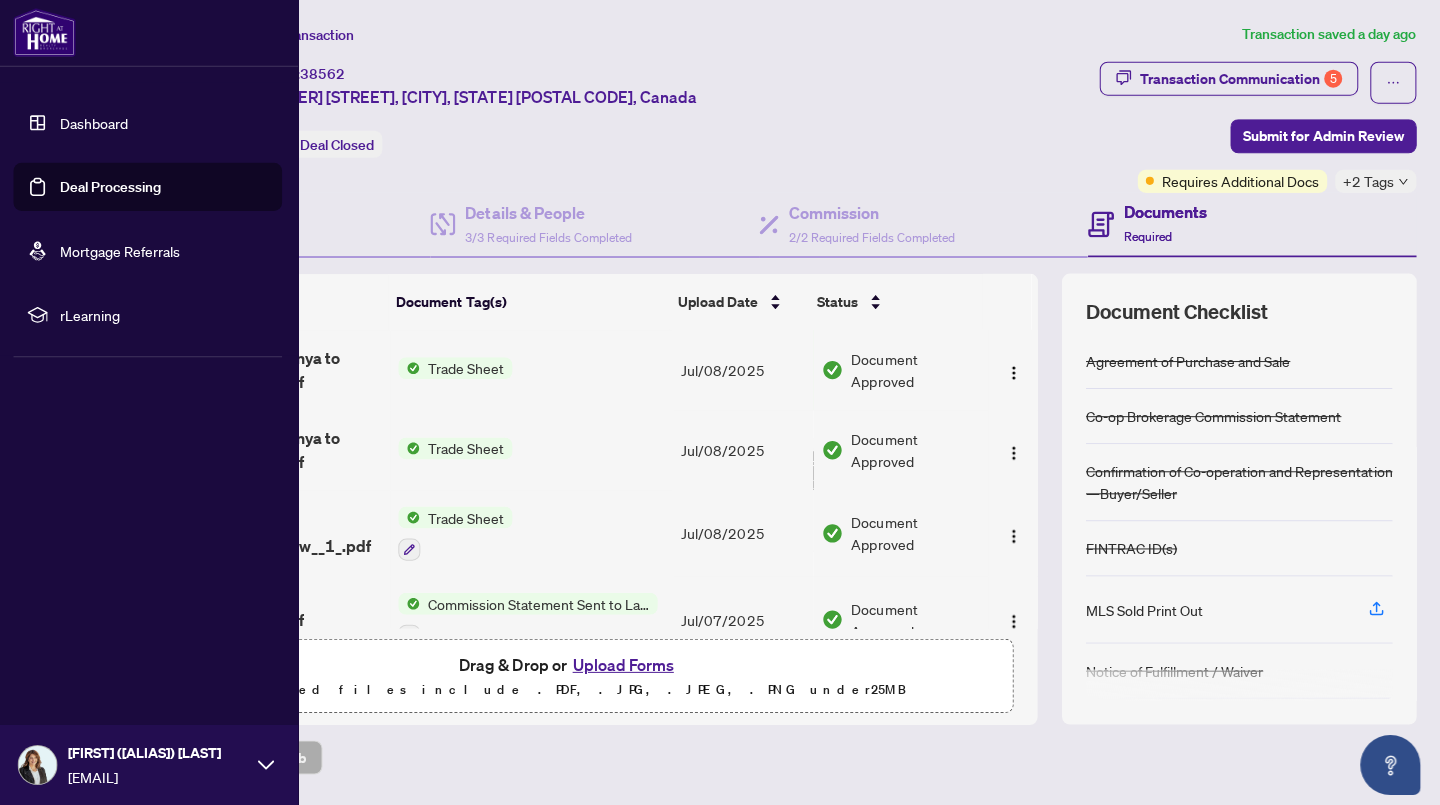 click on "Deal Processing" at bounding box center (112, 188) 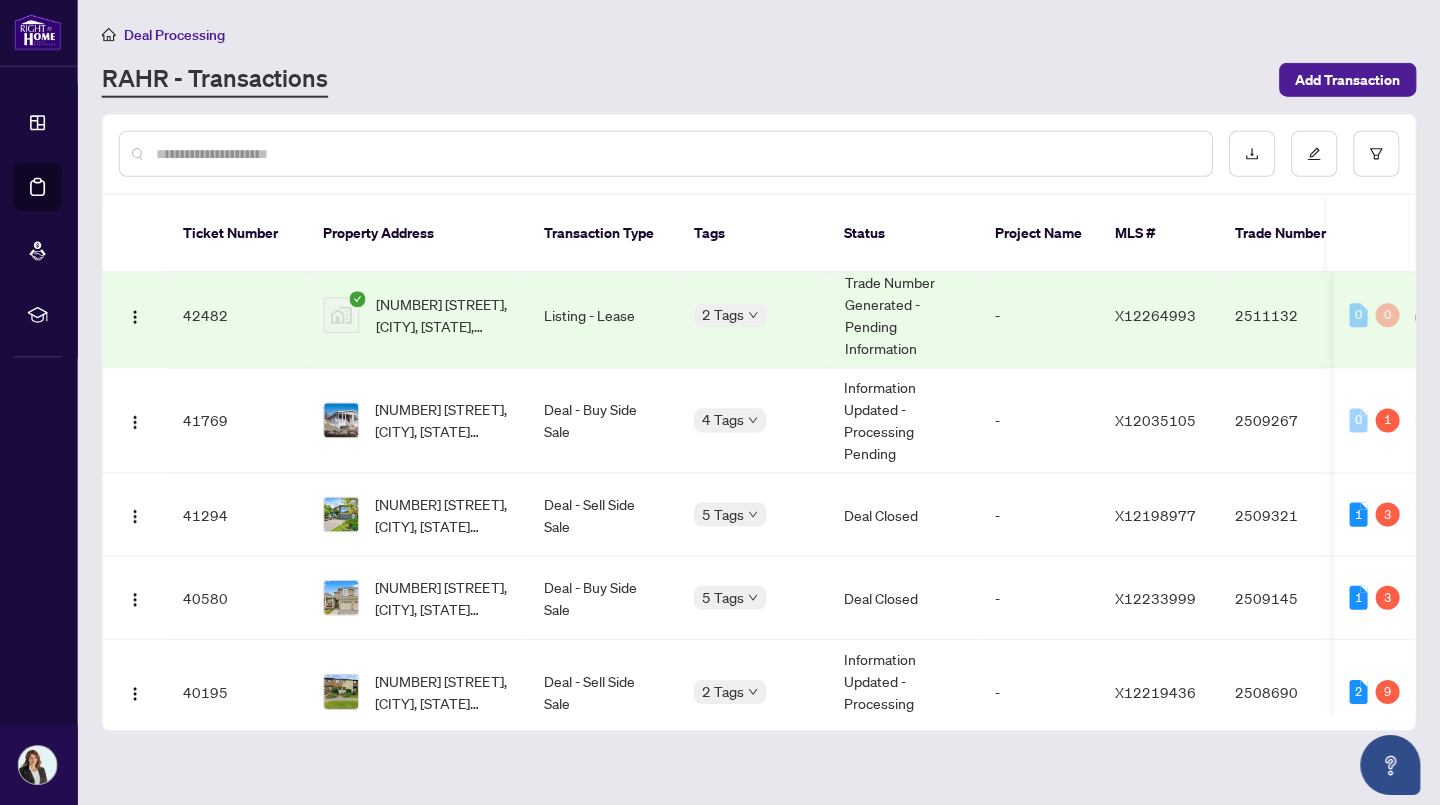 scroll, scrollTop: 550, scrollLeft: 0, axis: vertical 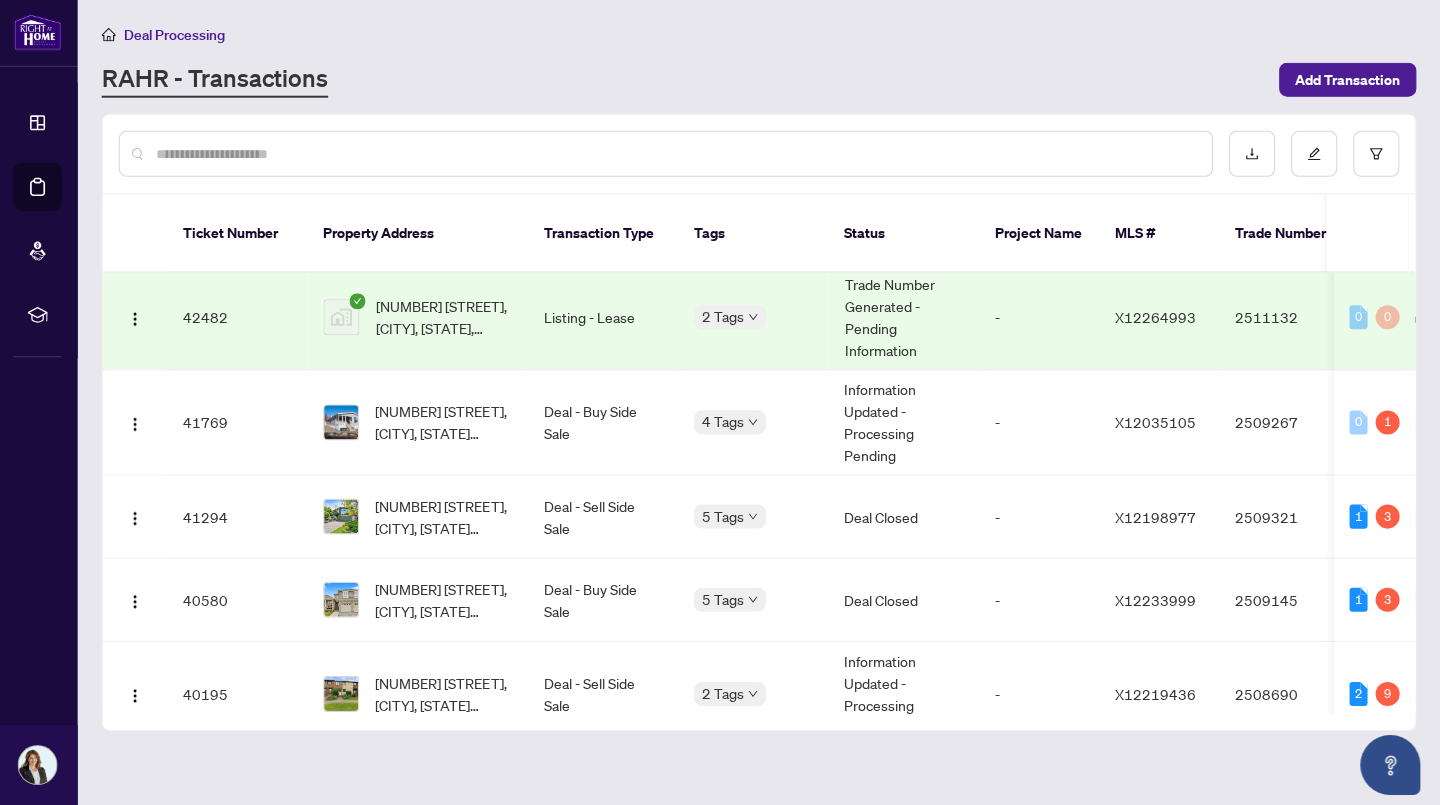 click at bounding box center (677, 155) 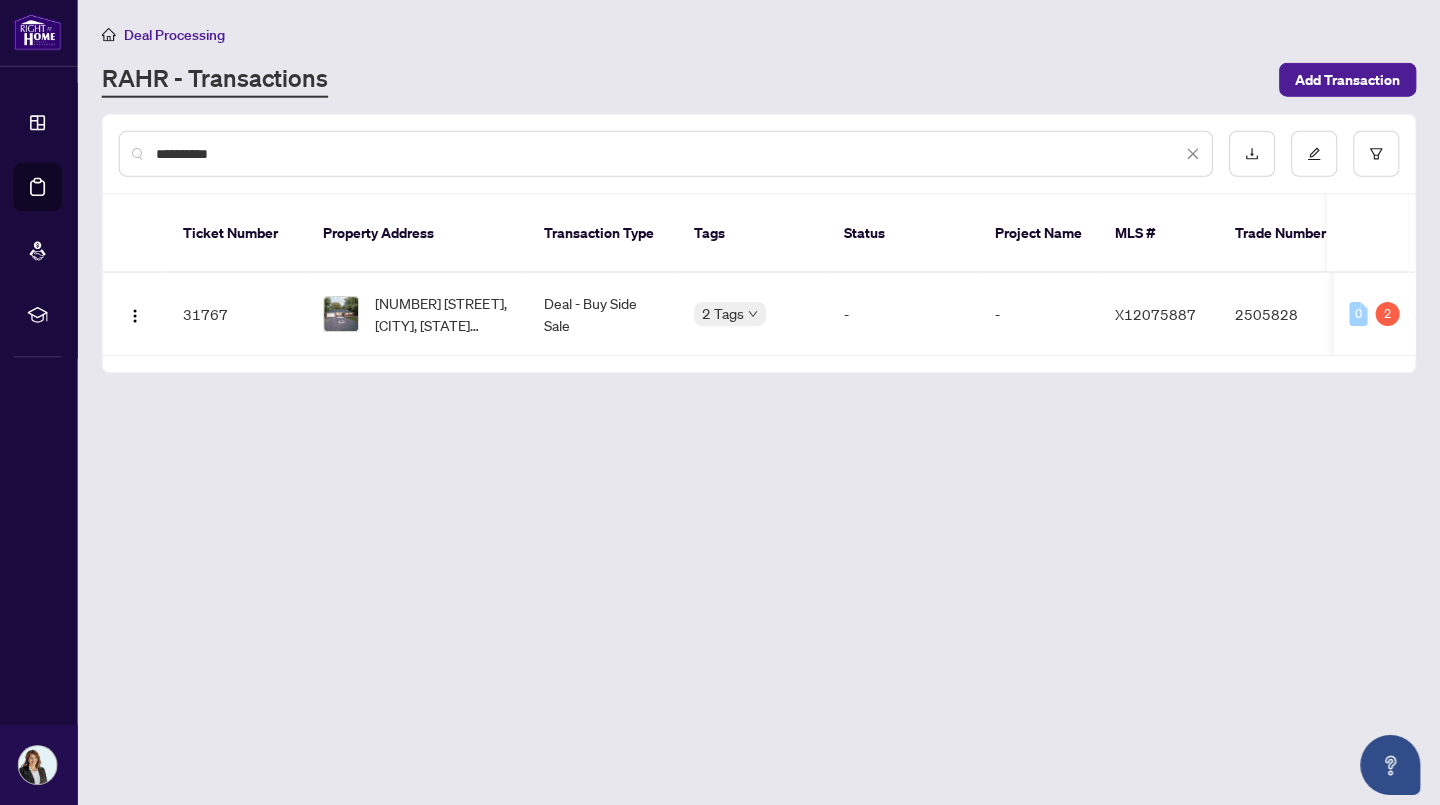 scroll, scrollTop: 0, scrollLeft: 0, axis: both 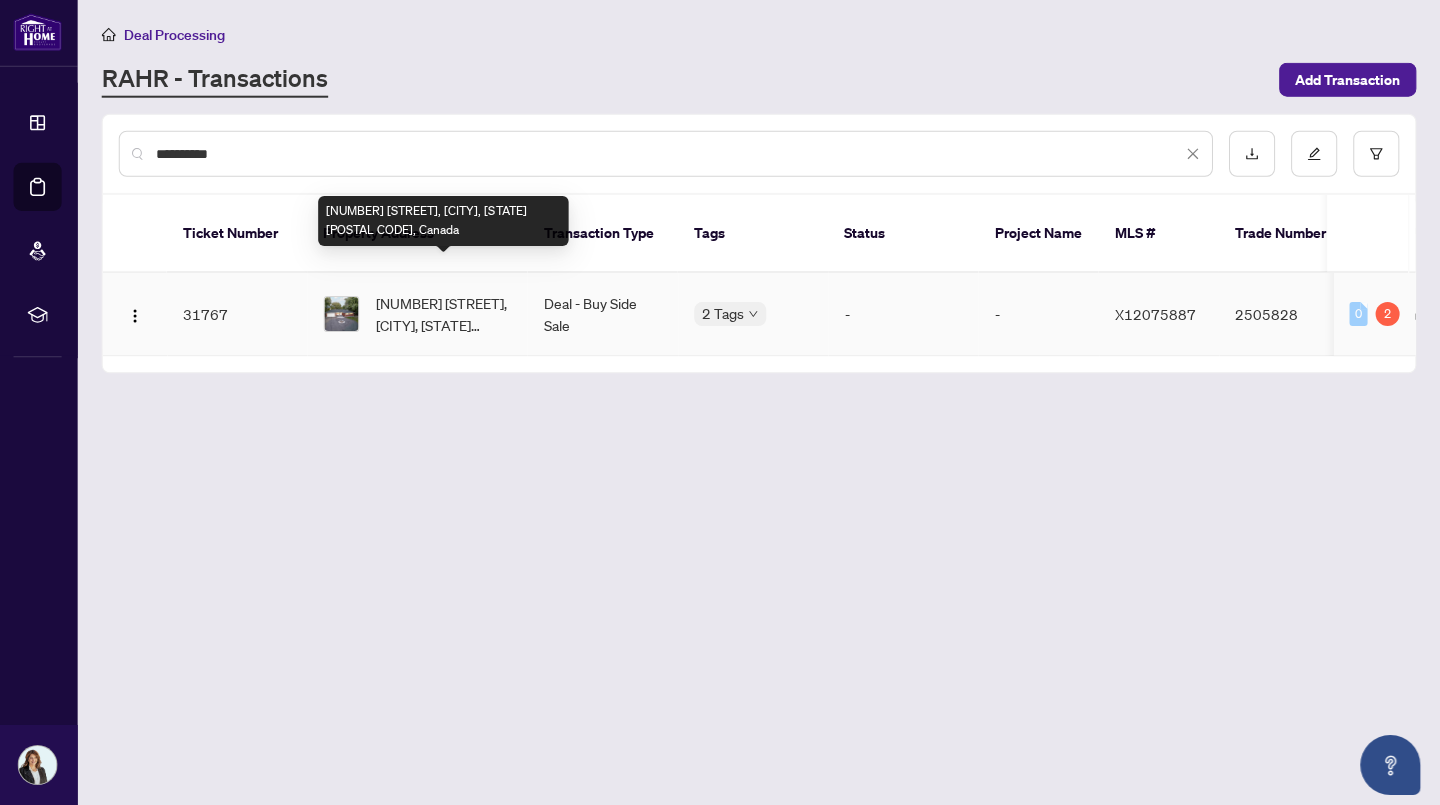type on "*********" 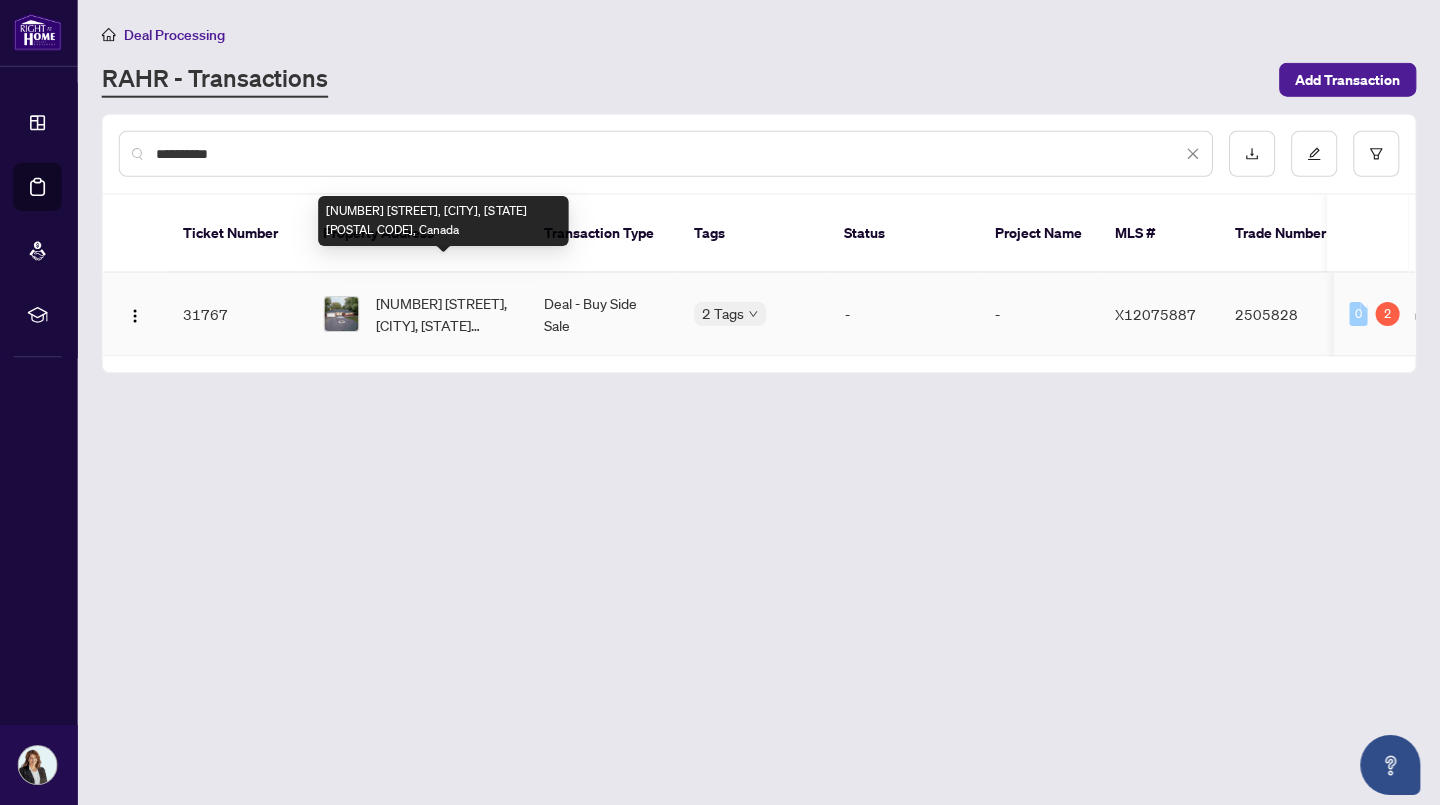 click on "[NUMBER] [STREET], [CITY], [STATE] [POSTAL CODE], Canada" at bounding box center (445, 315) 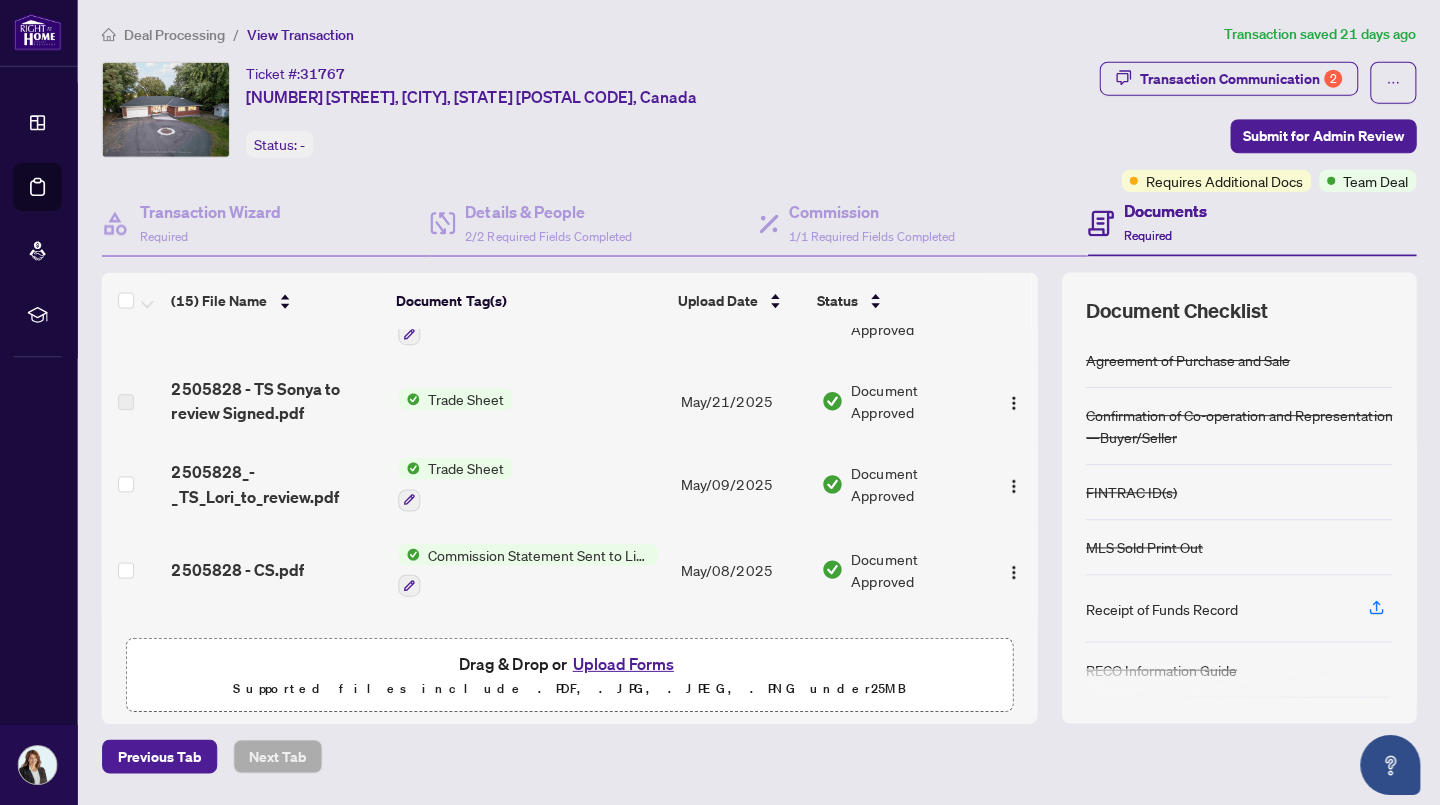 scroll, scrollTop: 0, scrollLeft: 0, axis: both 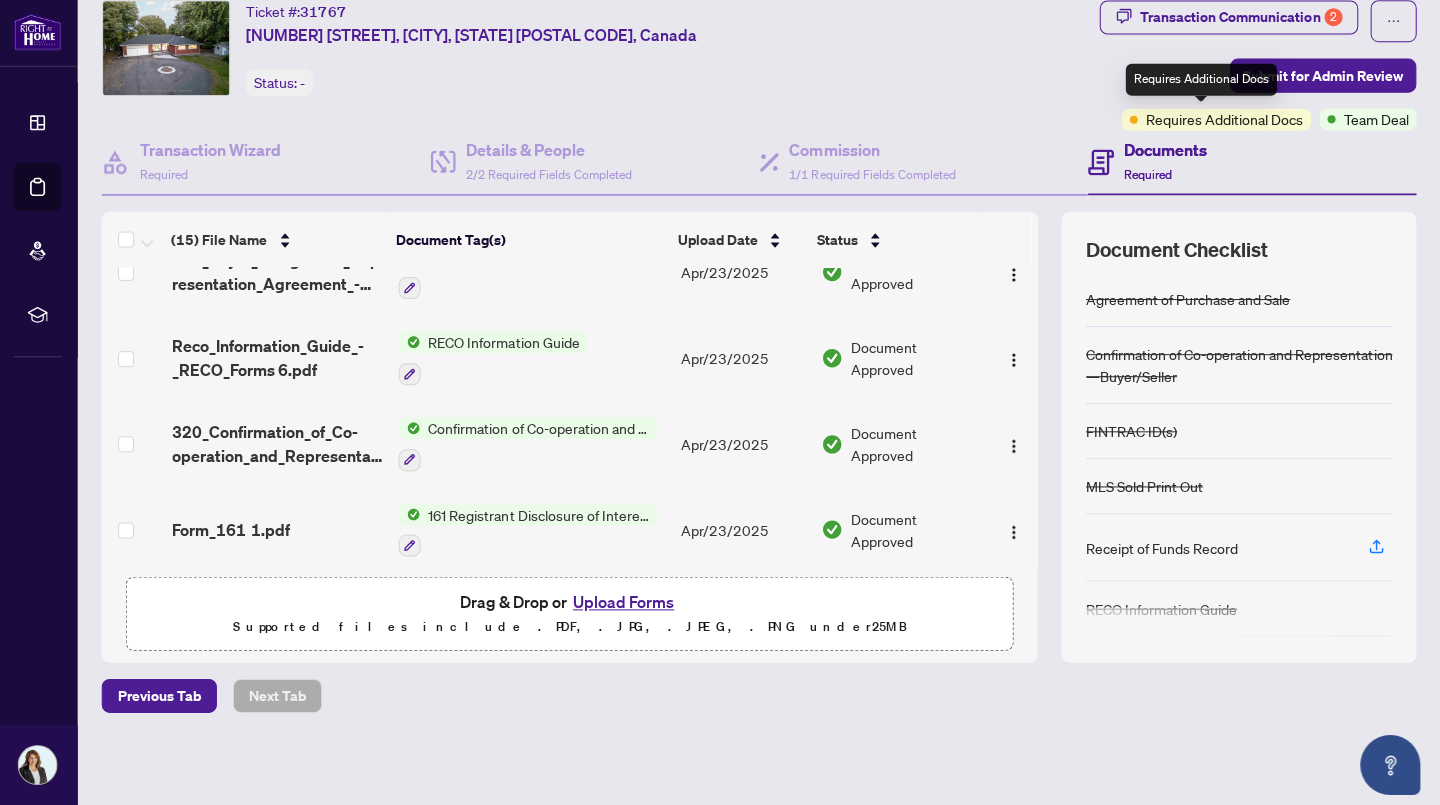 click on "Requires Additional Docs" at bounding box center (1224, 121) 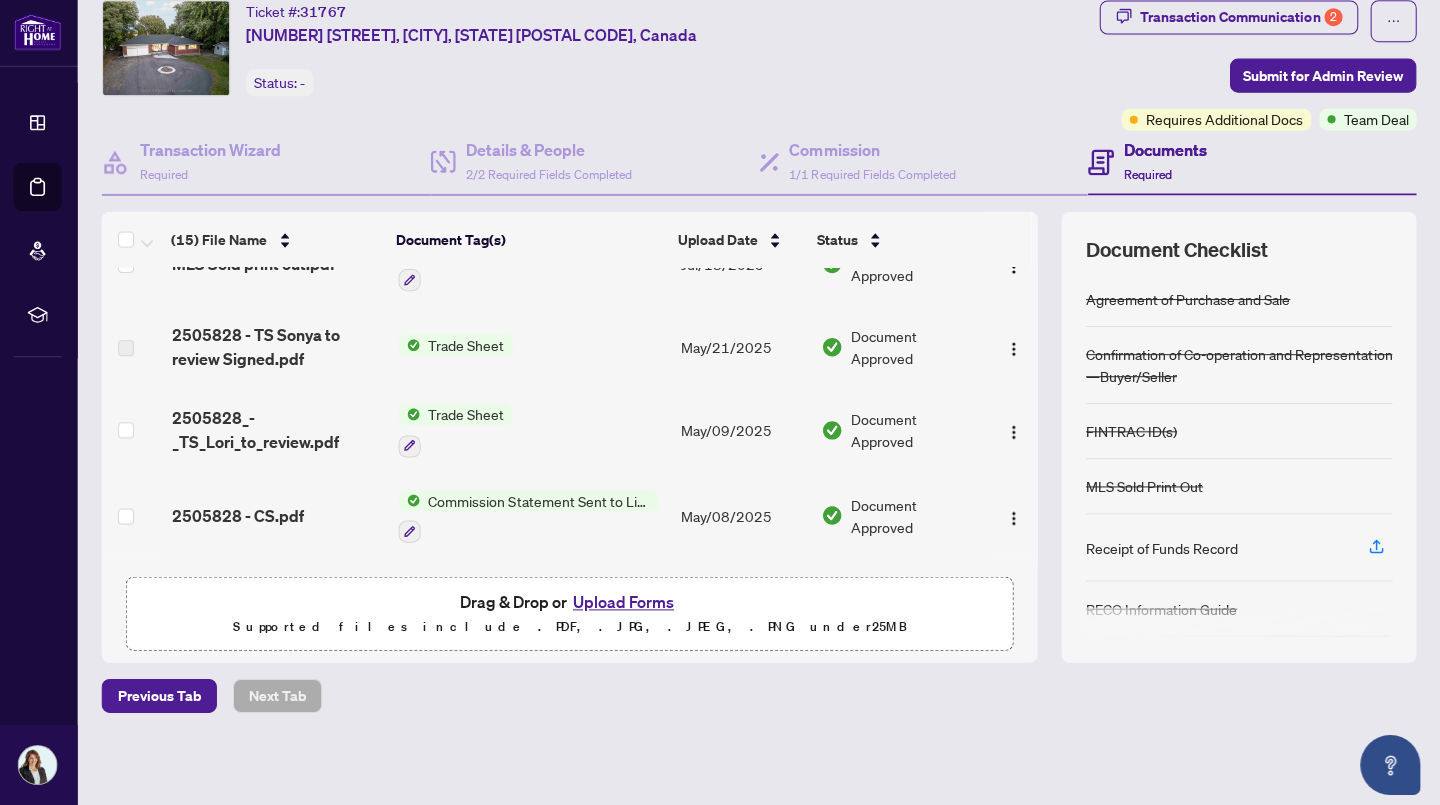 scroll, scrollTop: 0, scrollLeft: 0, axis: both 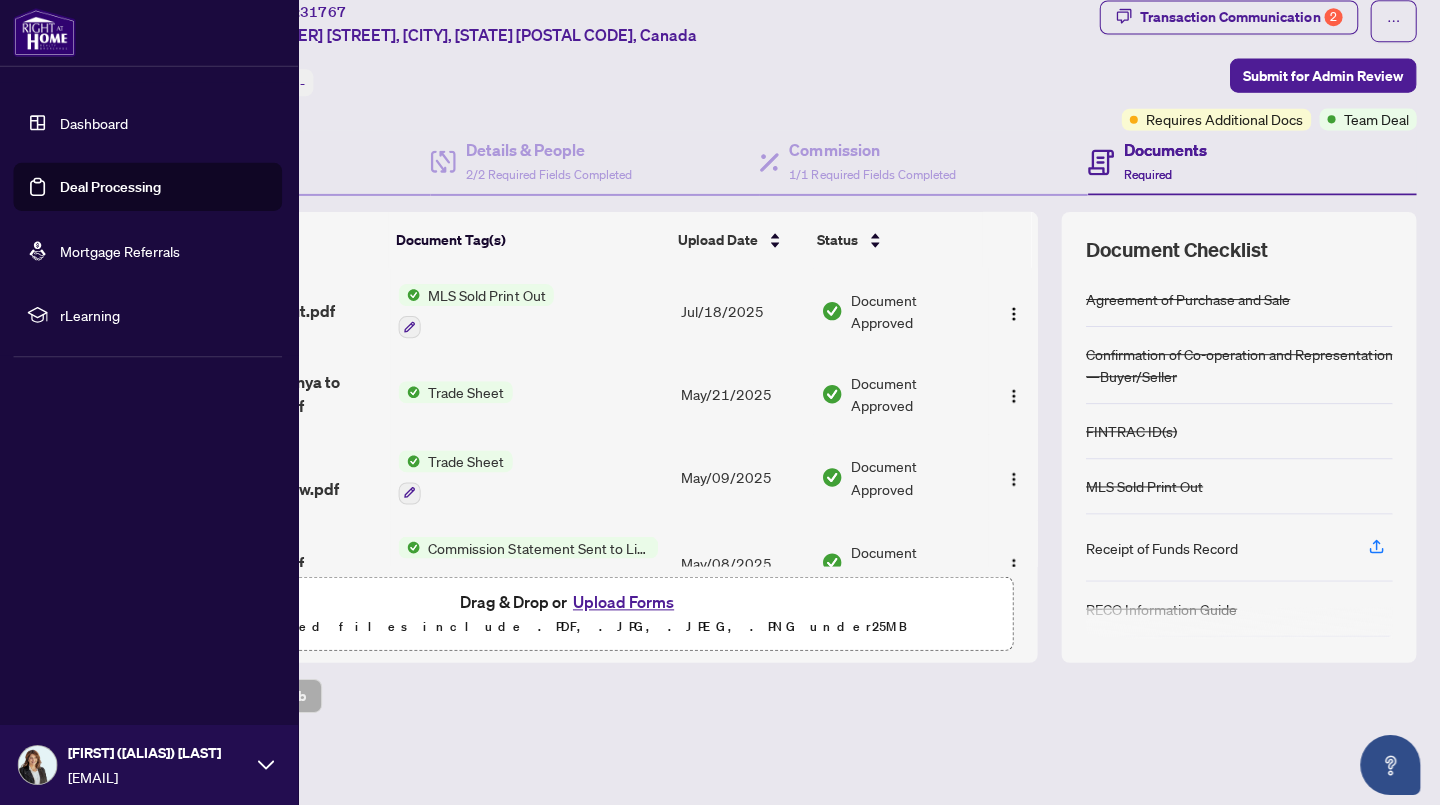 click on "Deal Processing" at bounding box center (112, 188) 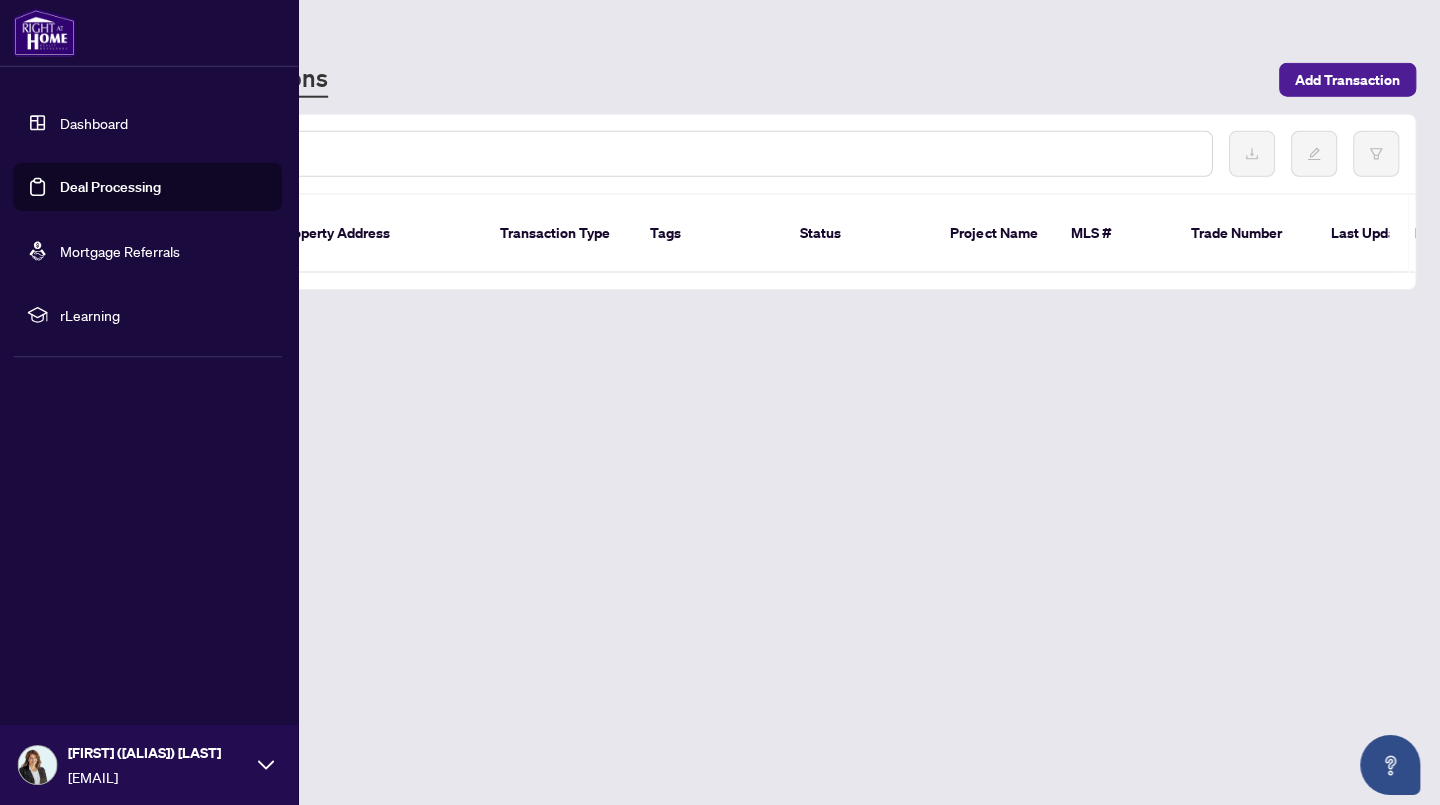 scroll, scrollTop: 0, scrollLeft: 0, axis: both 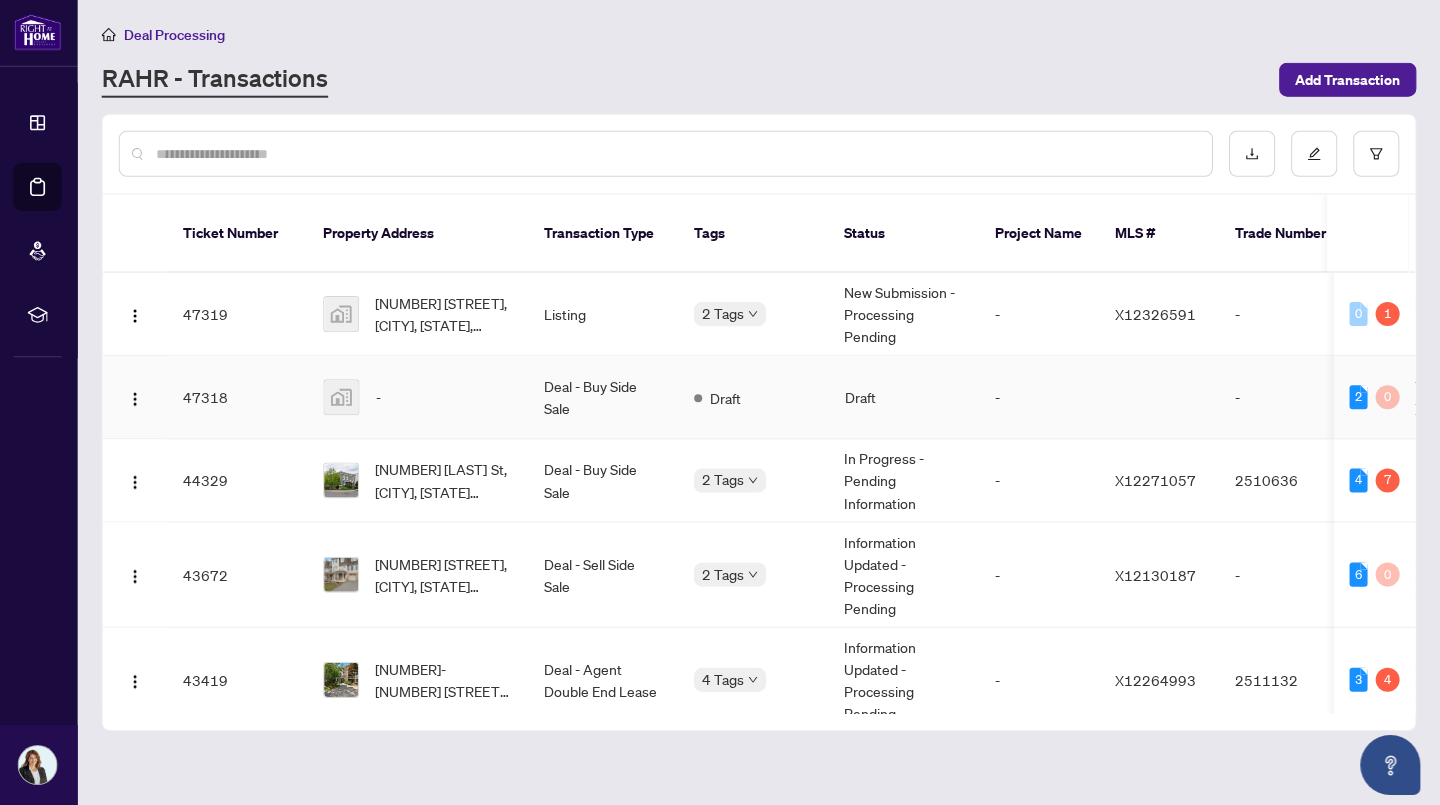 click on "Deal - Buy Side Sale" at bounding box center (604, 398) 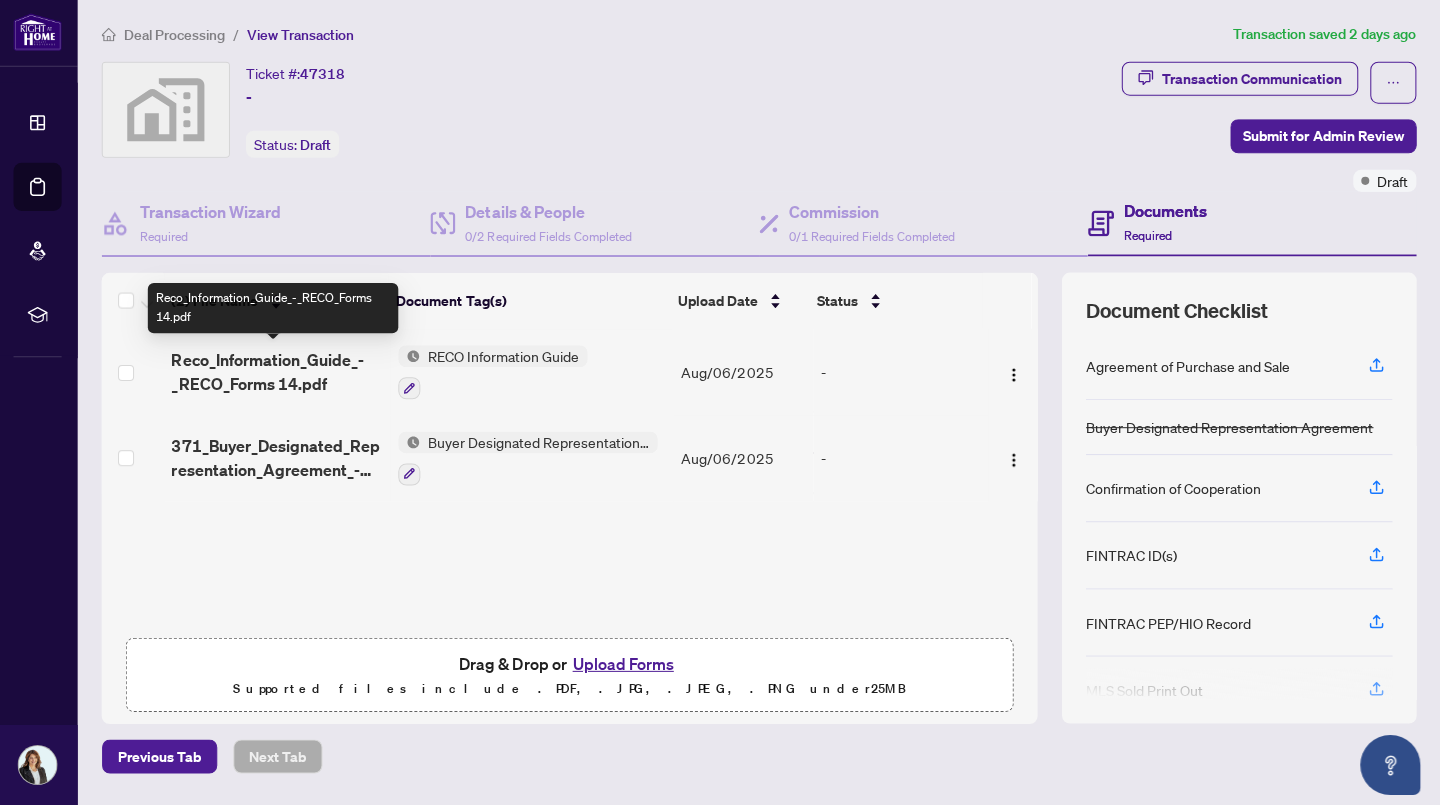 click on "Reco_Information_Guide_-_RECO_Forms 14.pdf" at bounding box center (279, 373) 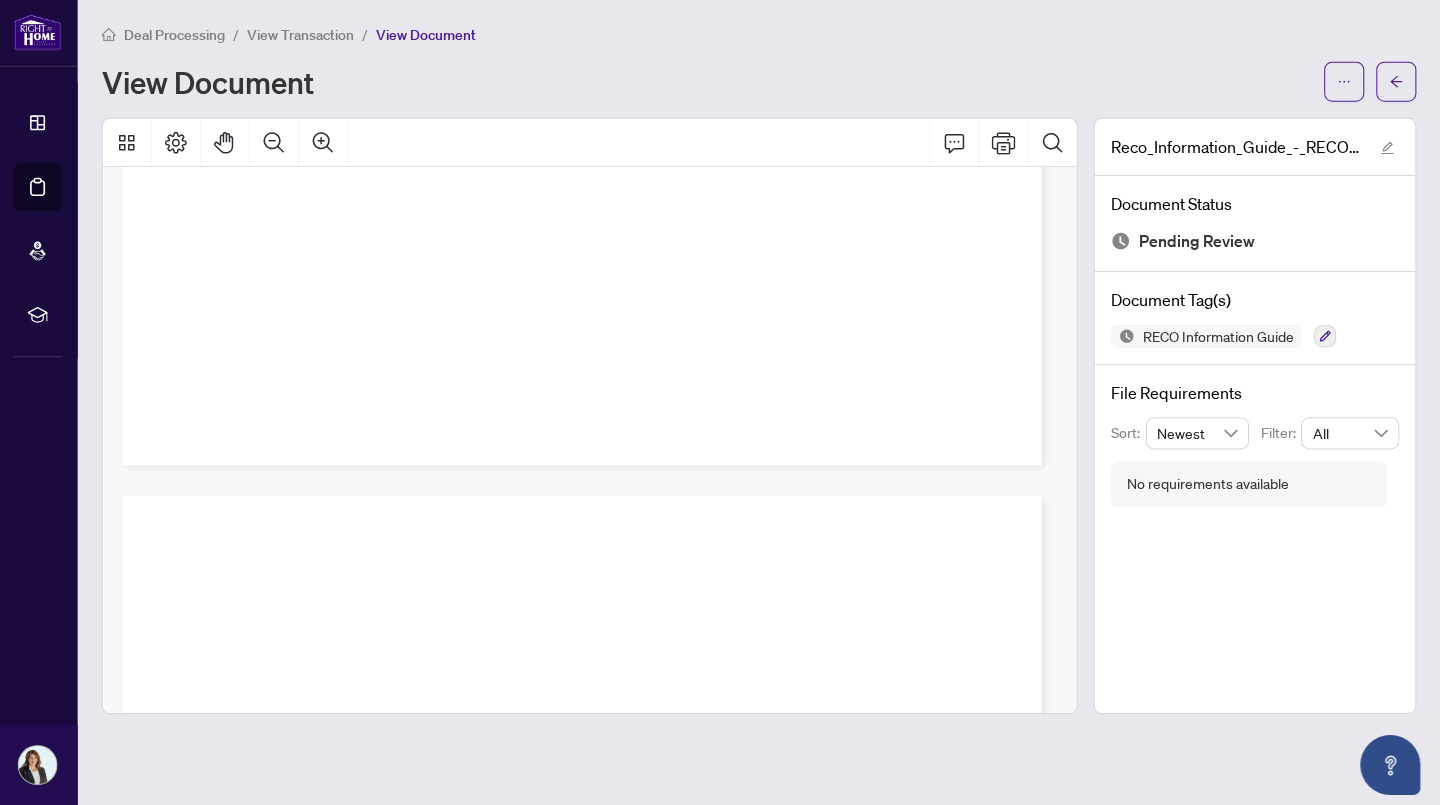 scroll, scrollTop: 0, scrollLeft: 0, axis: both 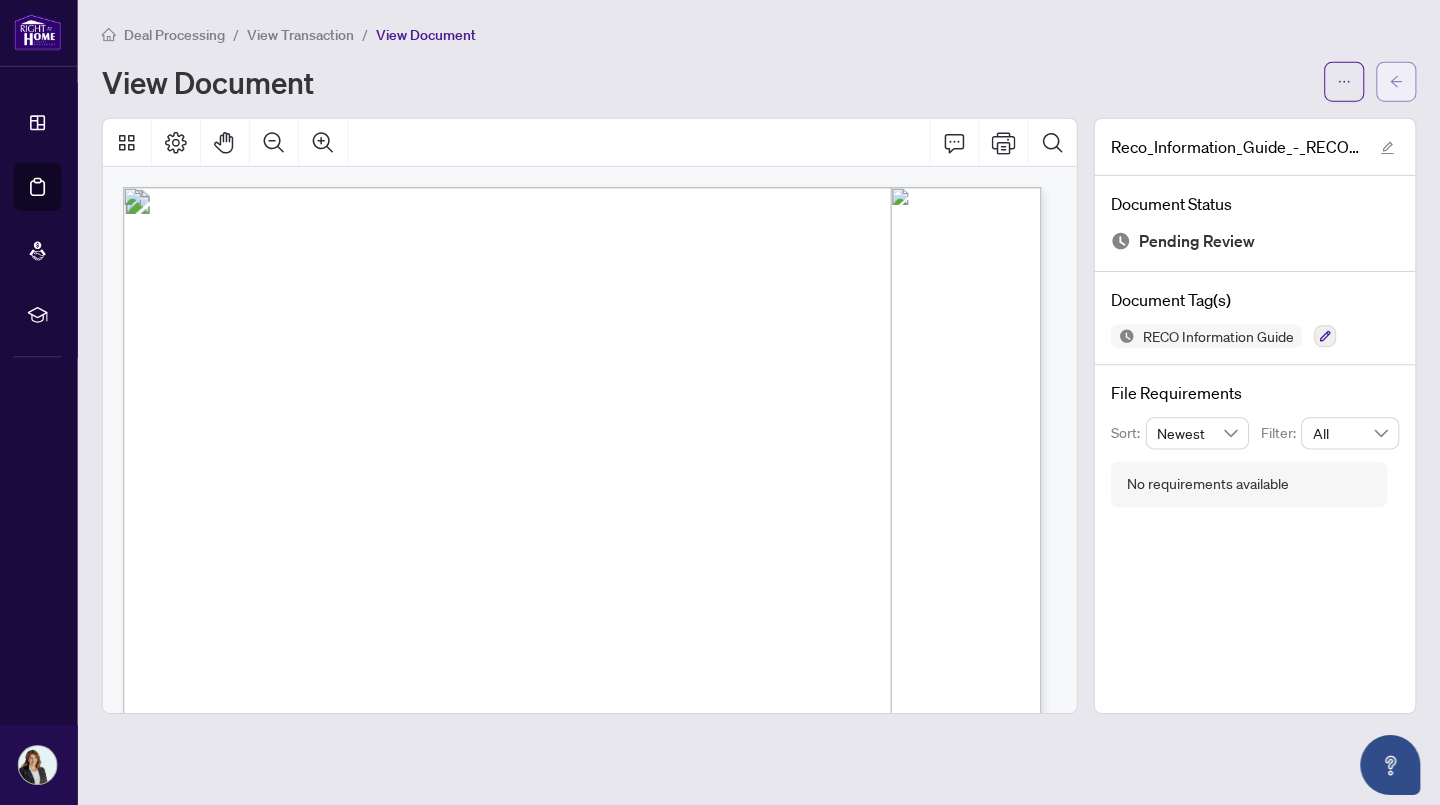 click 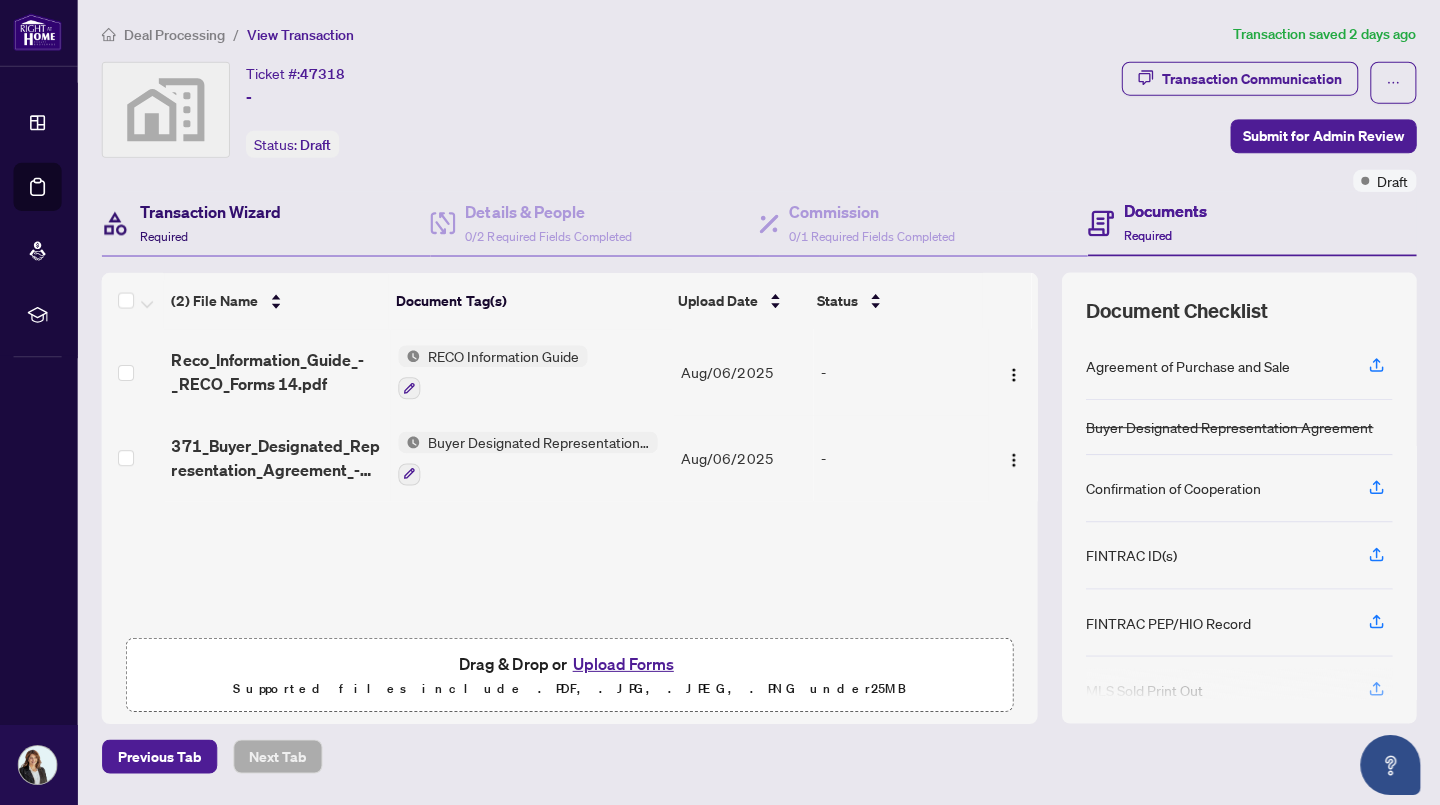 click on "Transaction Wizard Required" at bounding box center (212, 224) 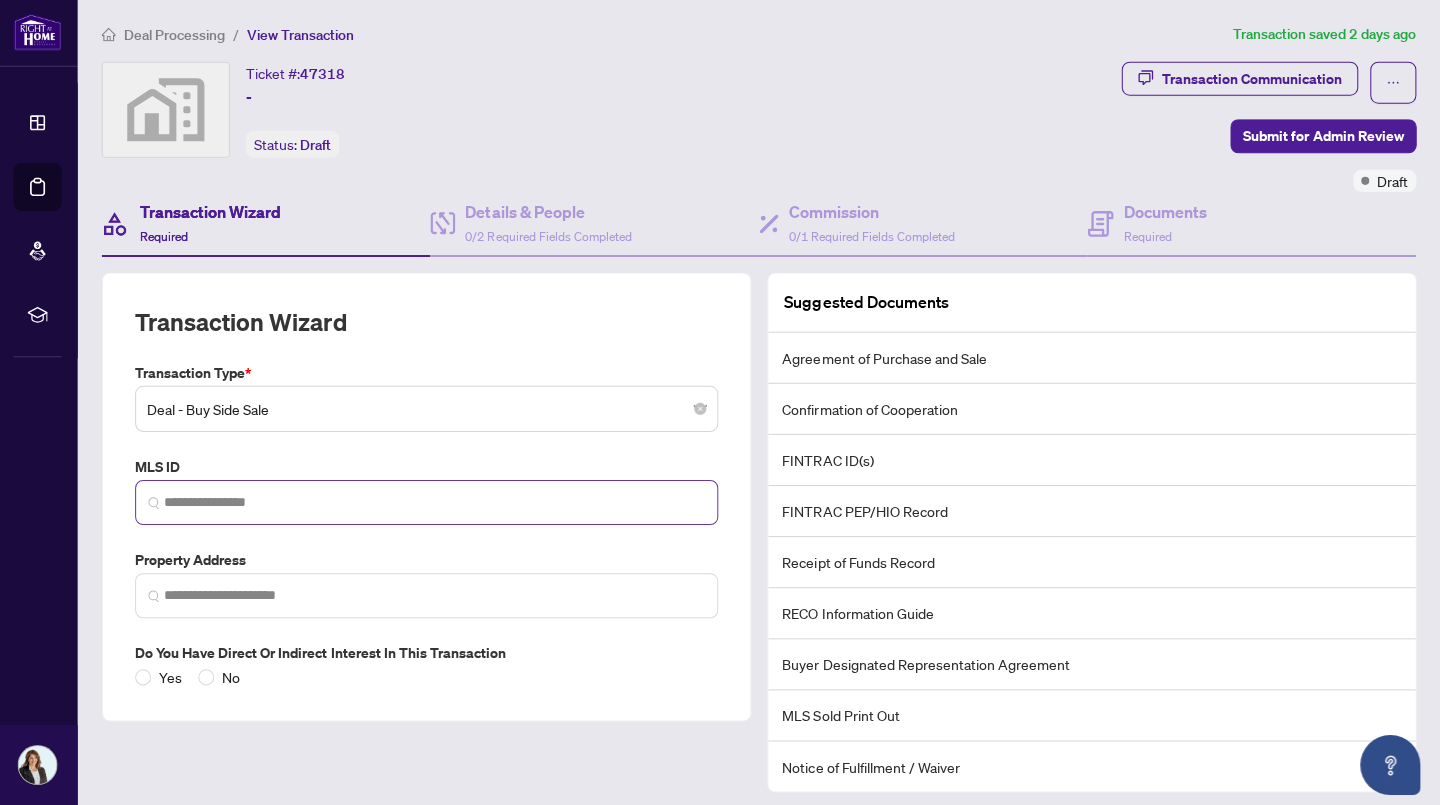 click at bounding box center (428, 503) 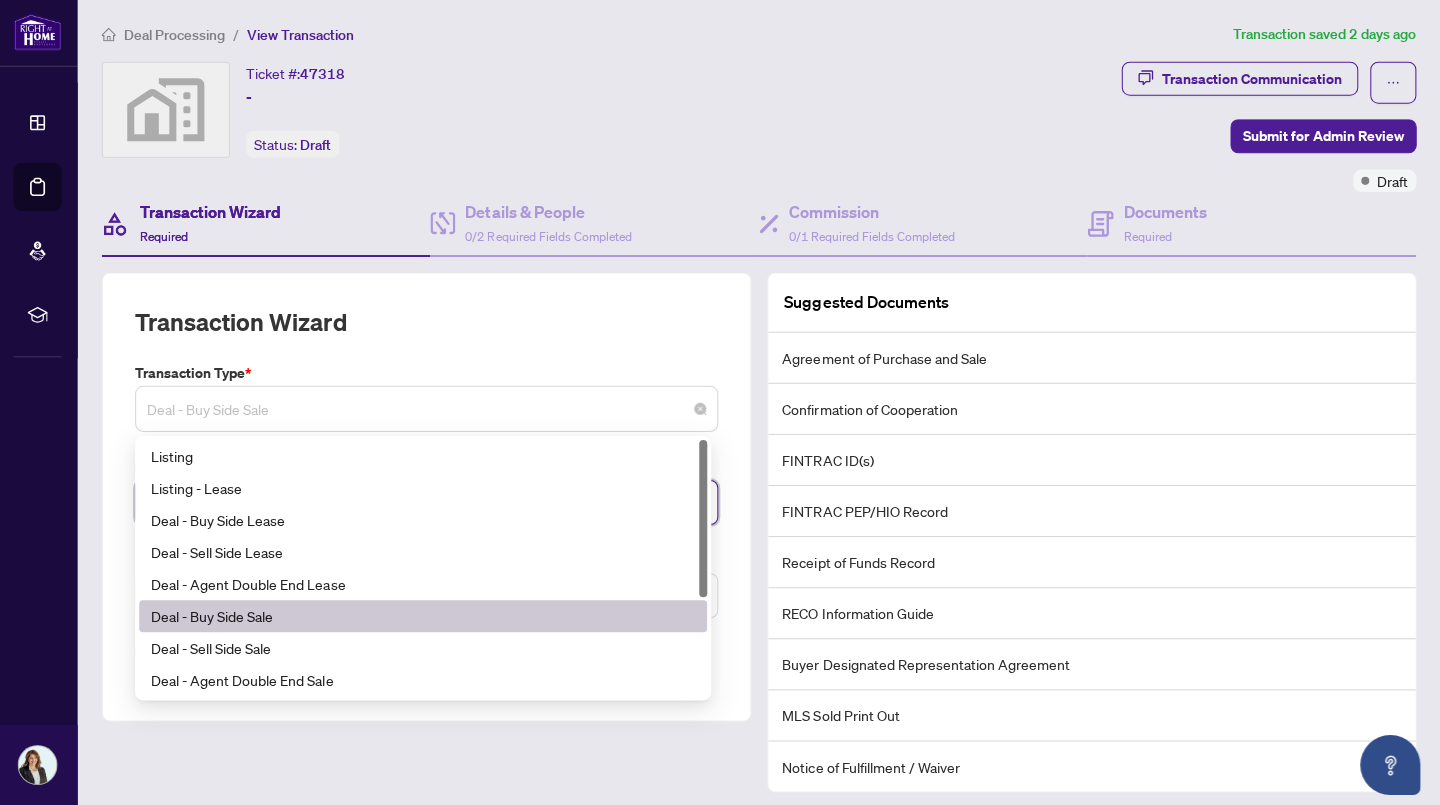 click on "Deal - Buy Side Sale" at bounding box center (428, 410) 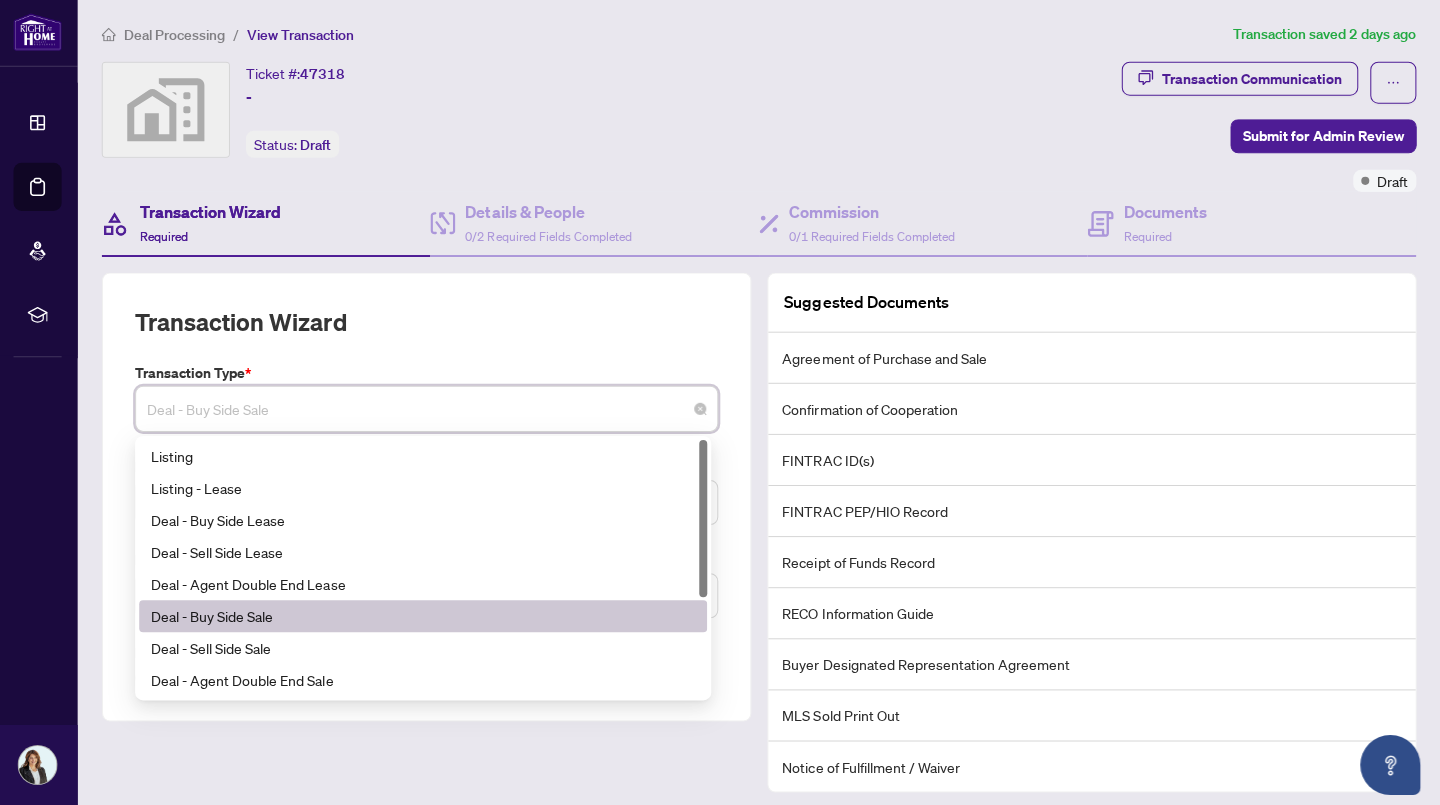 click on "Deal - Buy Side Sale" at bounding box center (428, 410) 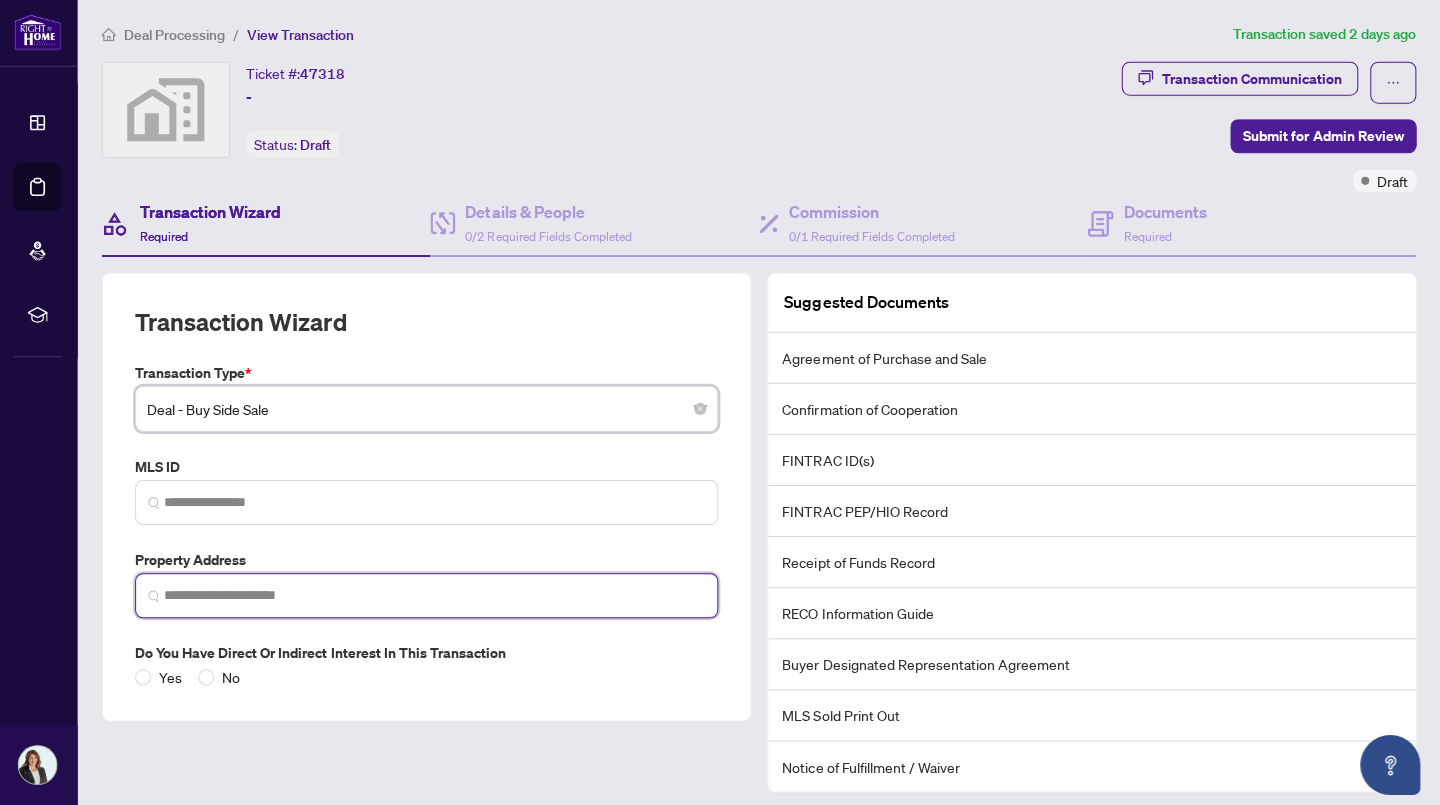 click at bounding box center [436, 596] 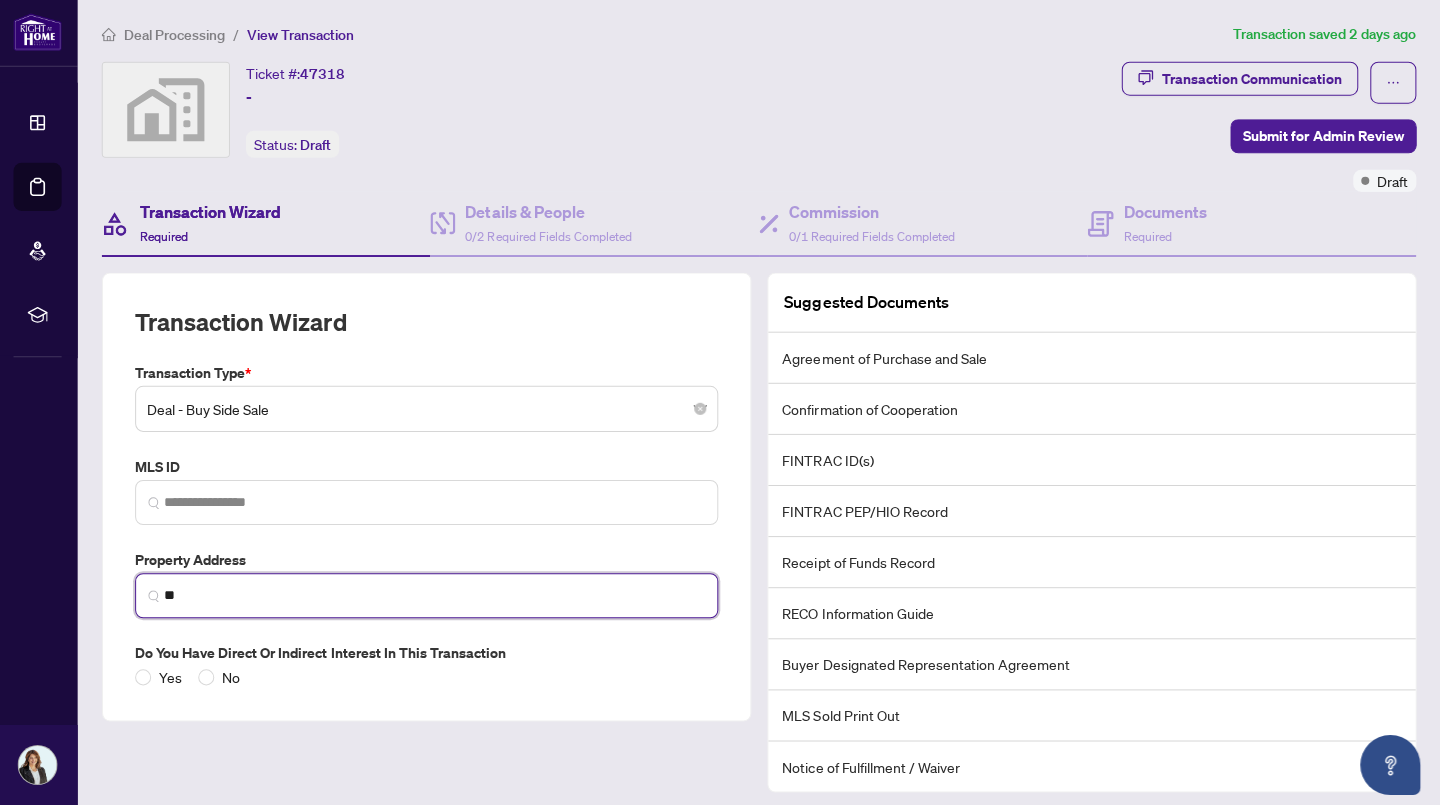 type on "*" 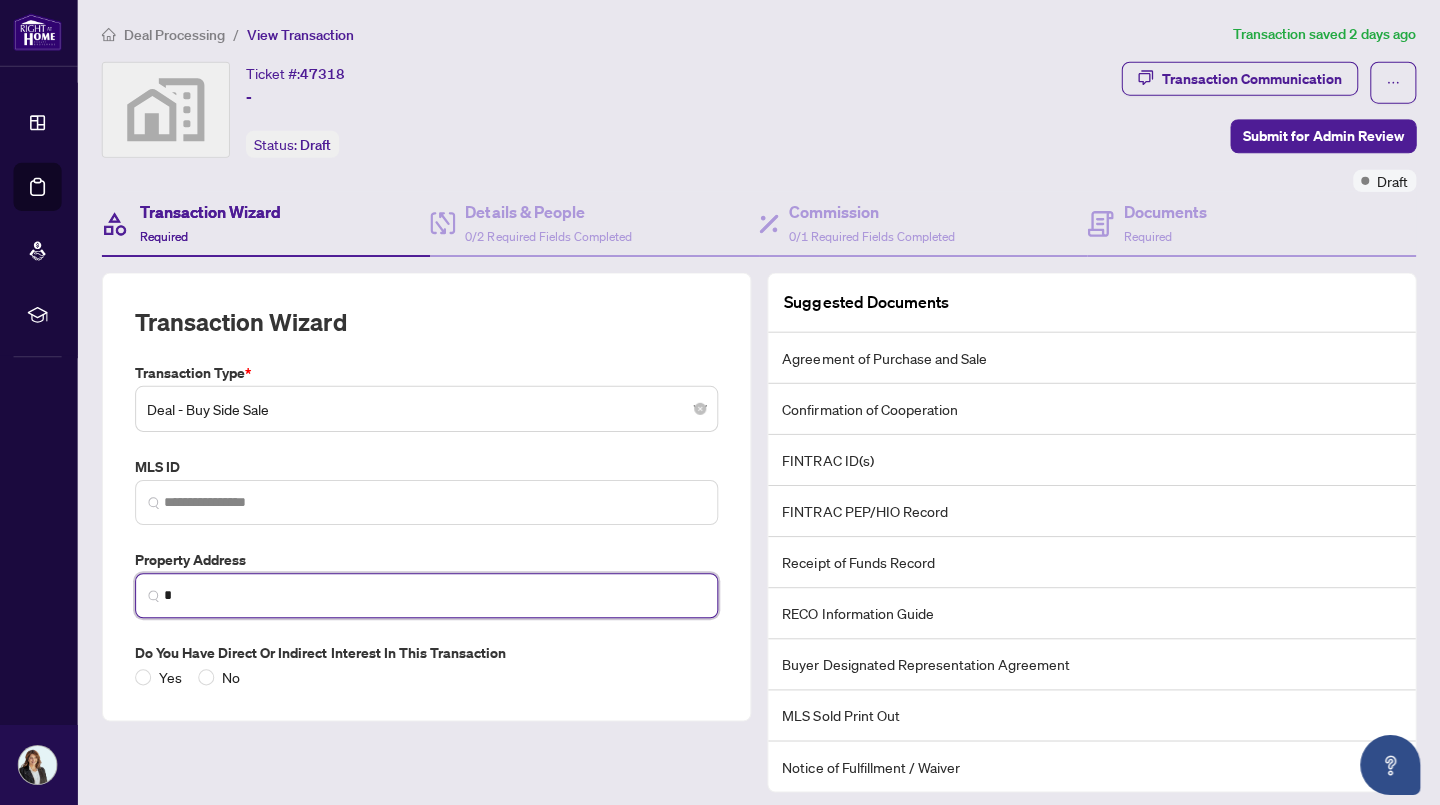 type 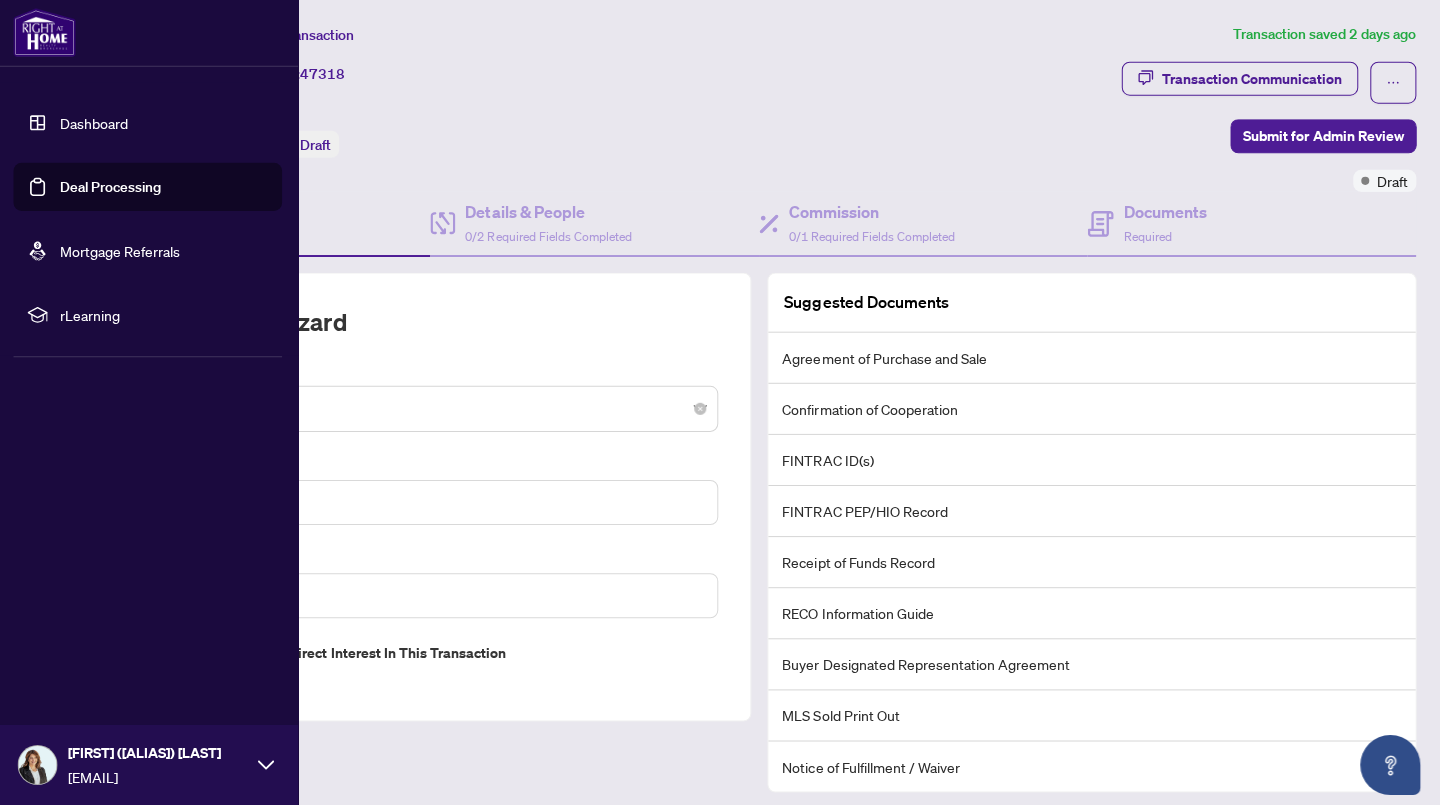 click on "Deal Processing" at bounding box center (112, 188) 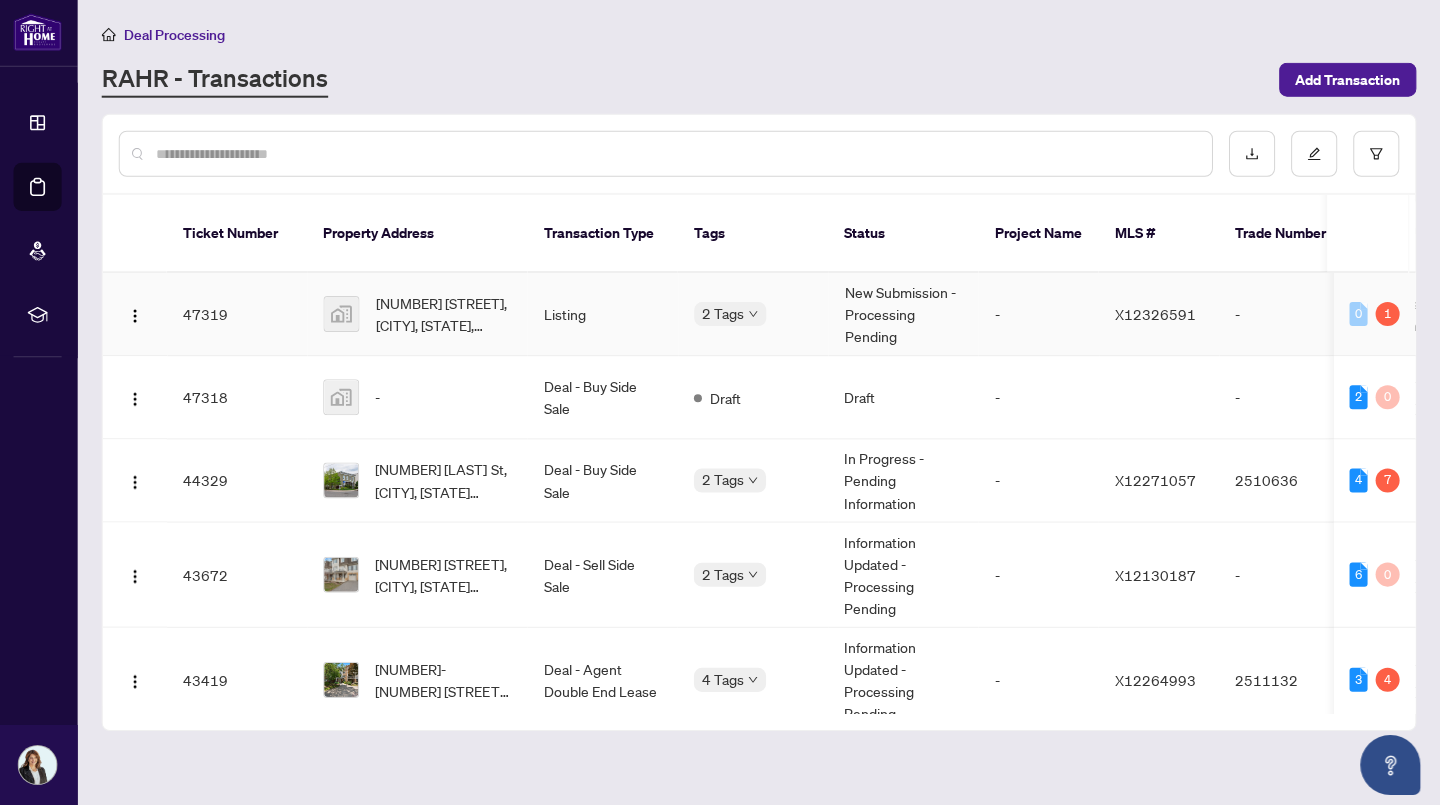 click on "[NUMBER] [STREET], [CITY], [STATE], Canada" at bounding box center (445, 315) 